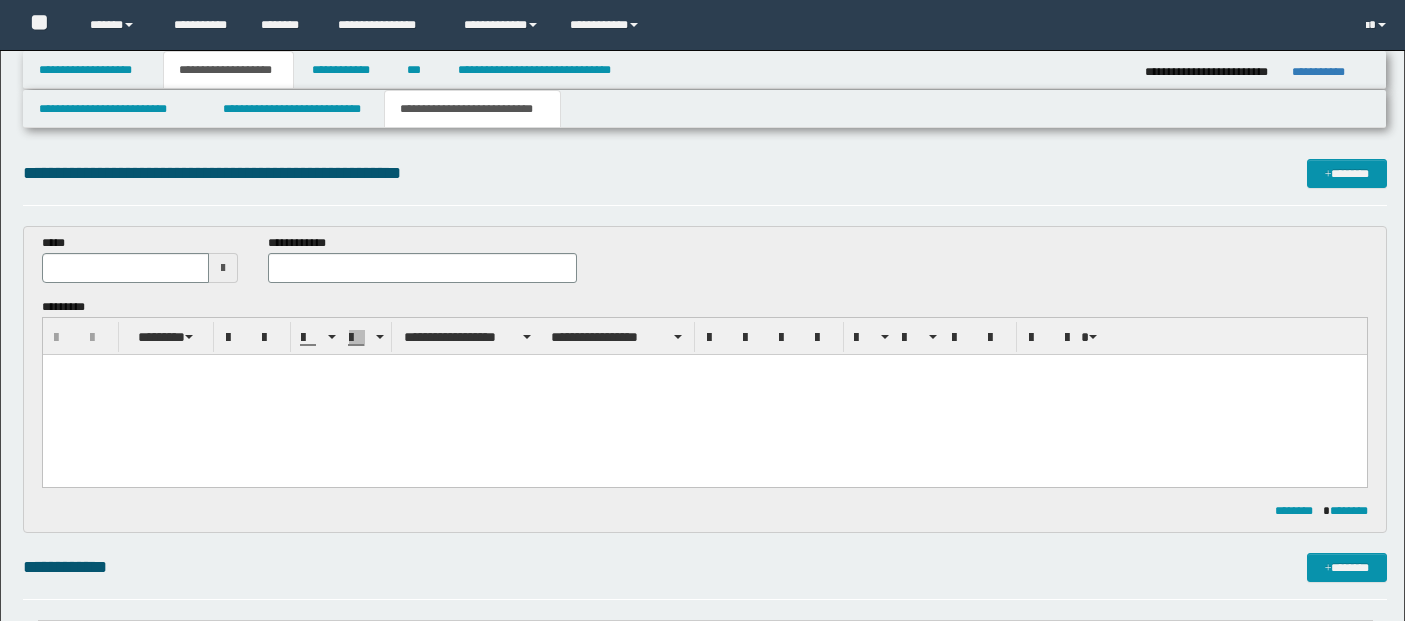 scroll, scrollTop: 1987, scrollLeft: 0, axis: vertical 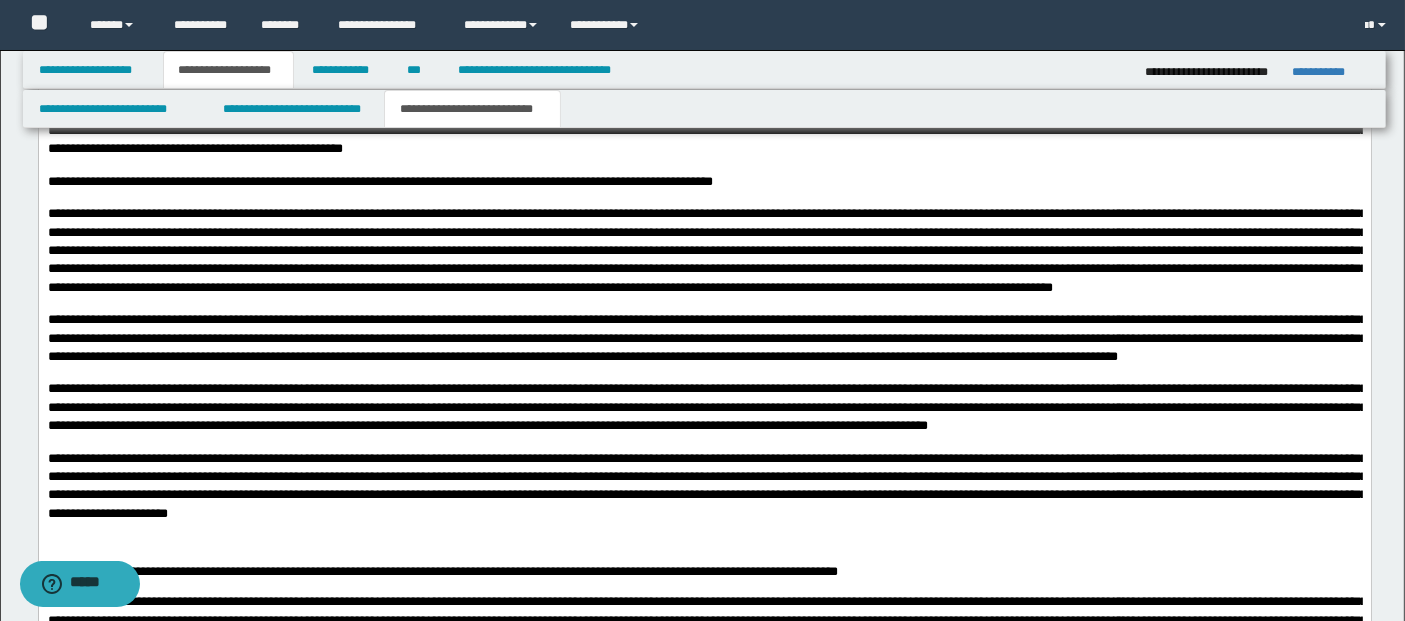 type 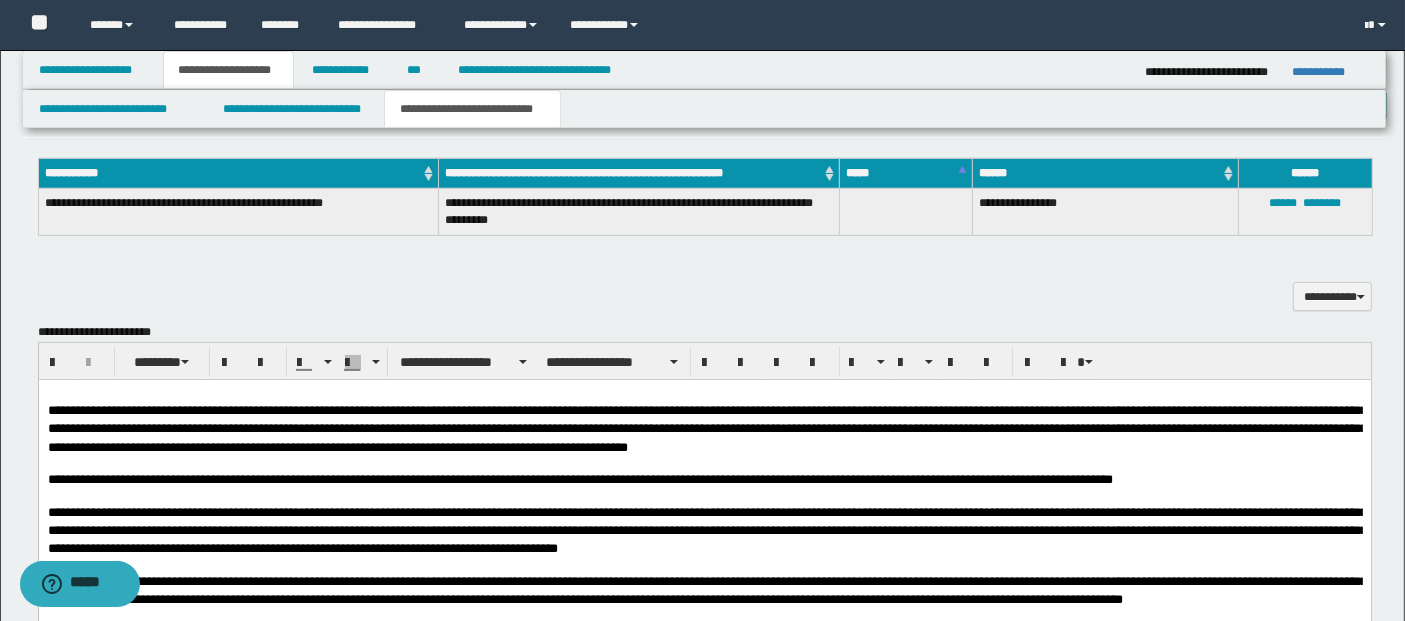scroll, scrollTop: 542, scrollLeft: 0, axis: vertical 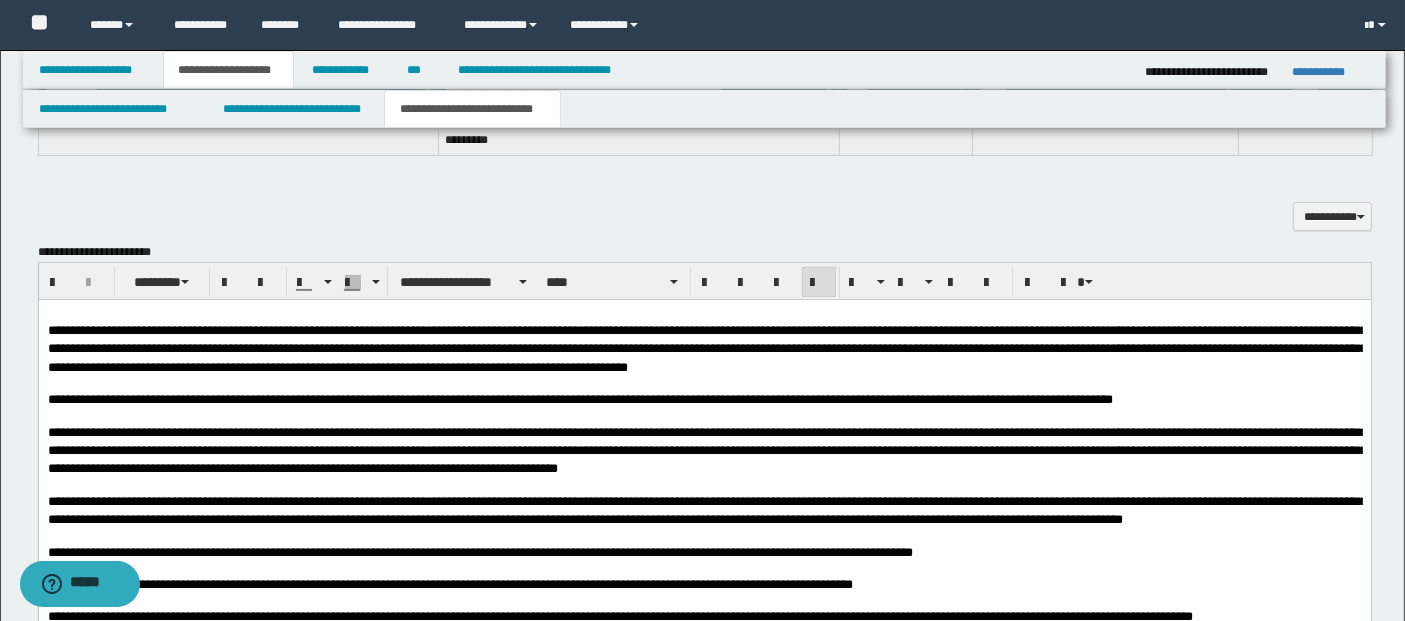 click on "**********" at bounding box center (704, 349) 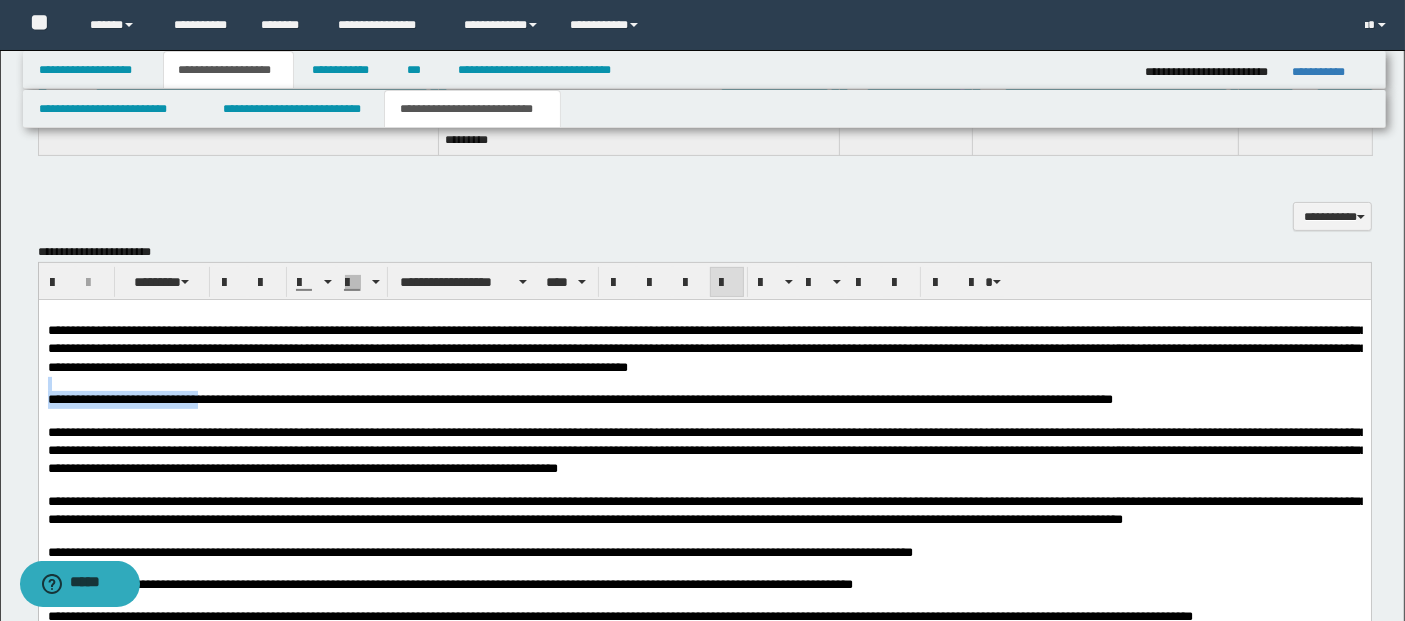 drag, startPoint x: 822, startPoint y: 369, endPoint x: 287, endPoint y: 403, distance: 536.0793 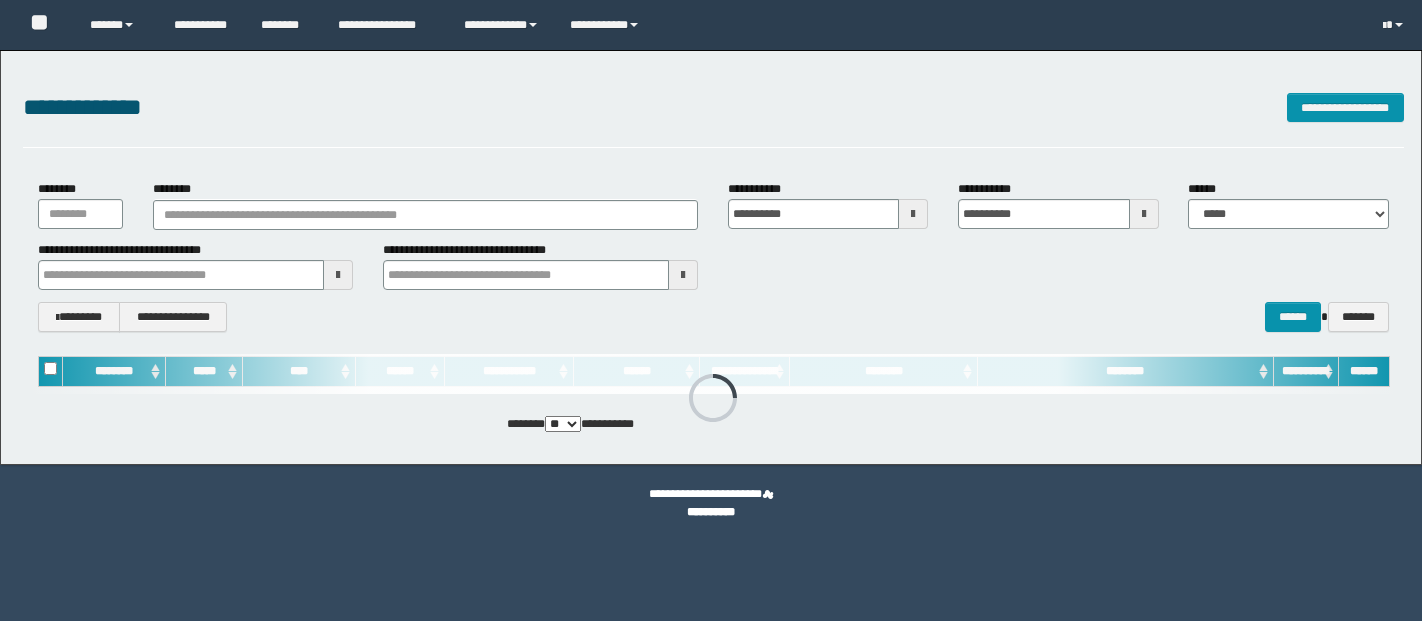 scroll, scrollTop: 0, scrollLeft: 0, axis: both 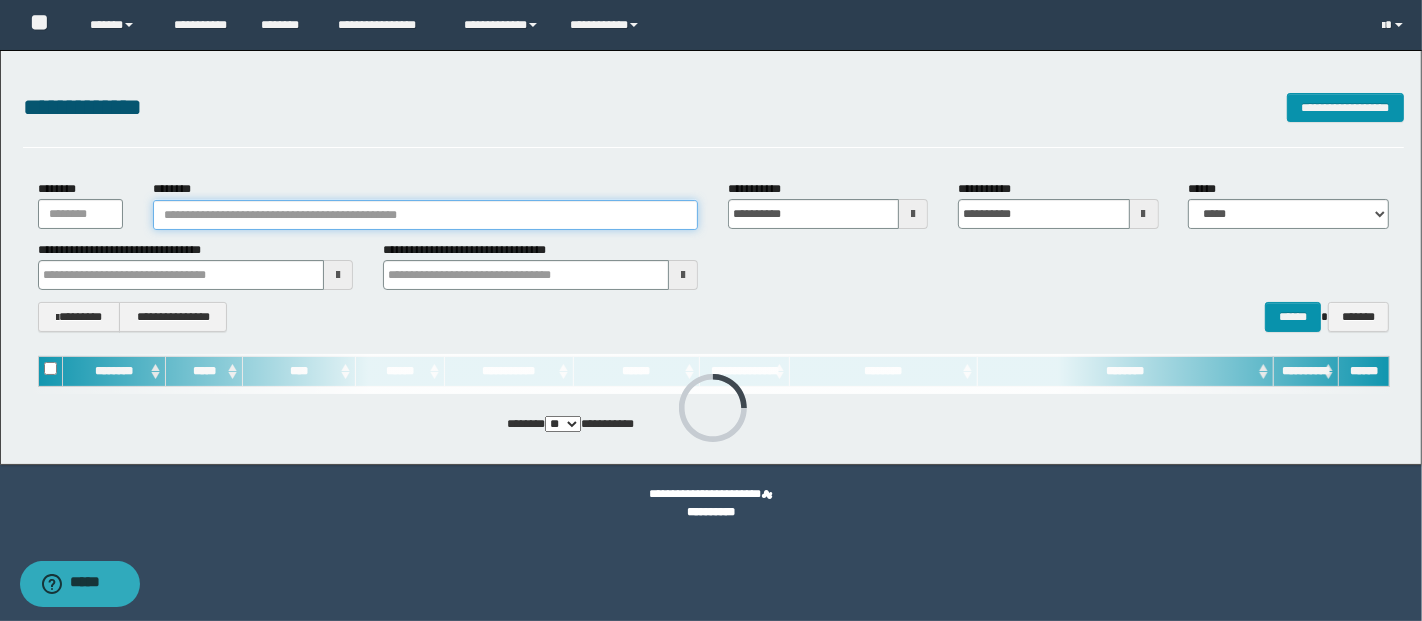 click on "********" at bounding box center (425, 215) 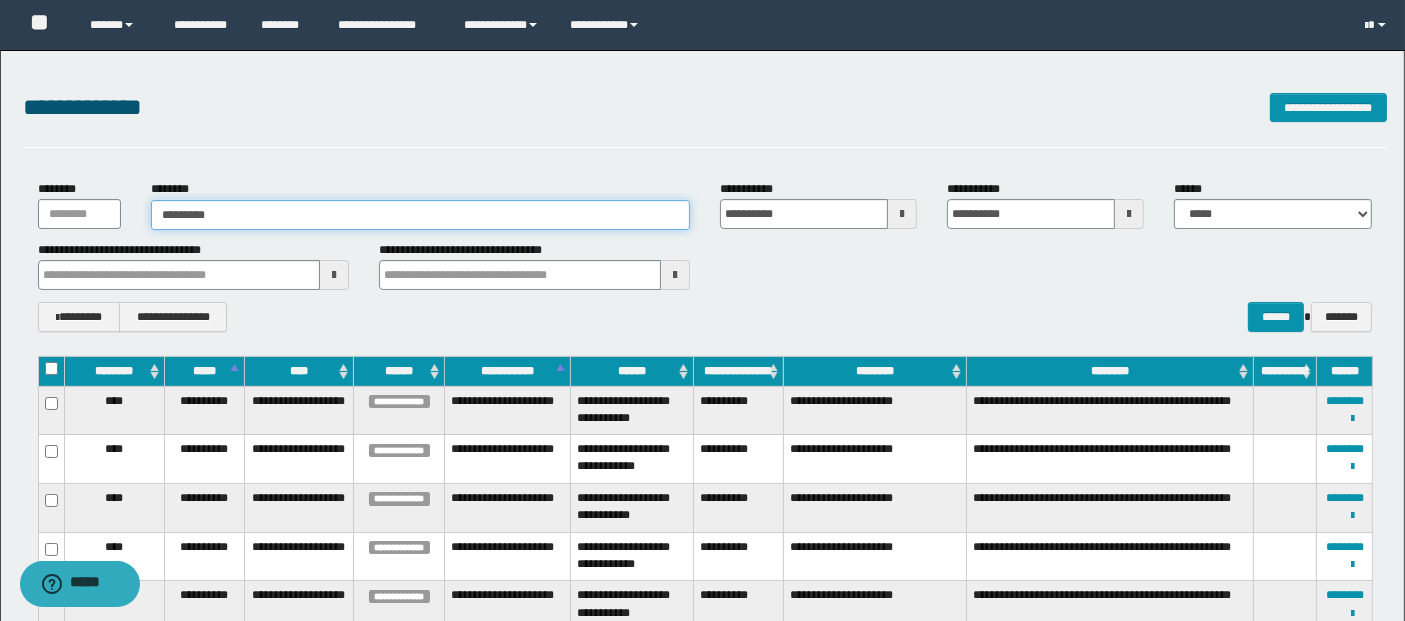 click on "*********" at bounding box center [420, 215] 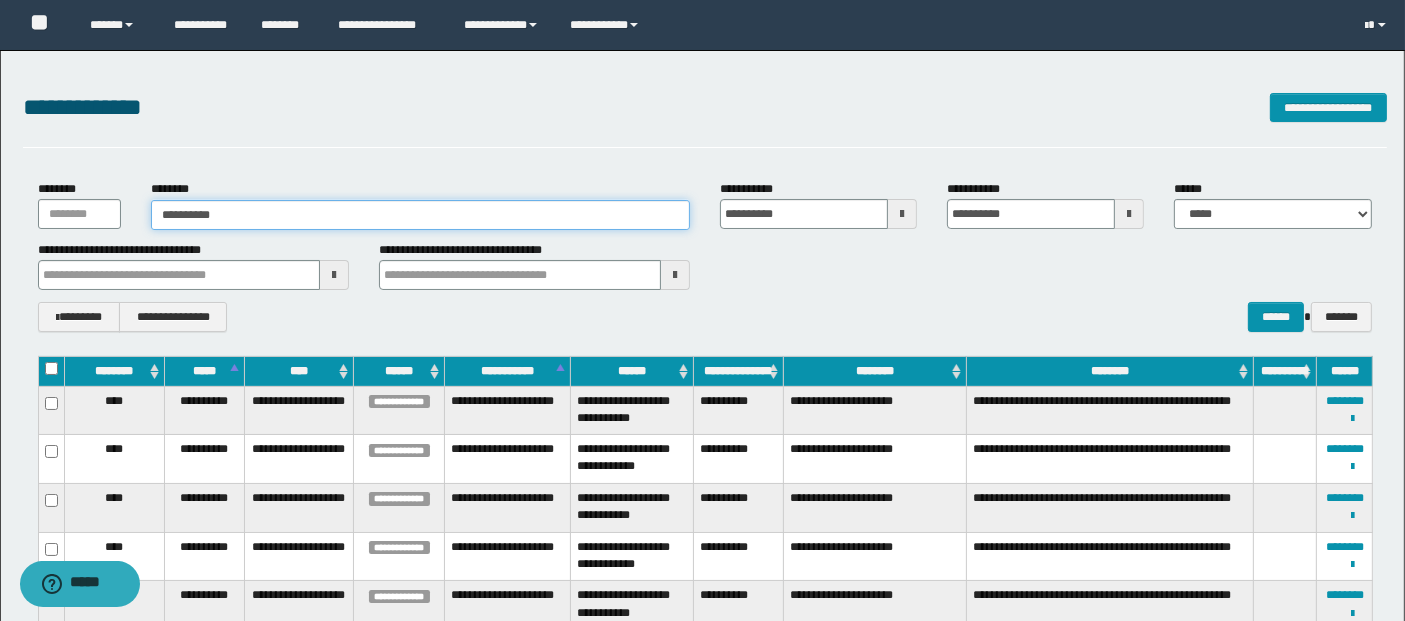 type on "**********" 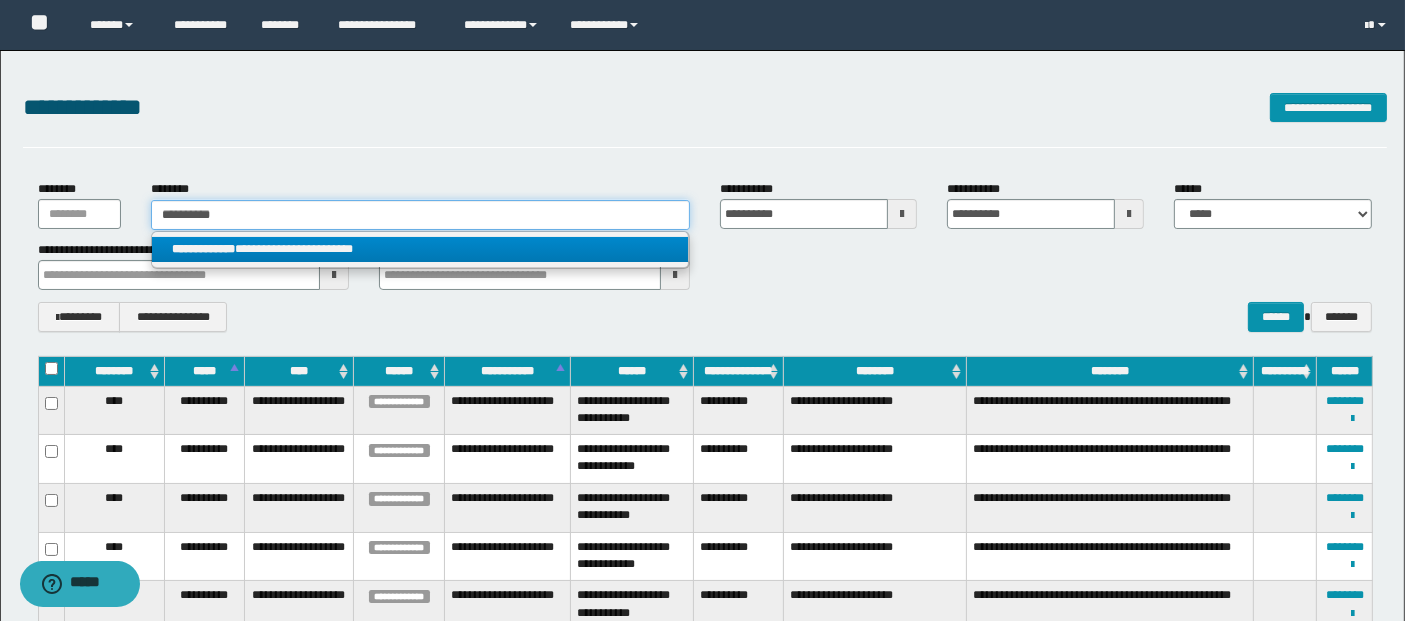 type on "**********" 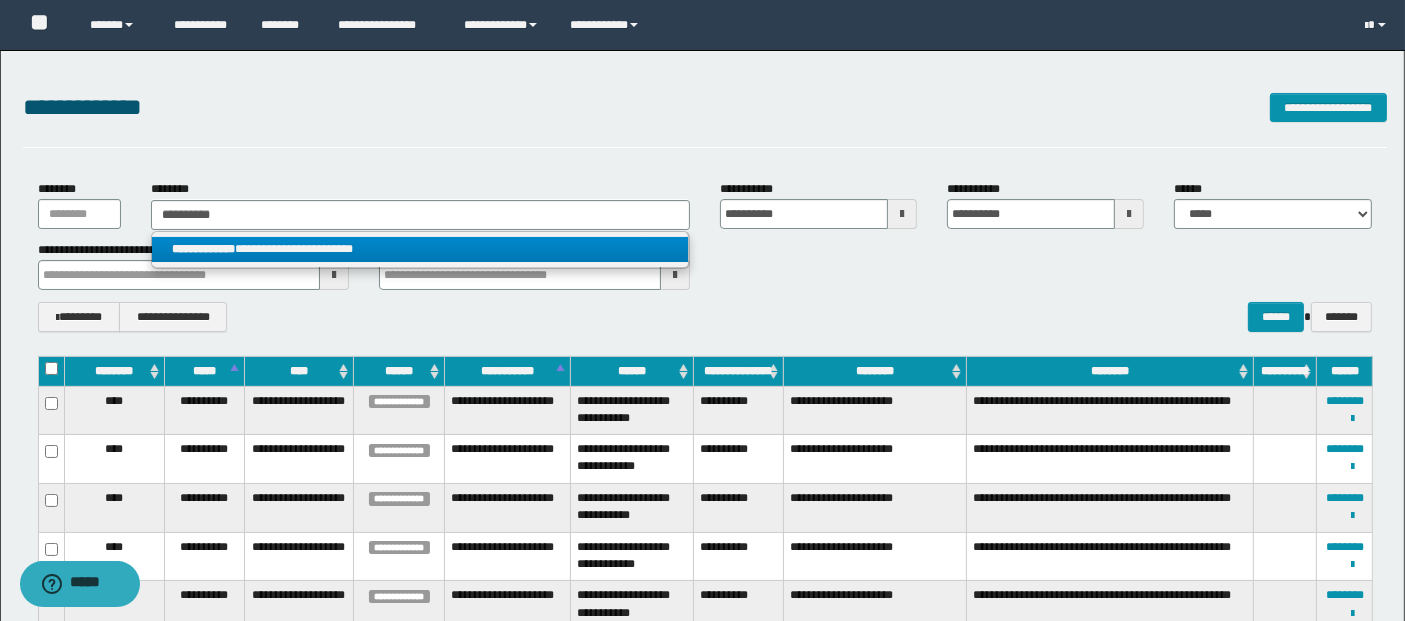 click on "**********" at bounding box center (420, 249) 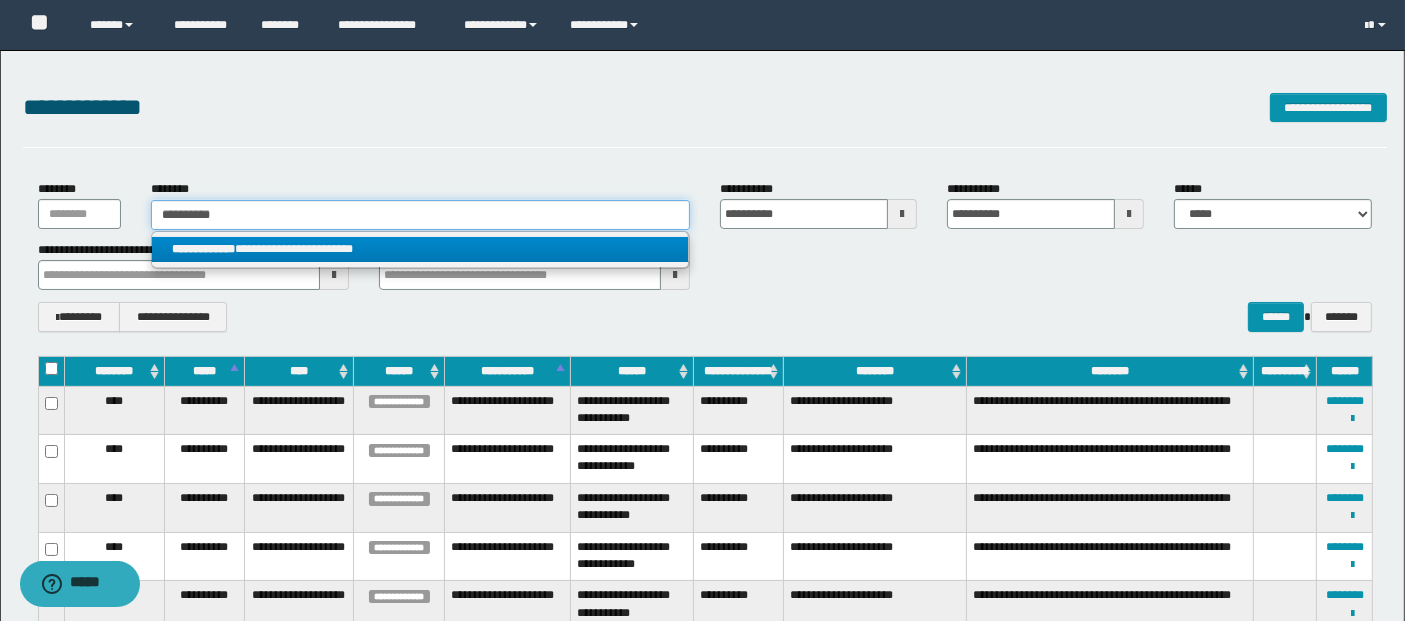 type 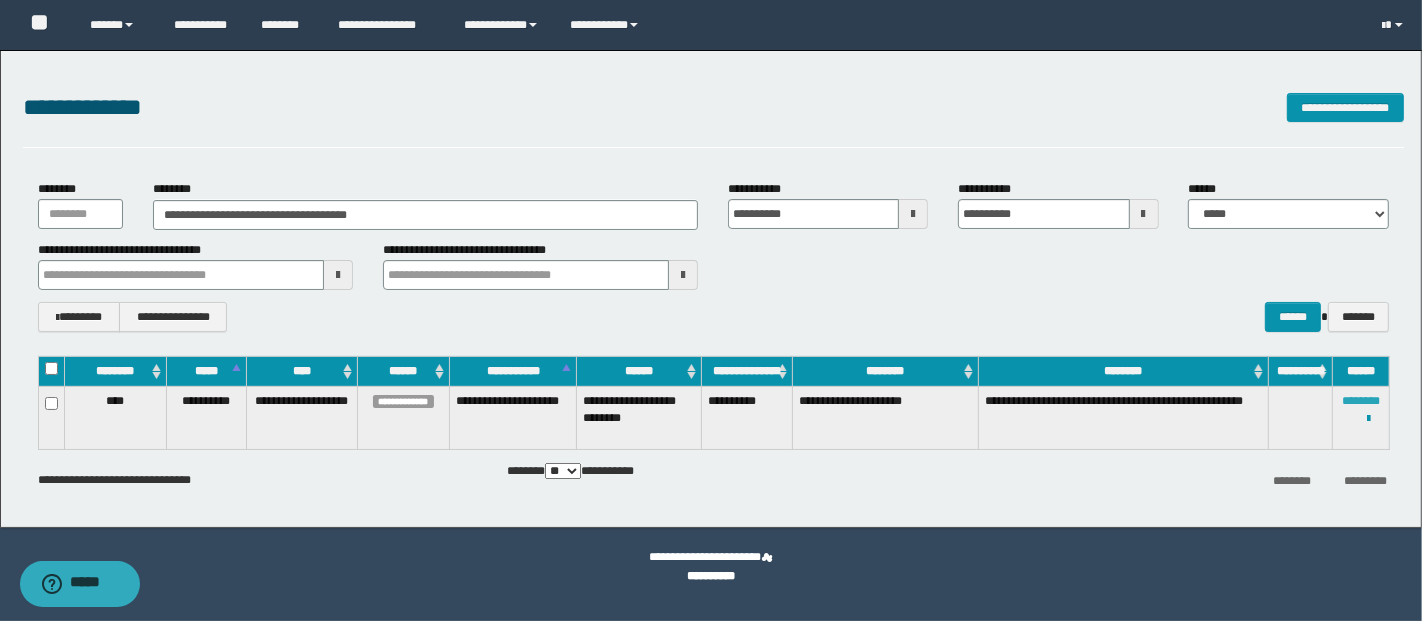 click on "********" at bounding box center (1361, 401) 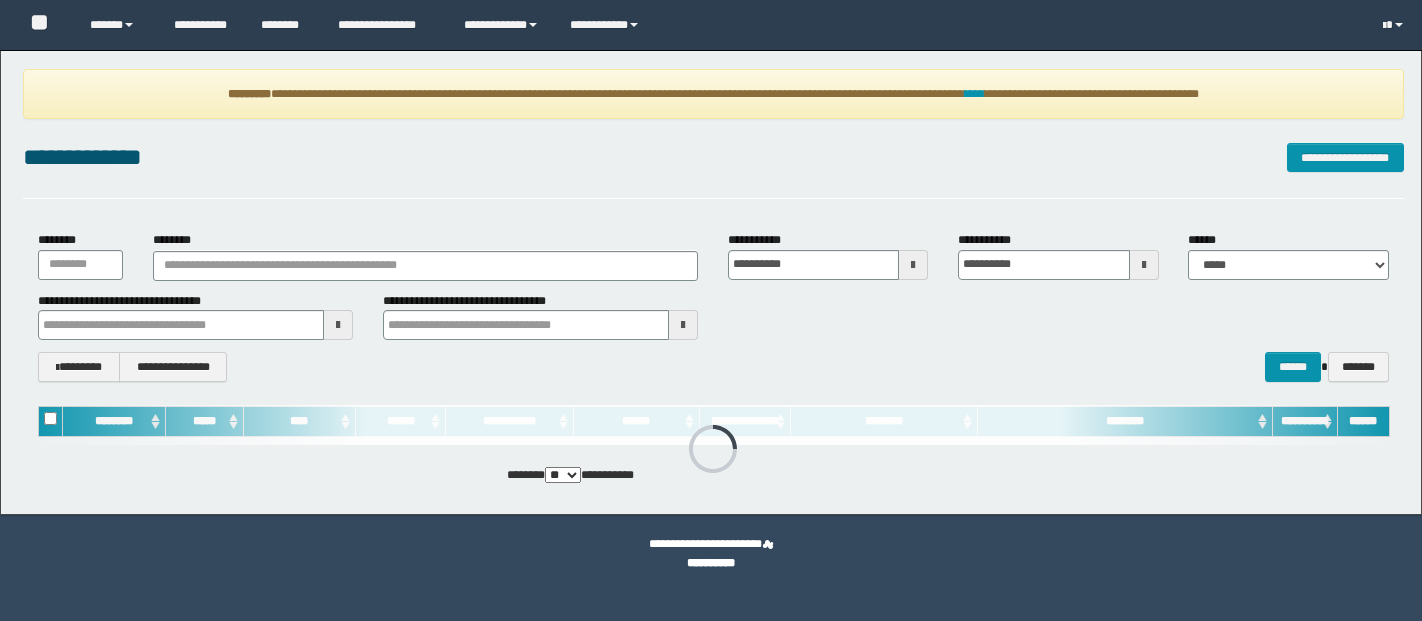 scroll, scrollTop: 0, scrollLeft: 0, axis: both 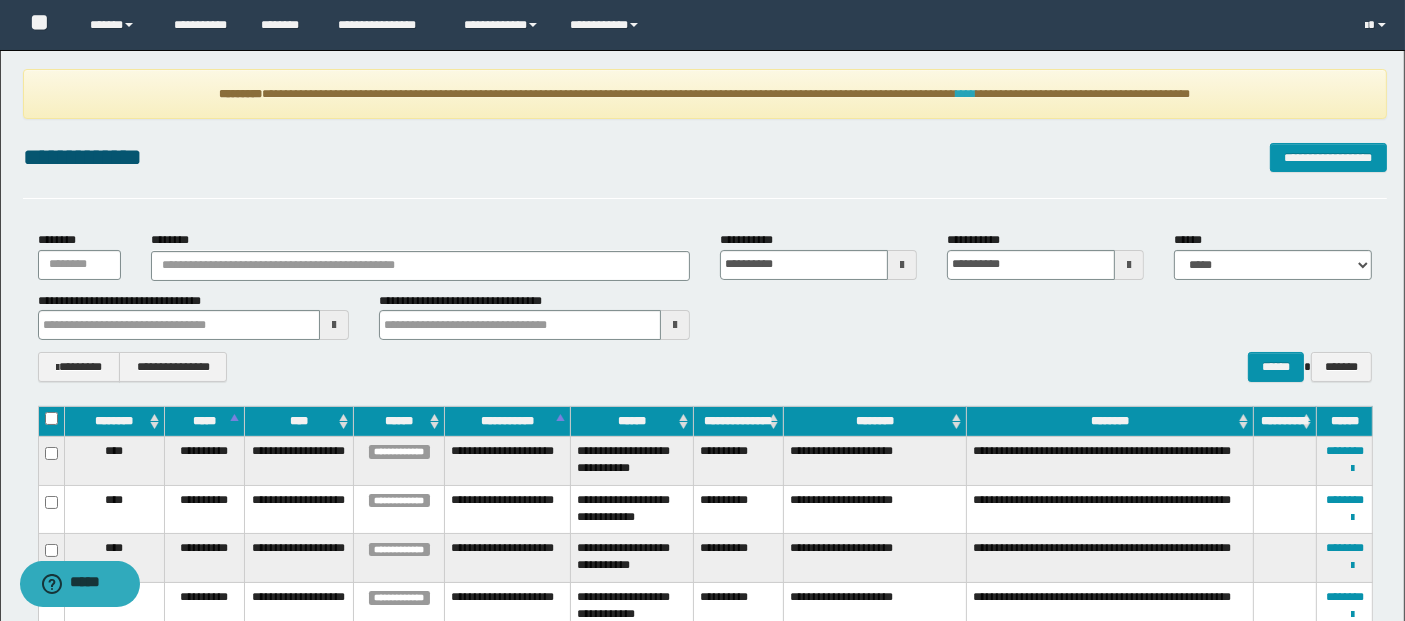 click on "****" at bounding box center (966, 94) 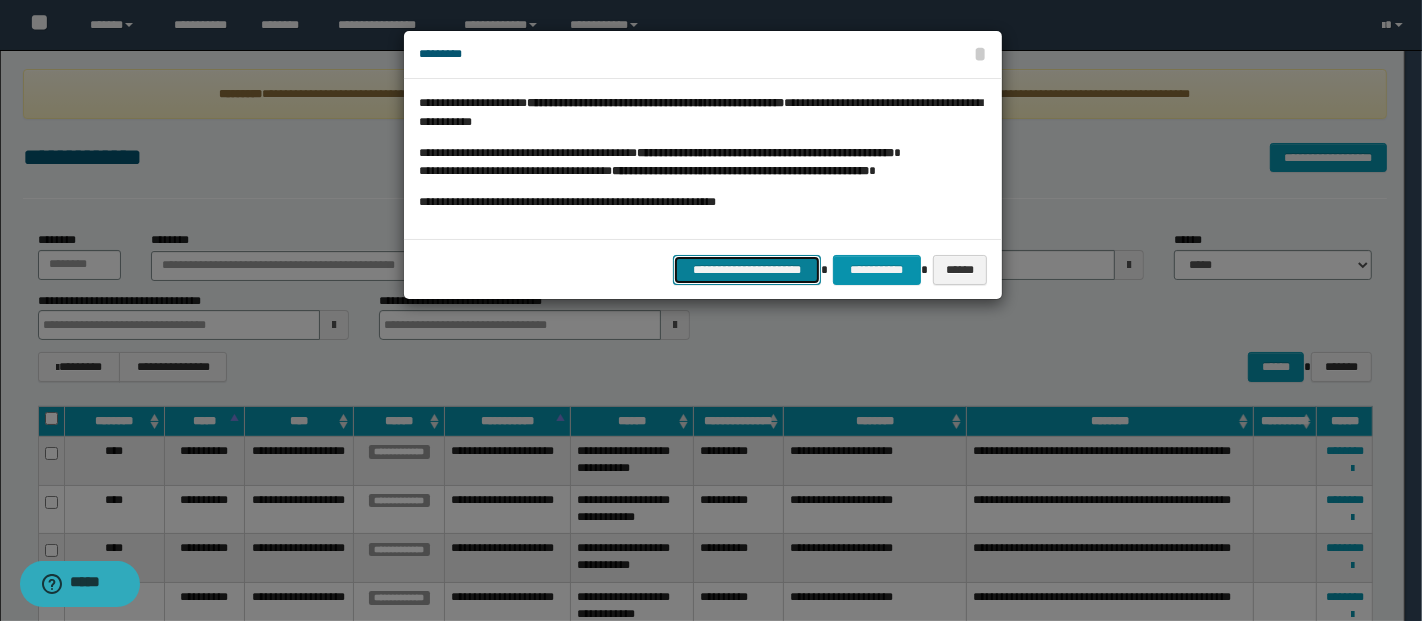 click on "**********" at bounding box center (747, 269) 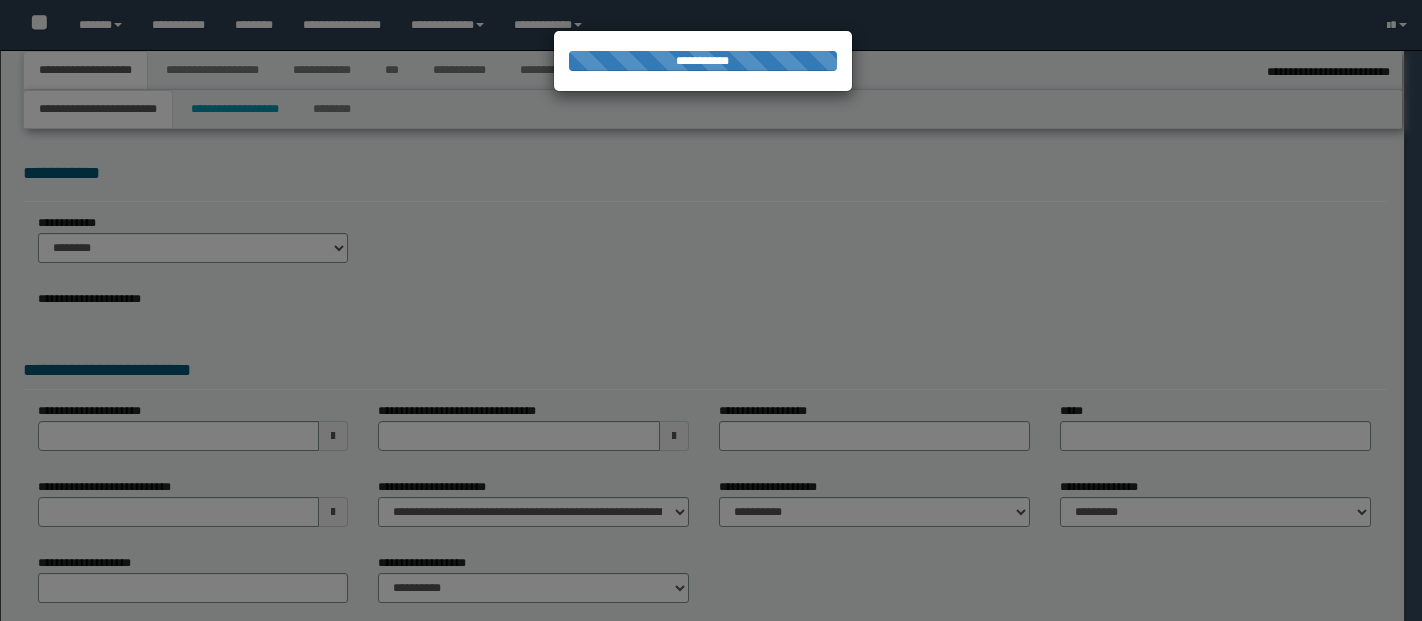 type on "*********" 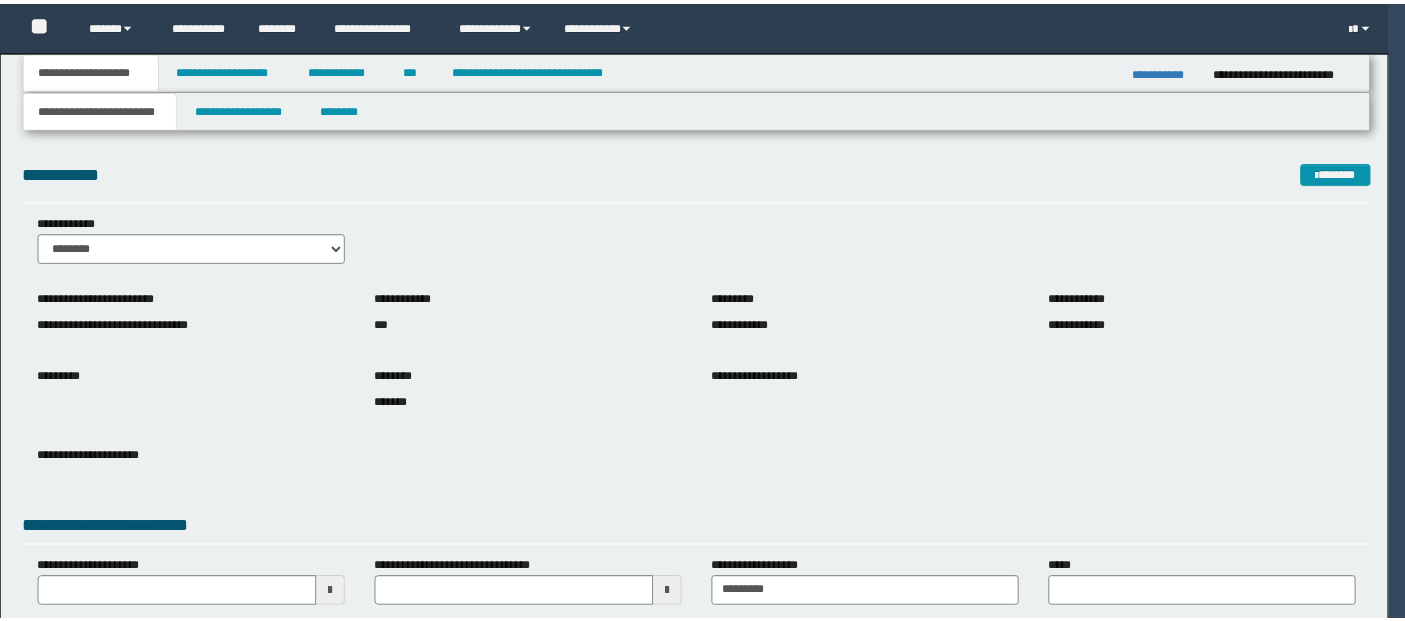 scroll, scrollTop: 0, scrollLeft: 0, axis: both 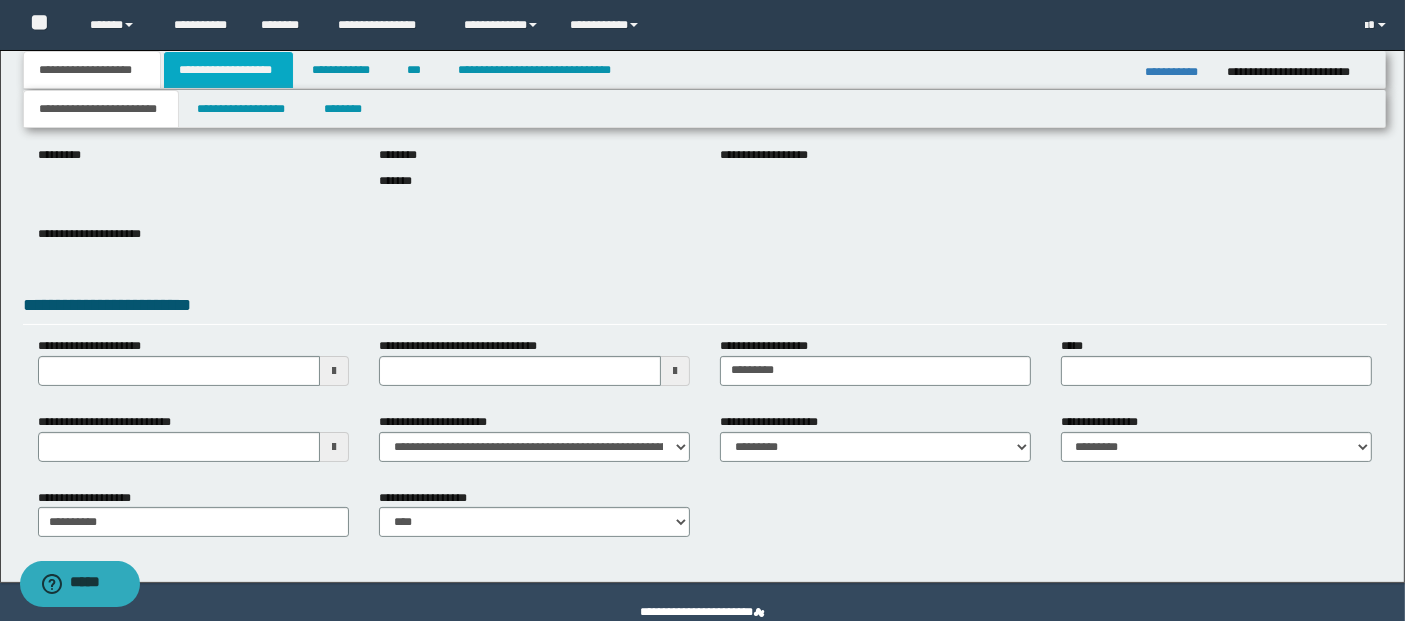 click on "**********" at bounding box center (228, 70) 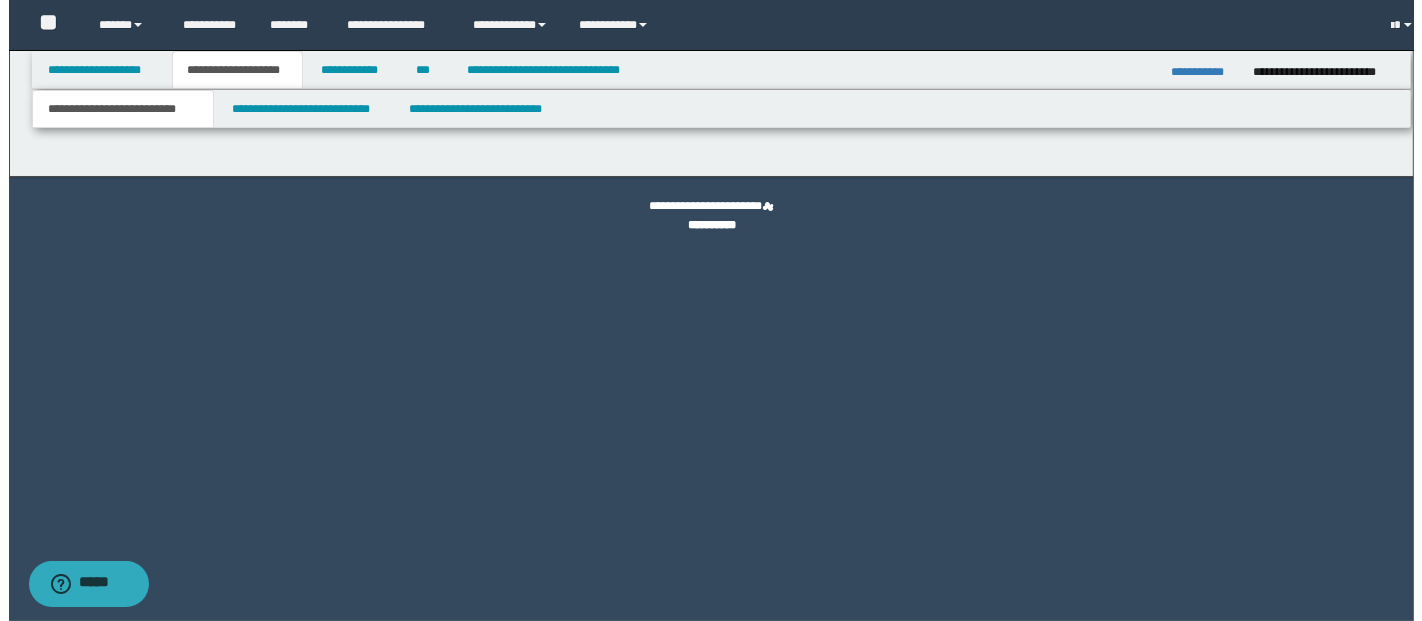 scroll, scrollTop: 0, scrollLeft: 0, axis: both 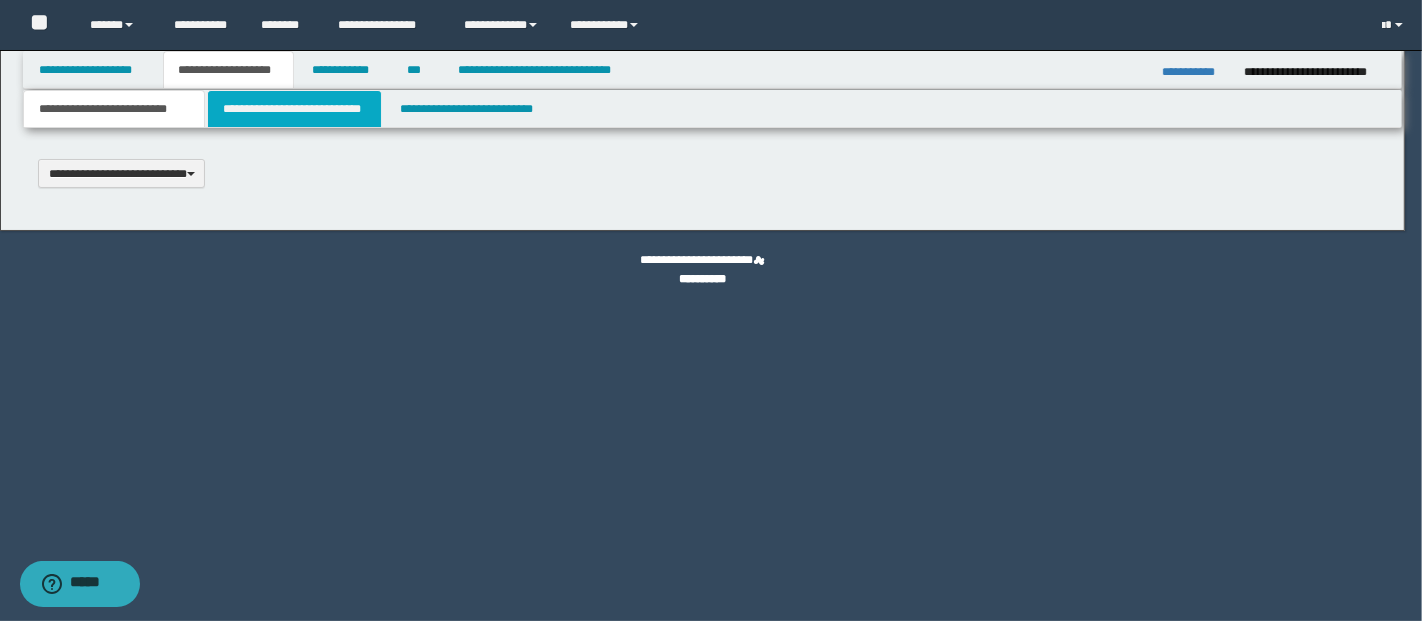 type 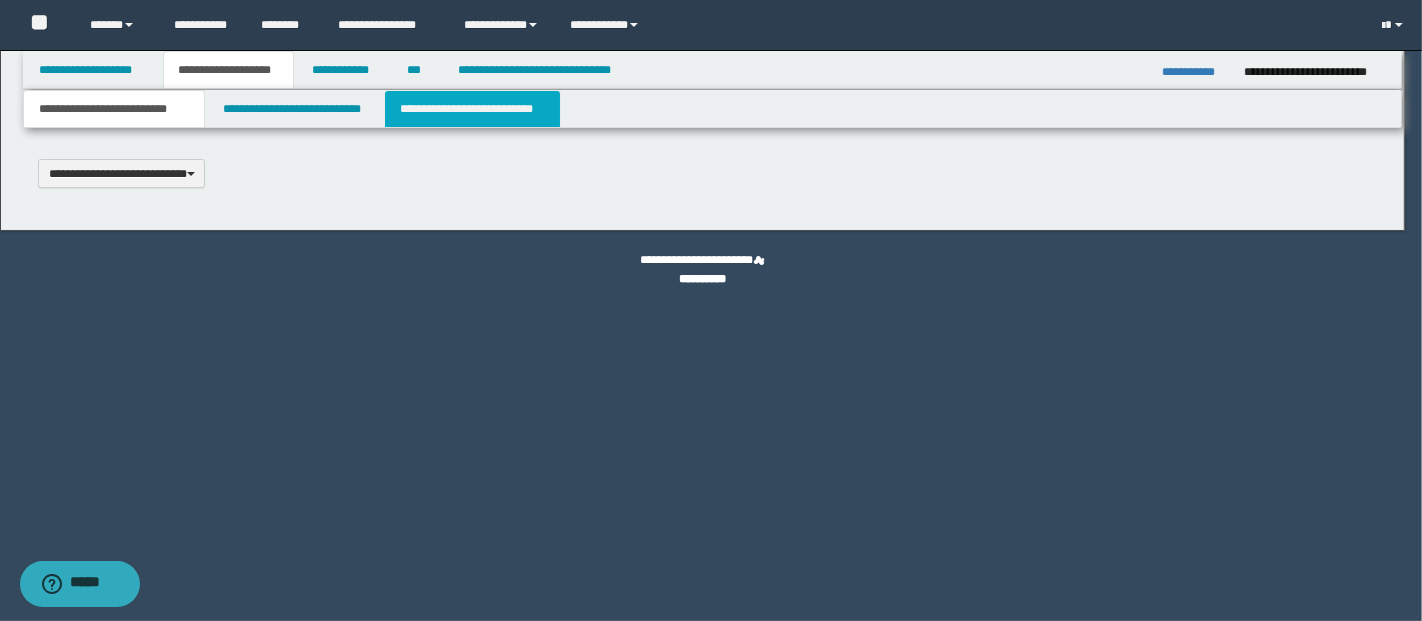 scroll, scrollTop: 0, scrollLeft: 0, axis: both 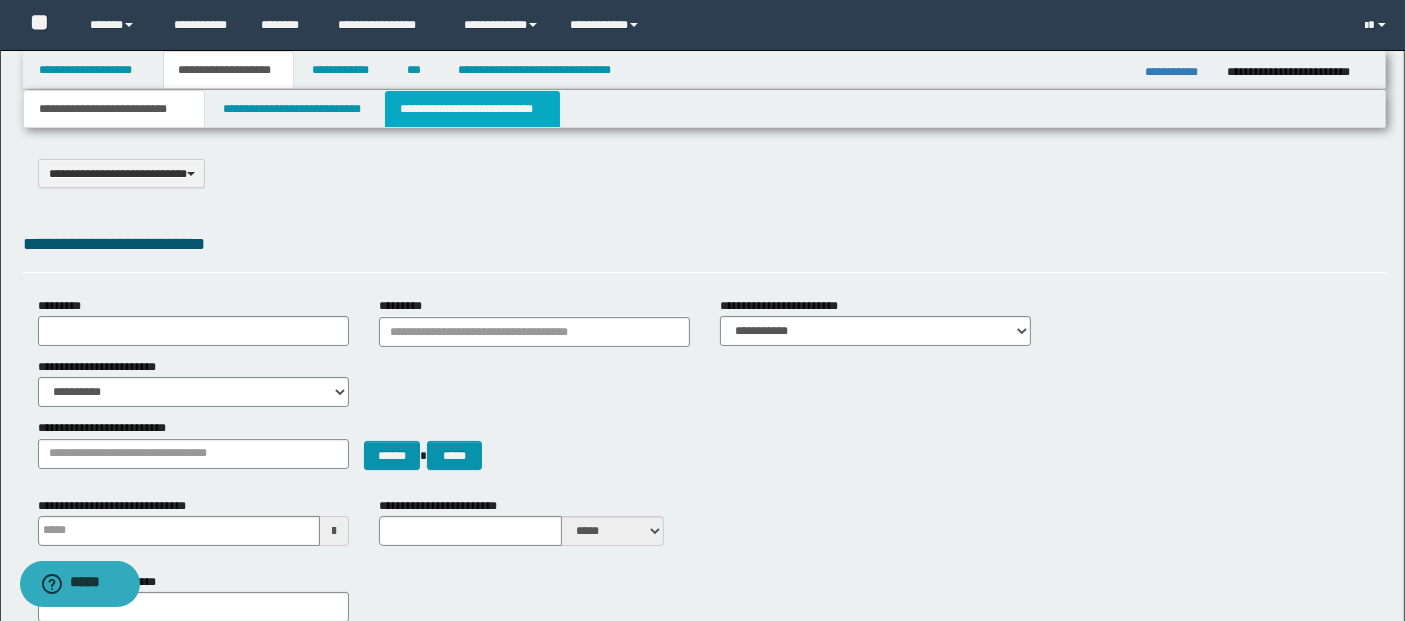 click on "**********" at bounding box center (472, 109) 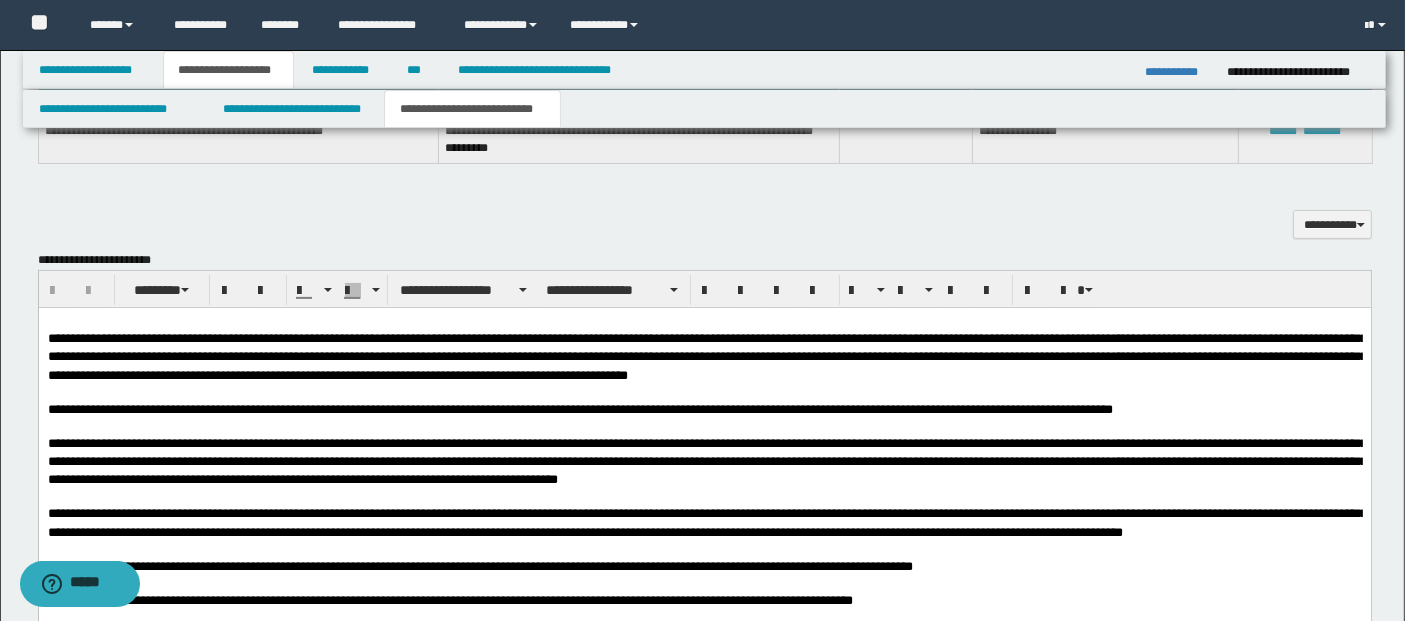 scroll, scrollTop: 555, scrollLeft: 0, axis: vertical 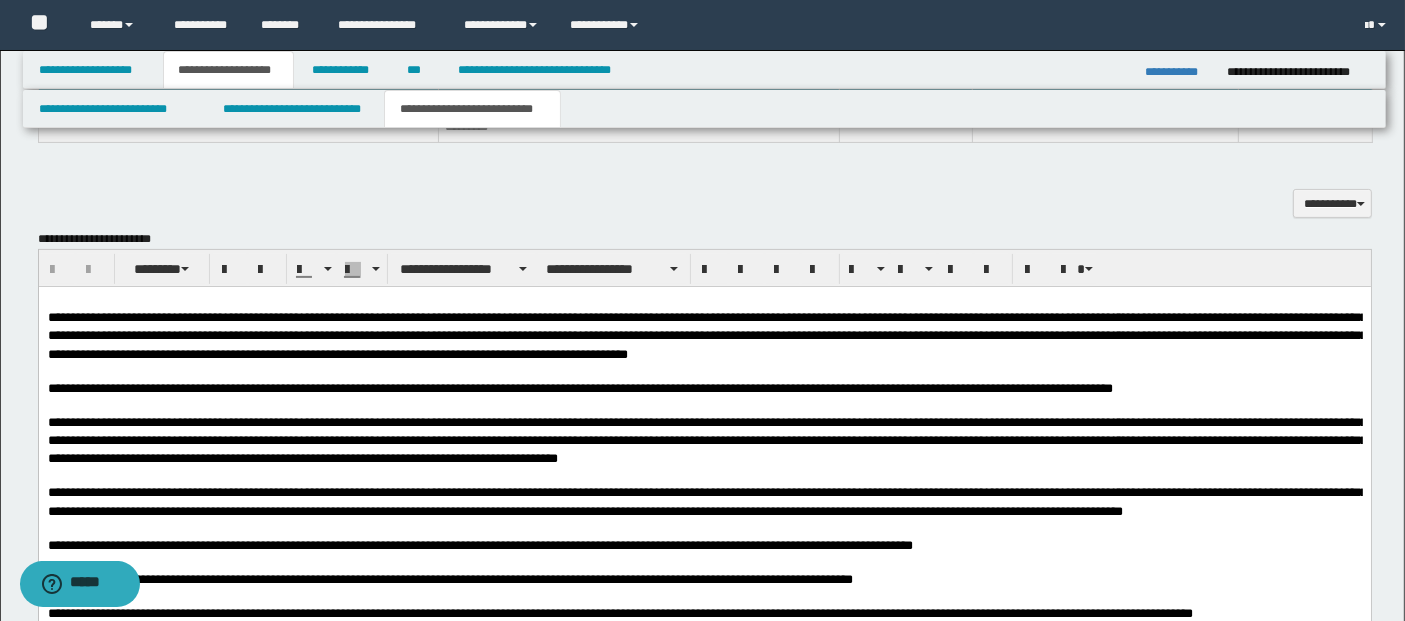 click on "**********" at bounding box center [704, 336] 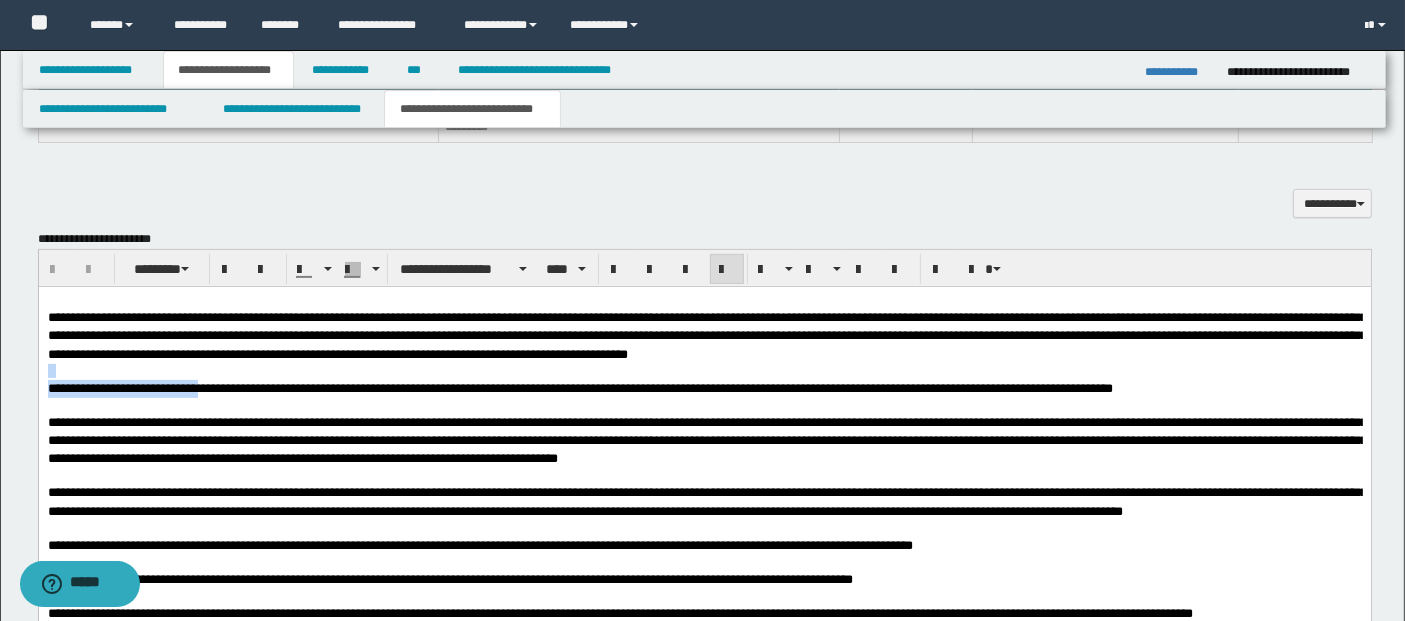 drag, startPoint x: 831, startPoint y: 360, endPoint x: 303, endPoint y: 374, distance: 528.18555 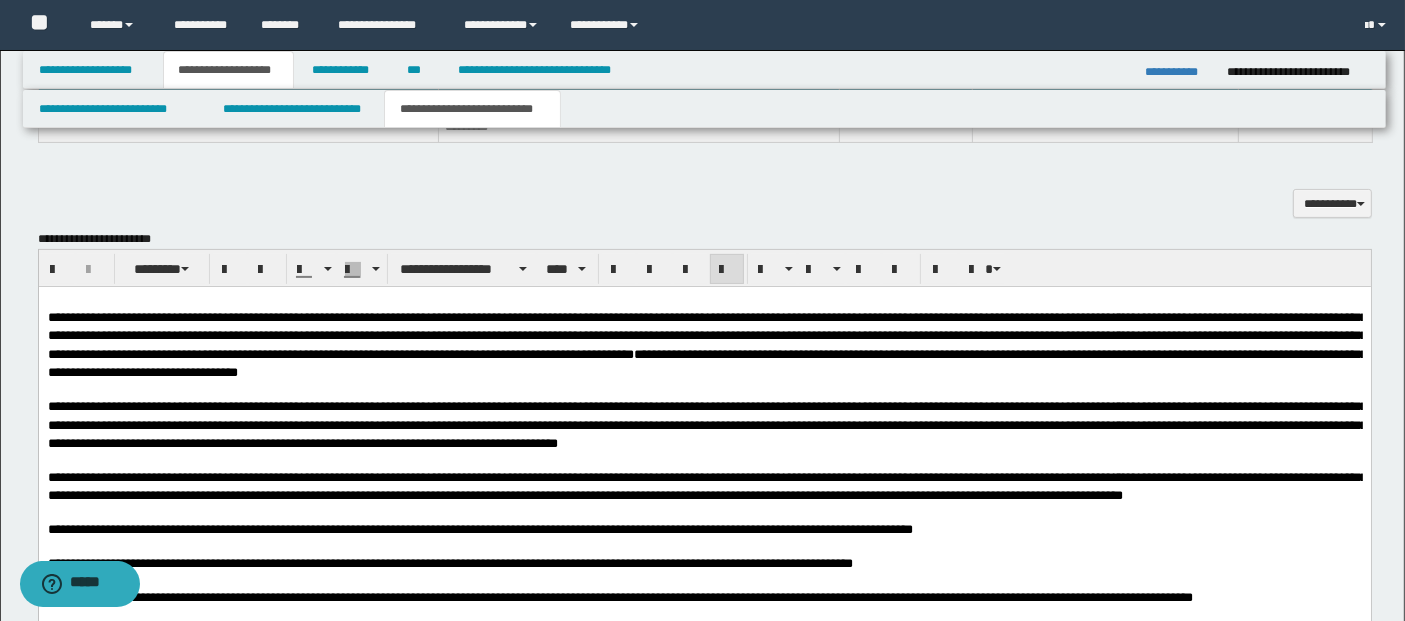 type 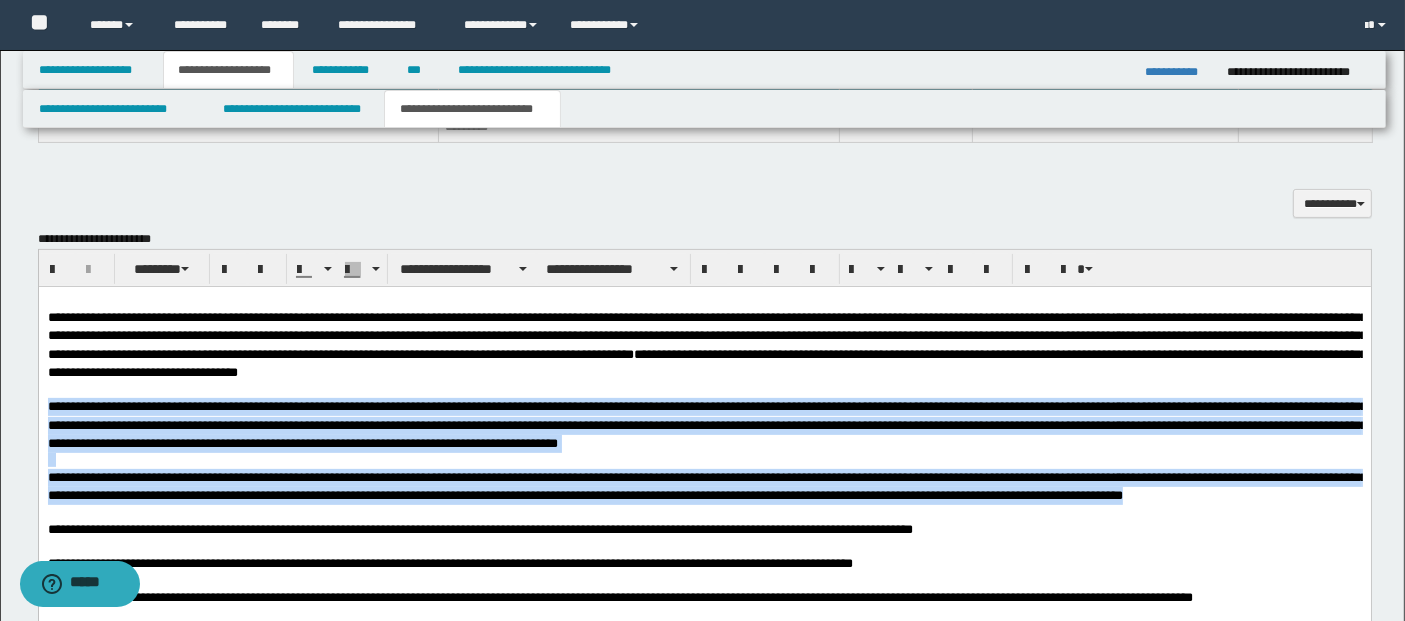 drag, startPoint x: 573, startPoint y: 389, endPoint x: 1308, endPoint y: 493, distance: 742.32135 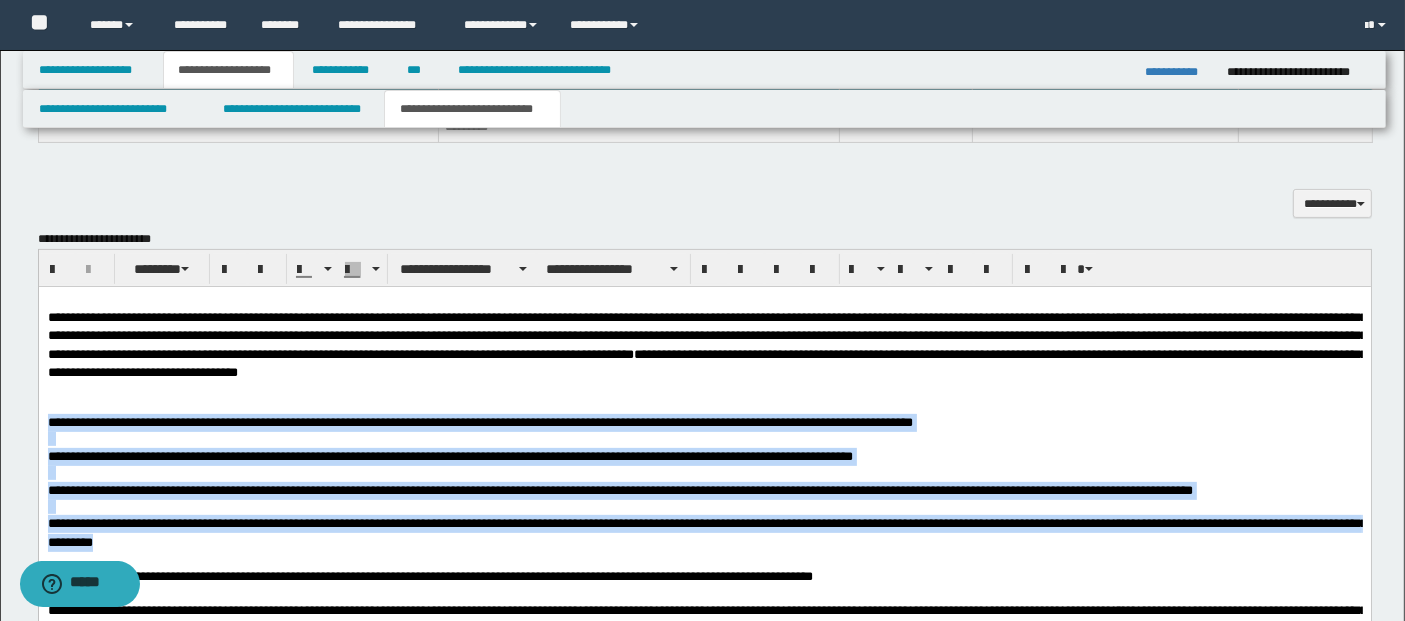 drag, startPoint x: 661, startPoint y: 403, endPoint x: 365, endPoint y: 526, distance: 320.5386 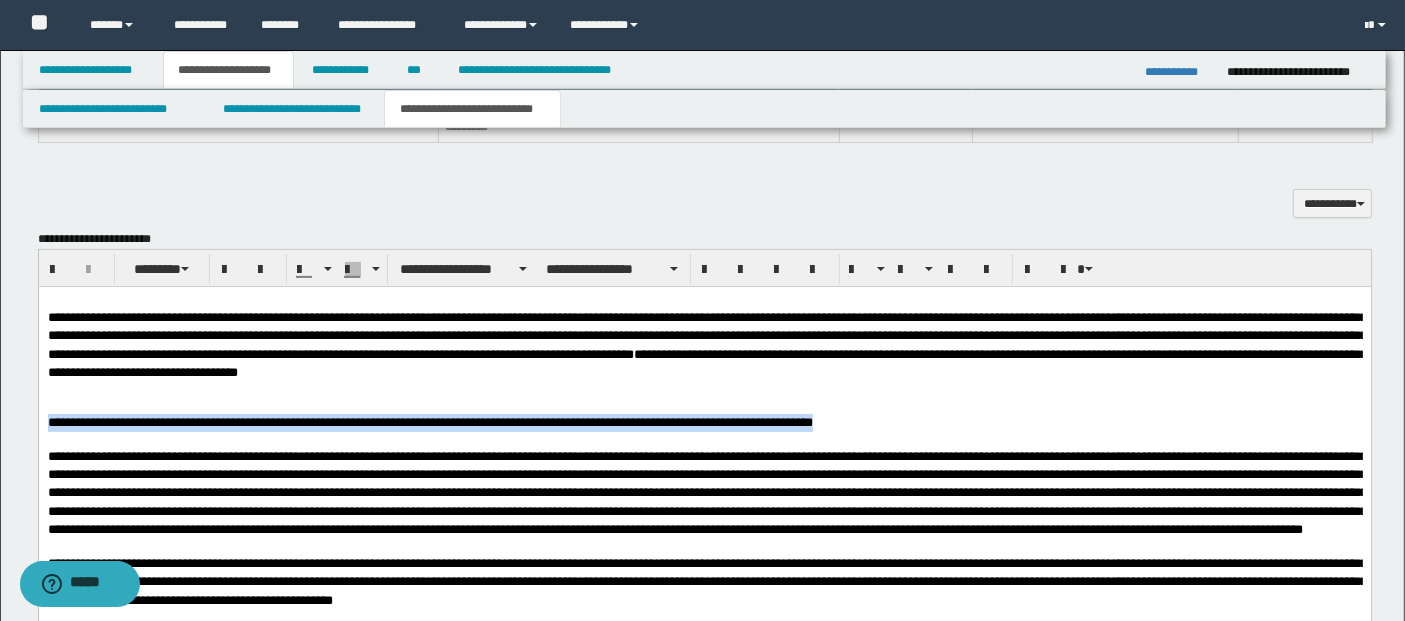 drag, startPoint x: 448, startPoint y: 400, endPoint x: 972, endPoint y: 415, distance: 524.21466 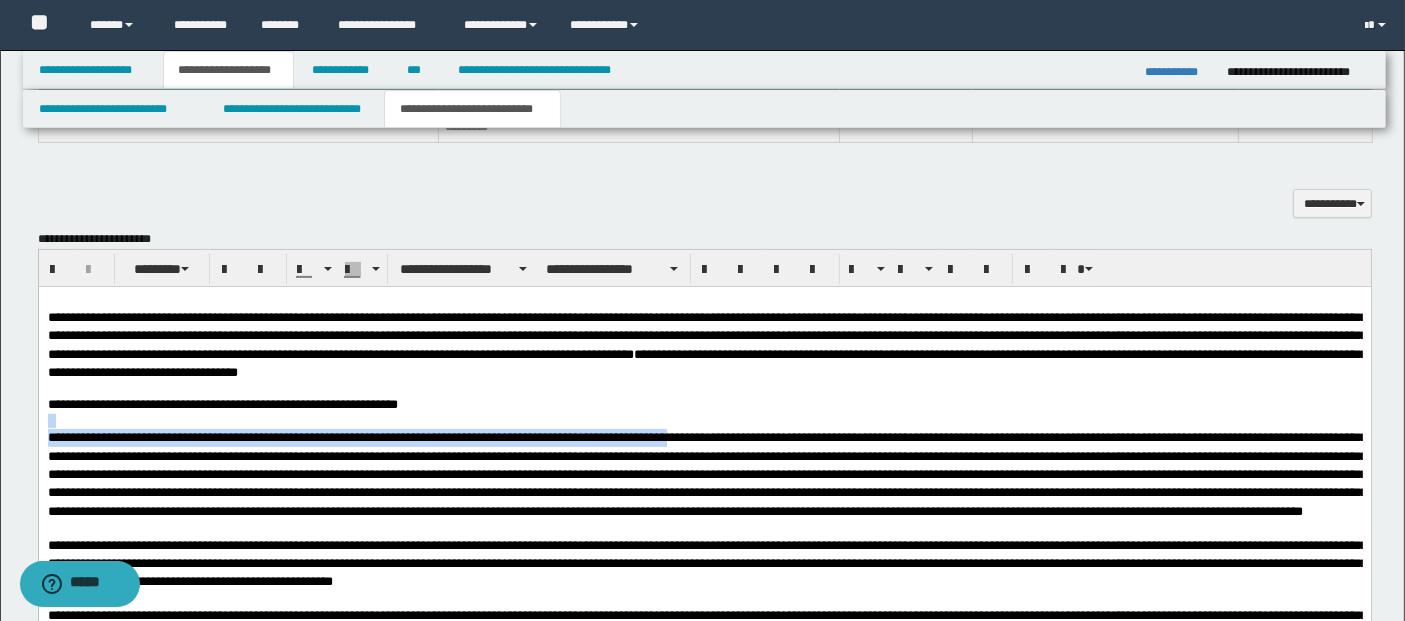 drag, startPoint x: 469, startPoint y: 401, endPoint x: 825, endPoint y: 439, distance: 358.02234 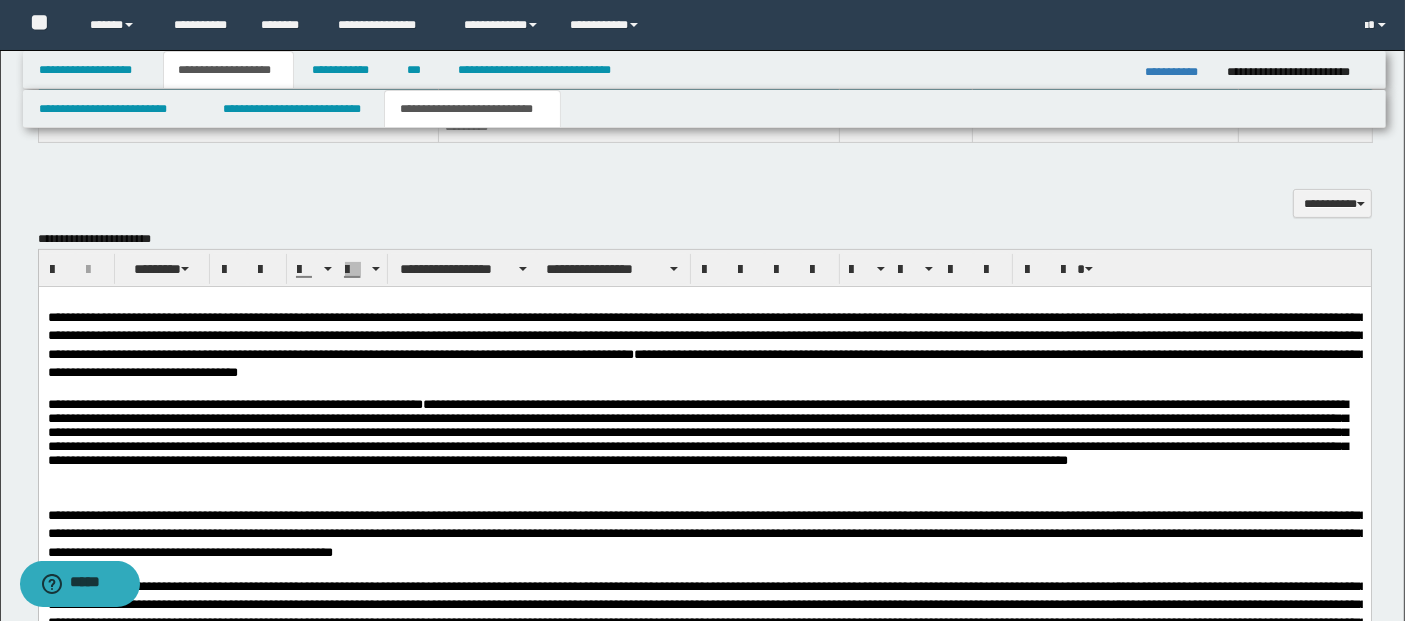 click at bounding box center [697, 432] 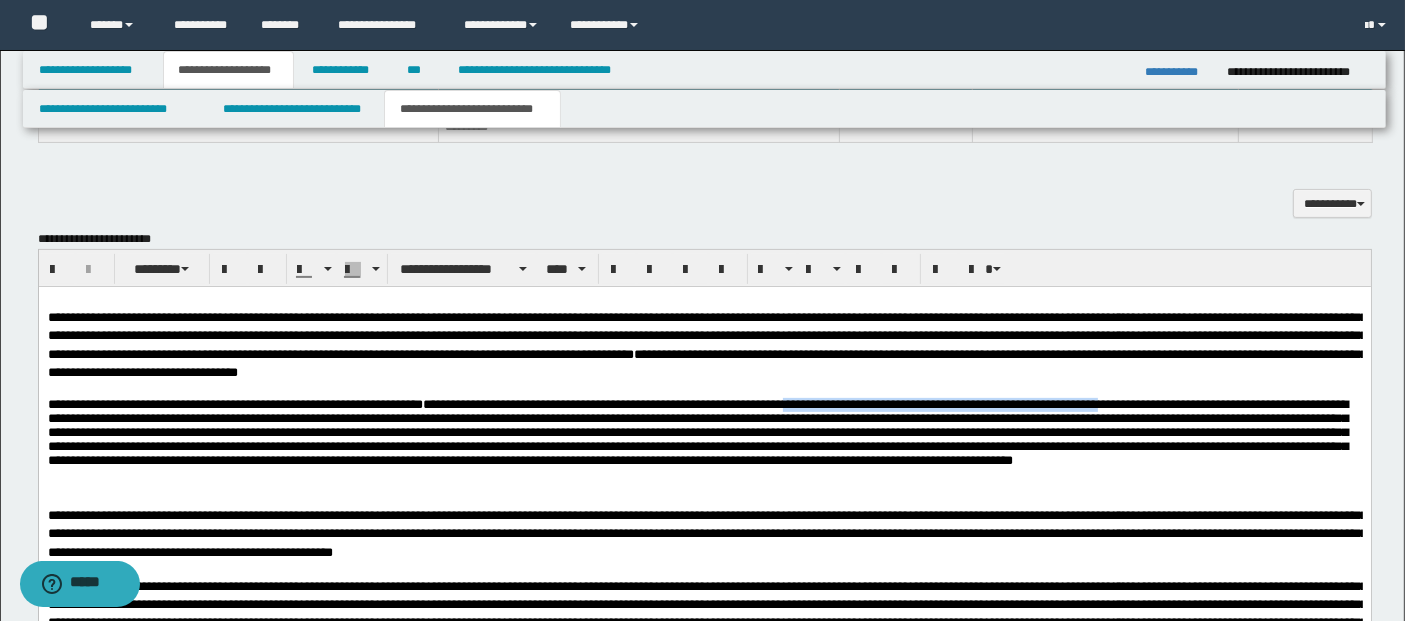 drag, startPoint x: 835, startPoint y: 406, endPoint x: 1179, endPoint y: 412, distance: 344.0523 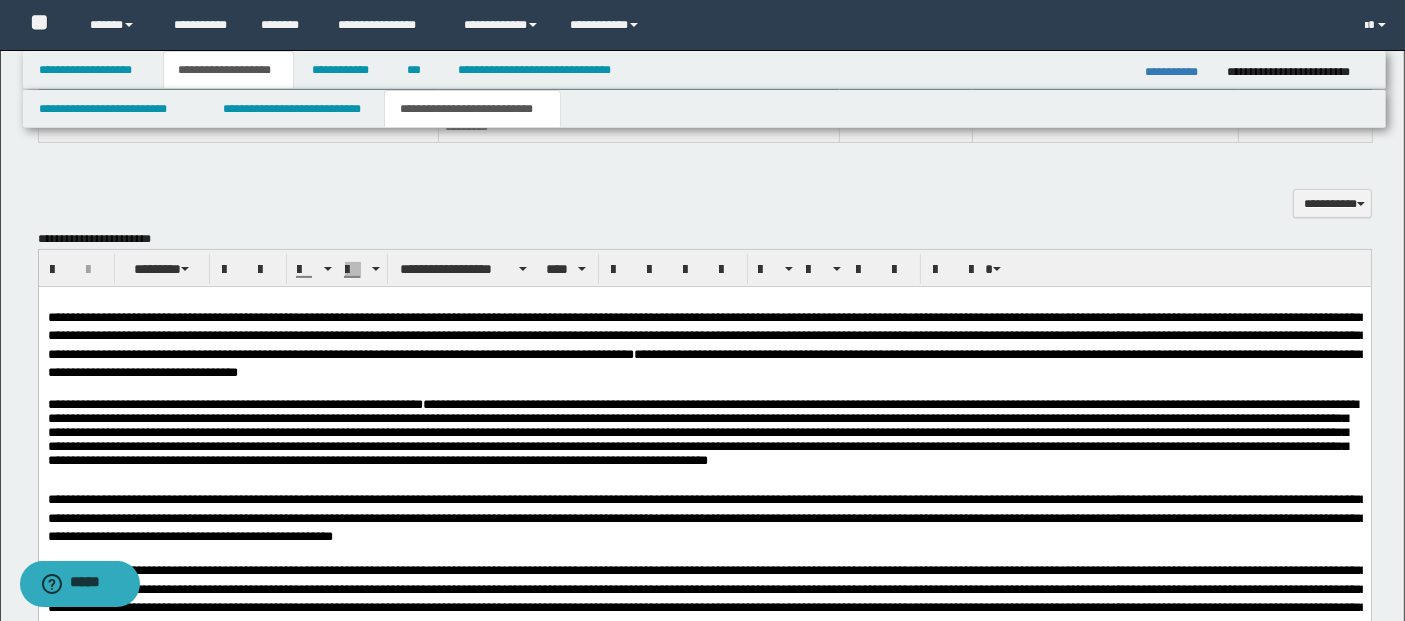 click on "**********" at bounding box center [702, 432] 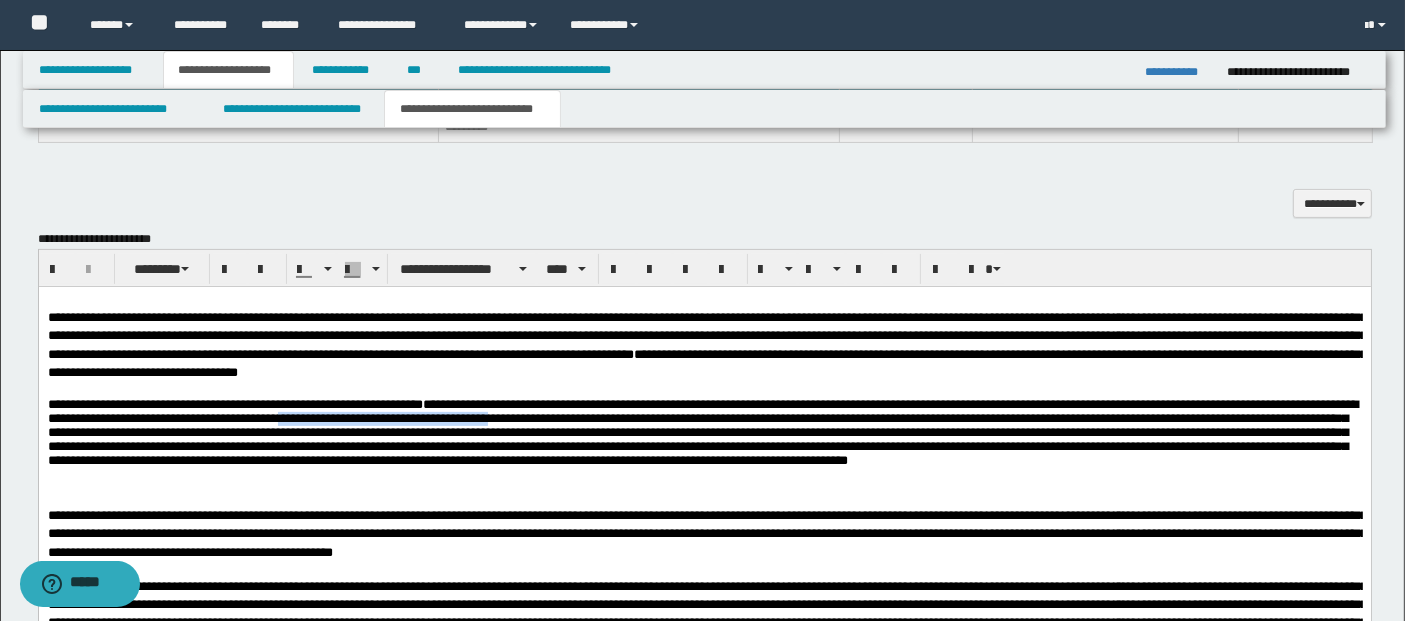 drag, startPoint x: 432, startPoint y: 426, endPoint x: 668, endPoint y: 420, distance: 236.07626 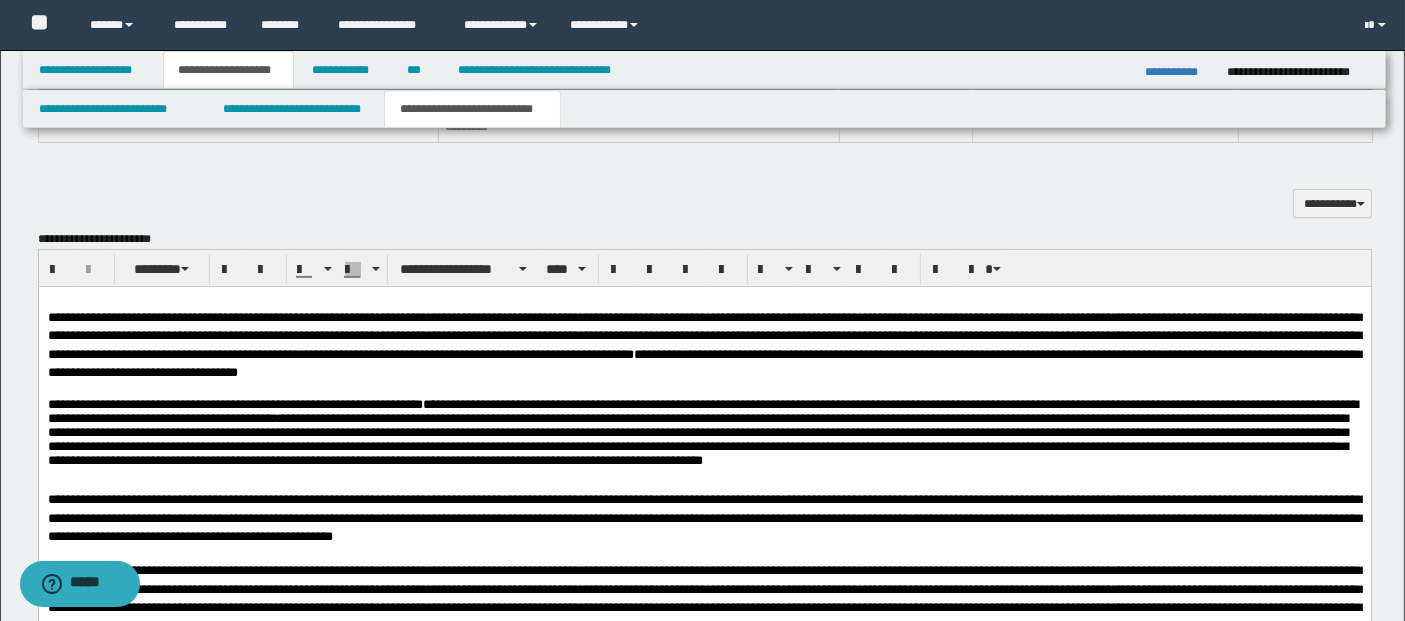 click on "**********" at bounding box center (702, 432) 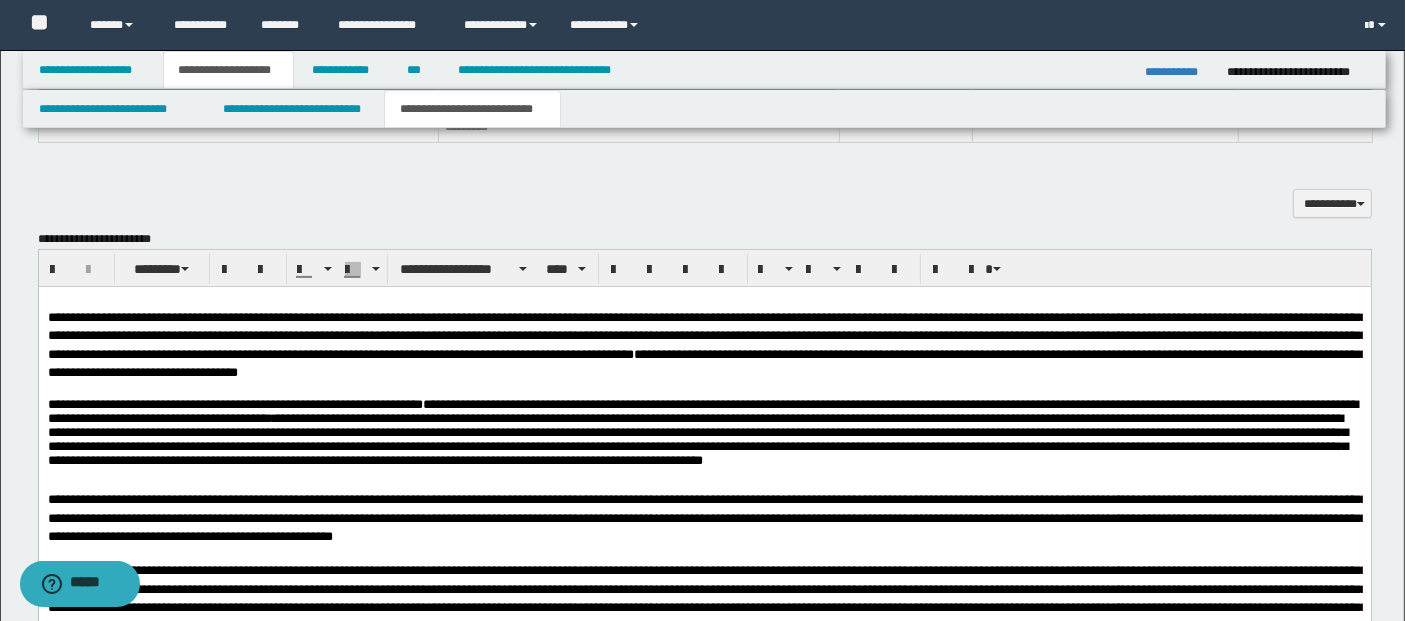 click on "**********" at bounding box center (702, 432) 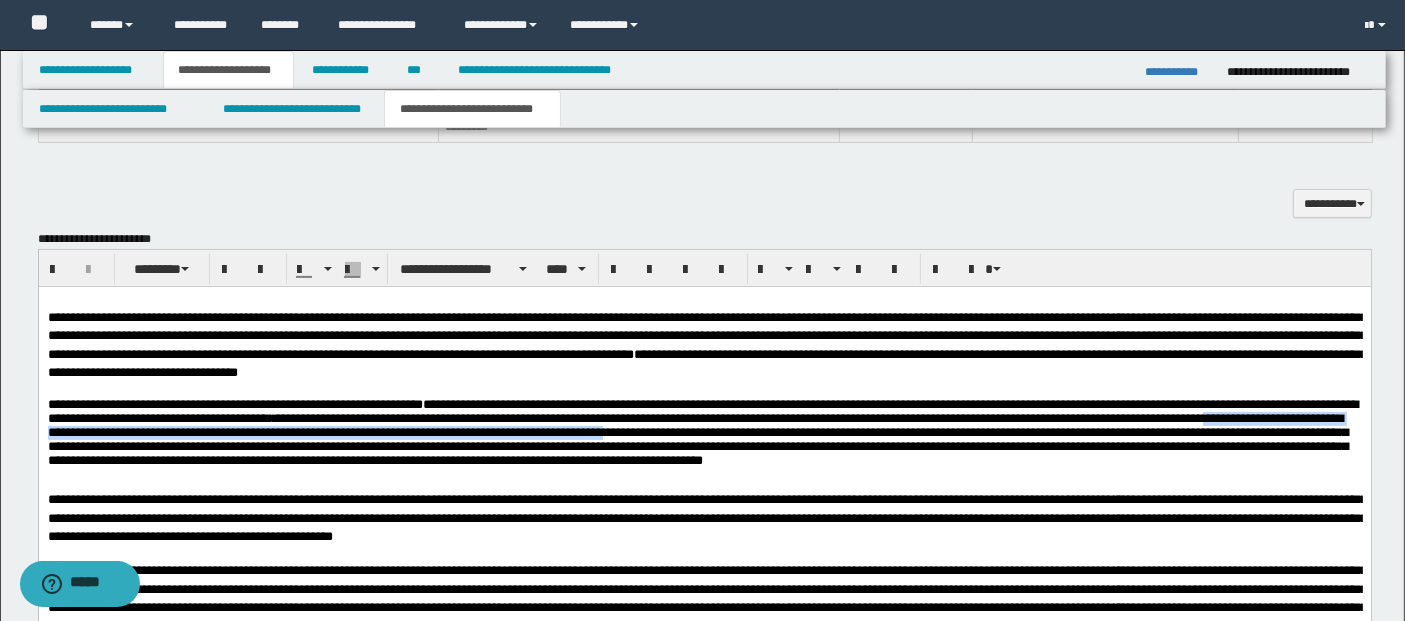 drag, startPoint x: 129, startPoint y: 437, endPoint x: 871, endPoint y: 445, distance: 742.04315 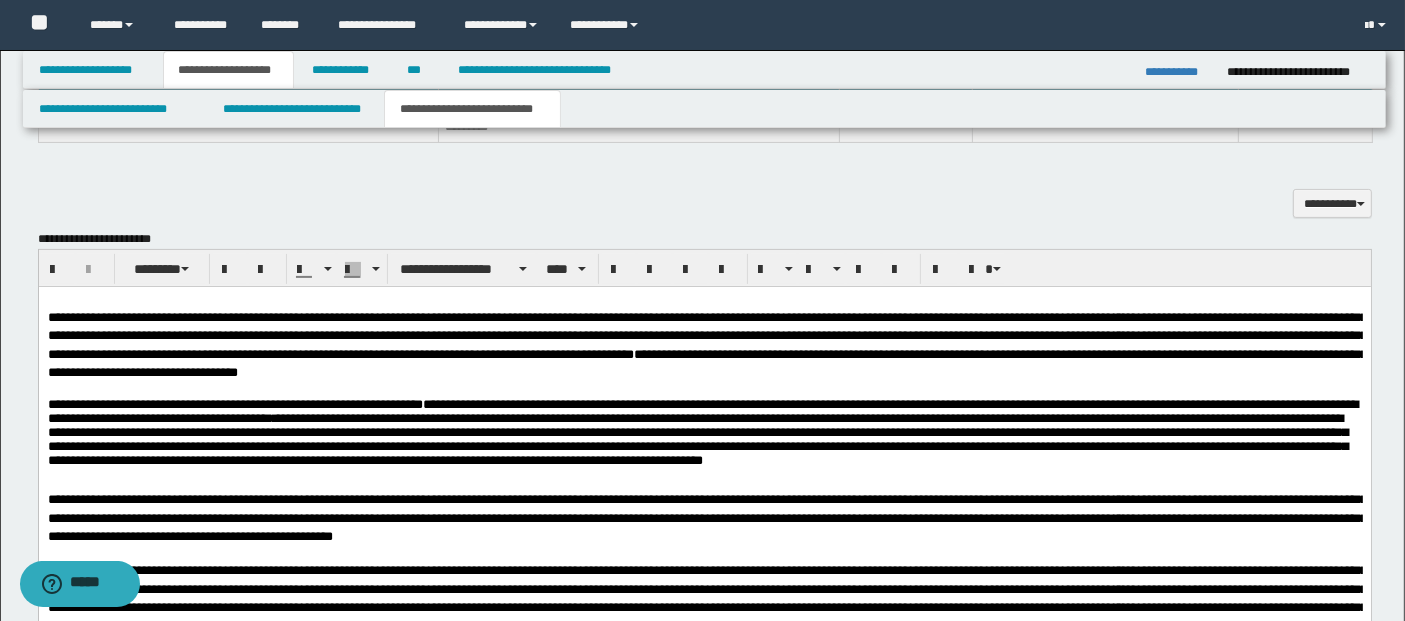 click on "**********" at bounding box center (702, 432) 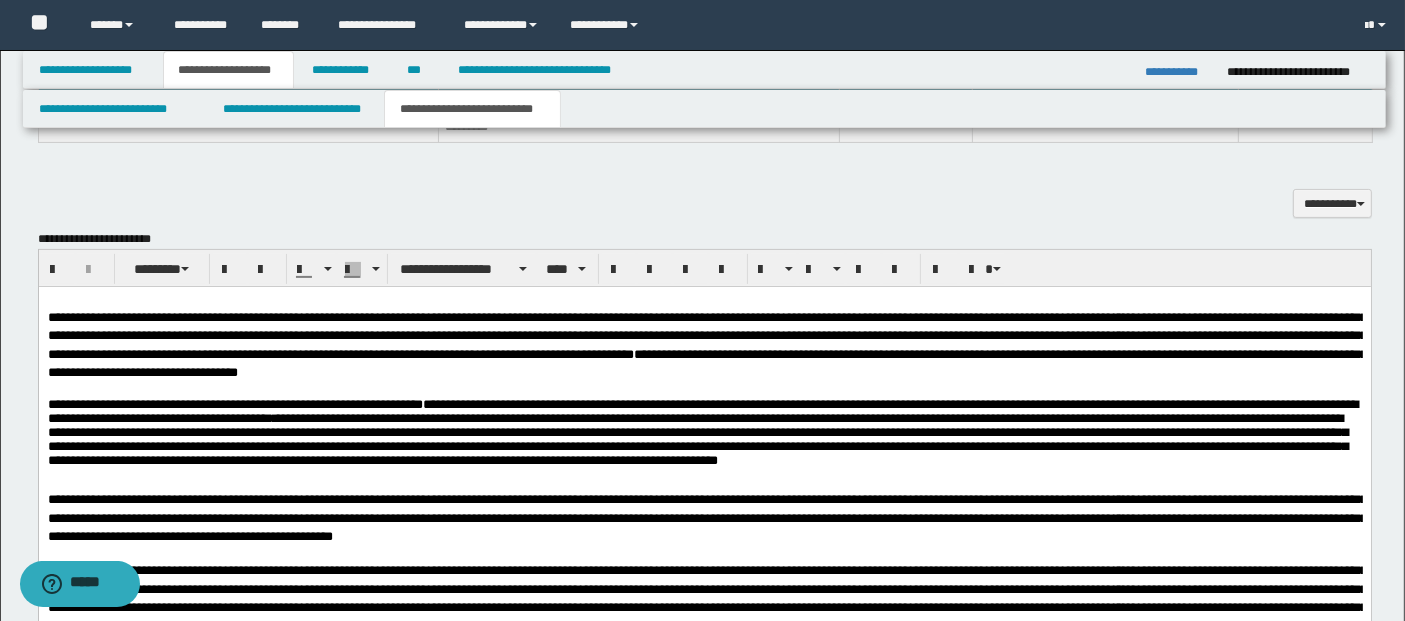 click on "**********" at bounding box center (702, 432) 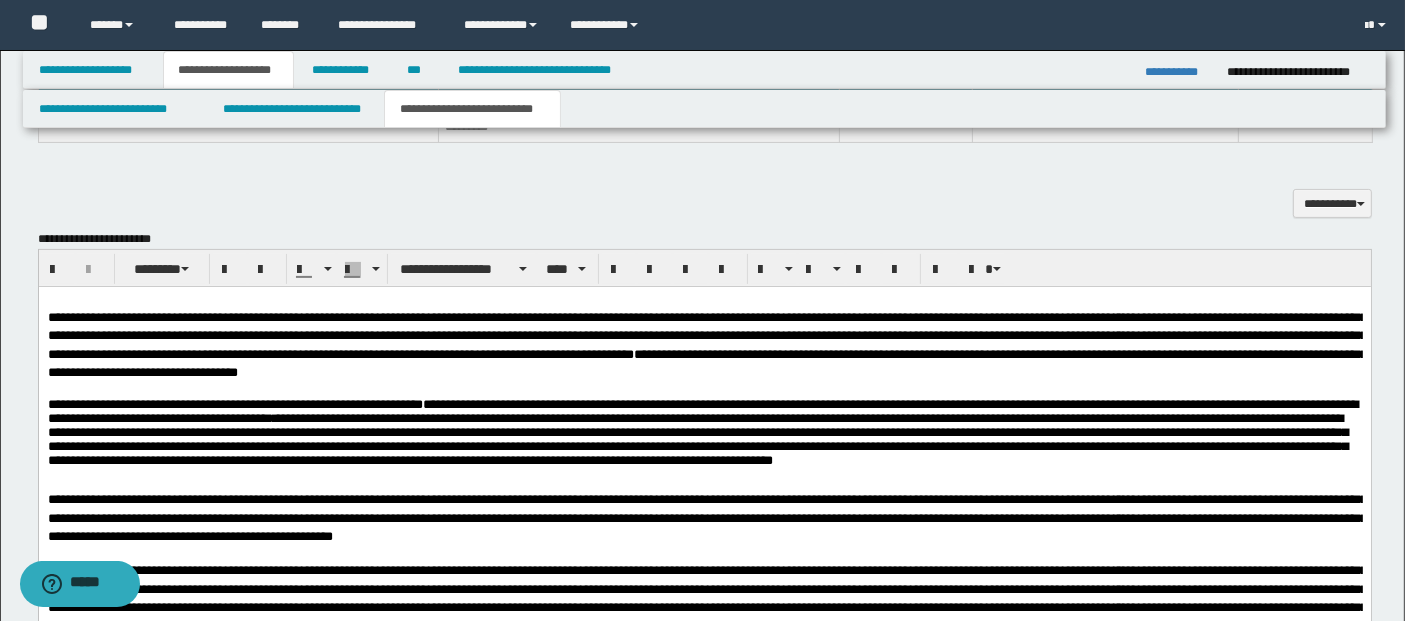click on "**********" at bounding box center [702, 432] 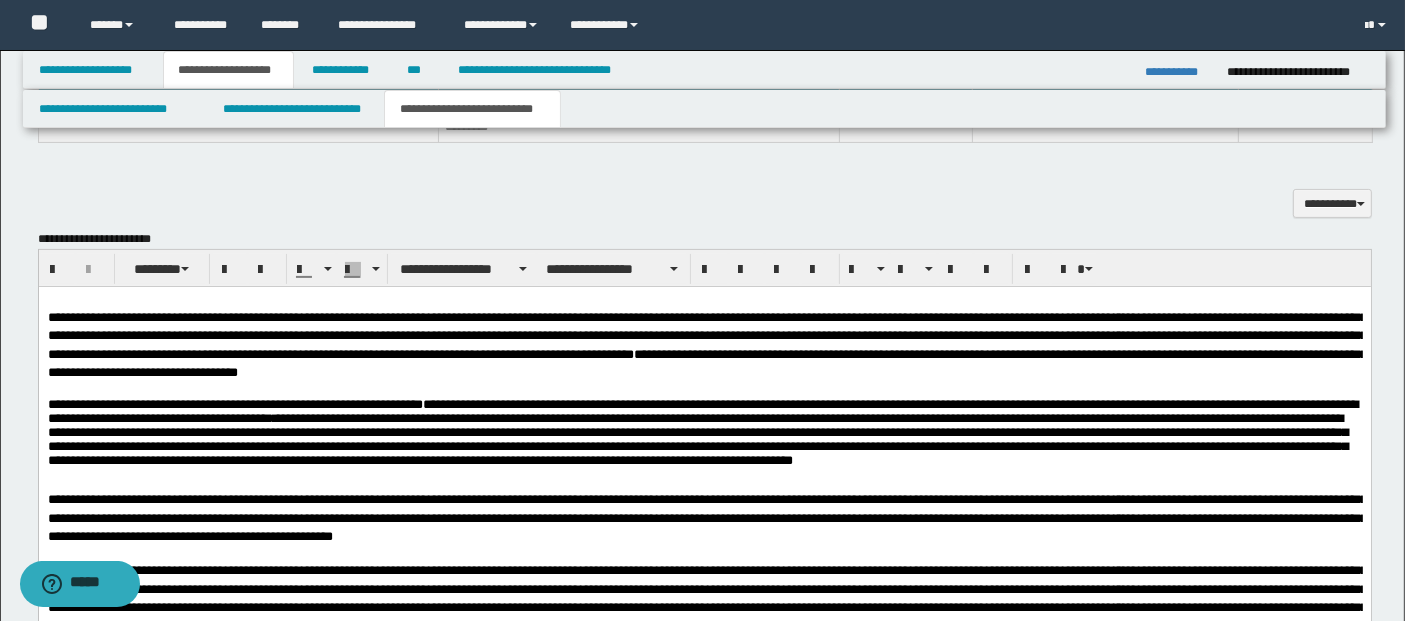 click on "**********" at bounding box center [704, 437] 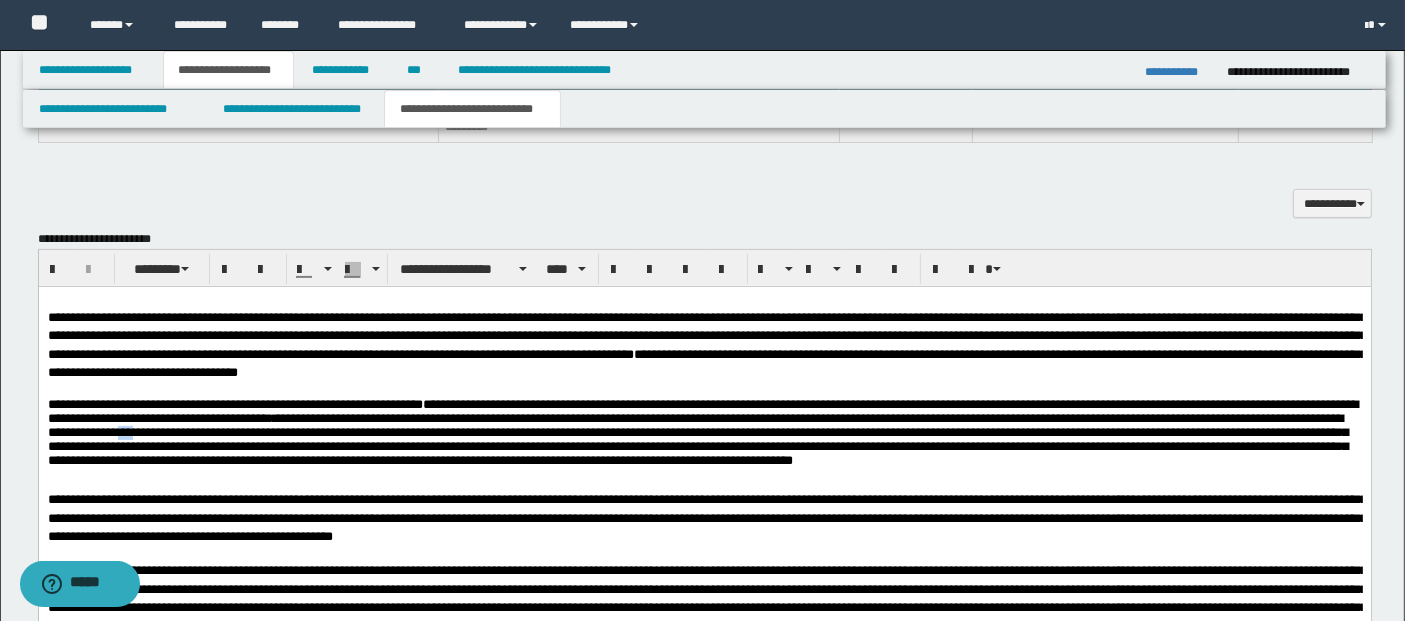 drag, startPoint x: 353, startPoint y: 436, endPoint x: 366, endPoint y: 439, distance: 13.341664 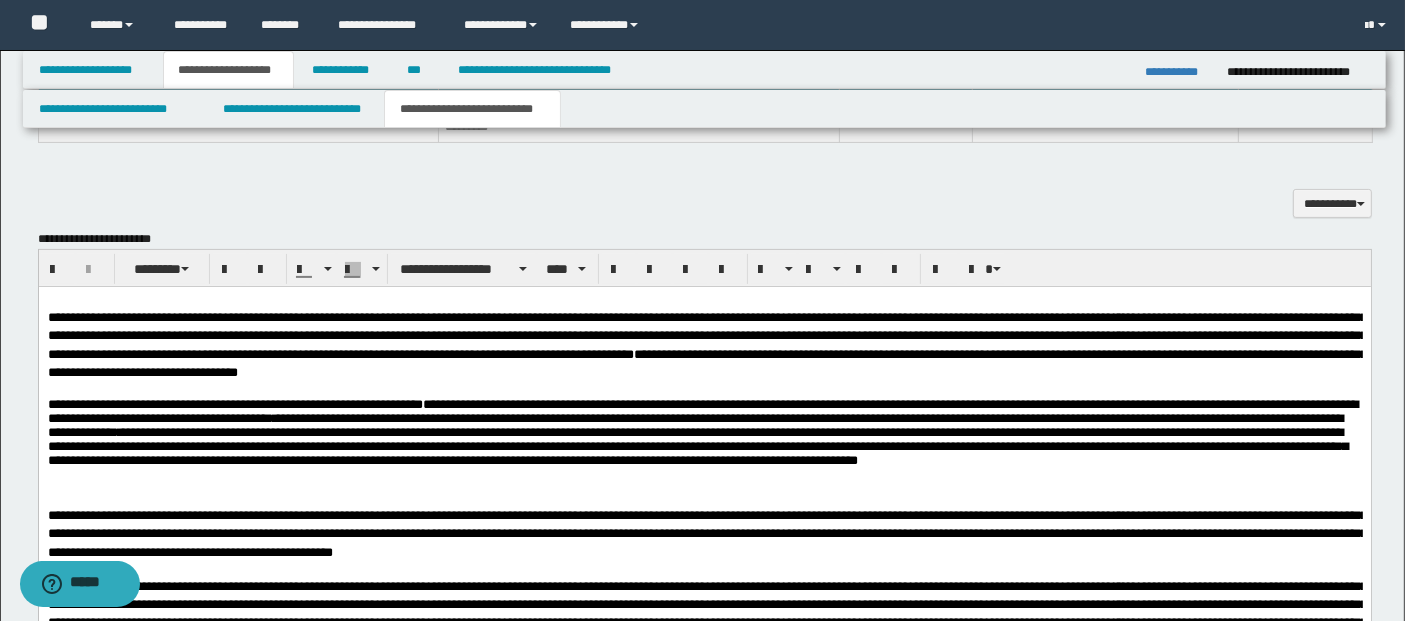 click on "**********" at bounding box center (702, 432) 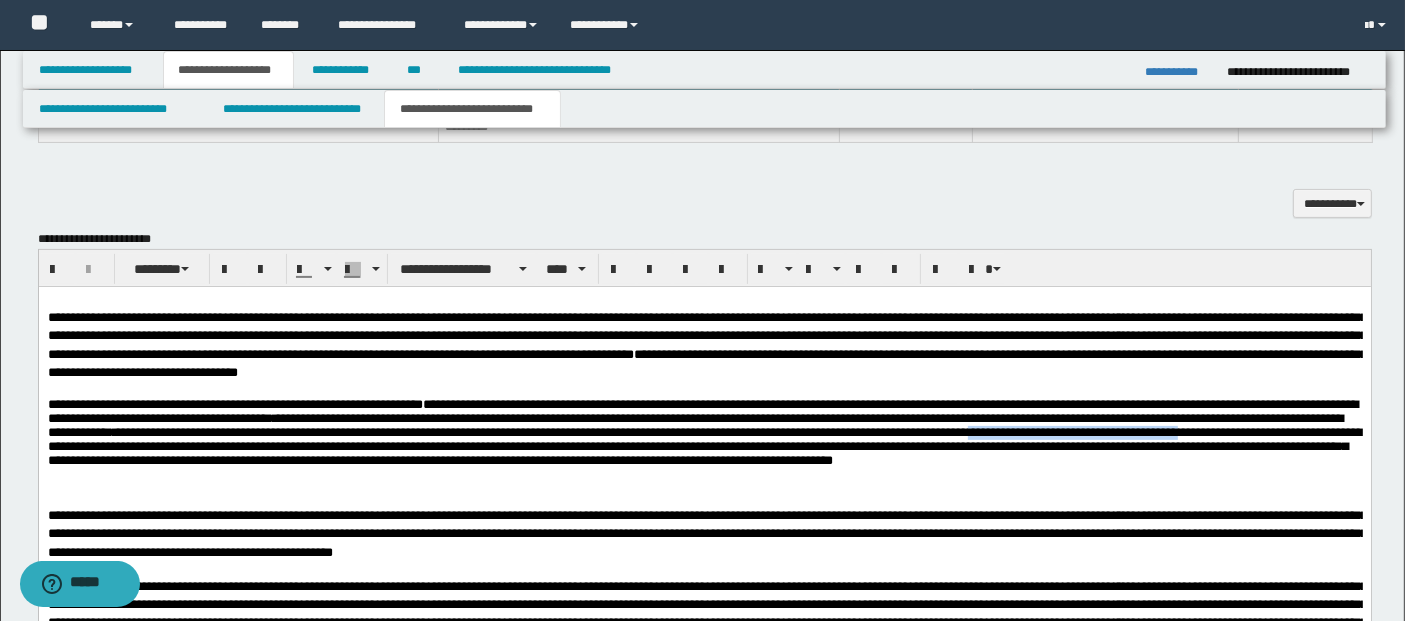 drag, startPoint x: 1232, startPoint y: 437, endPoint x: 174, endPoint y: 458, distance: 1058.2084 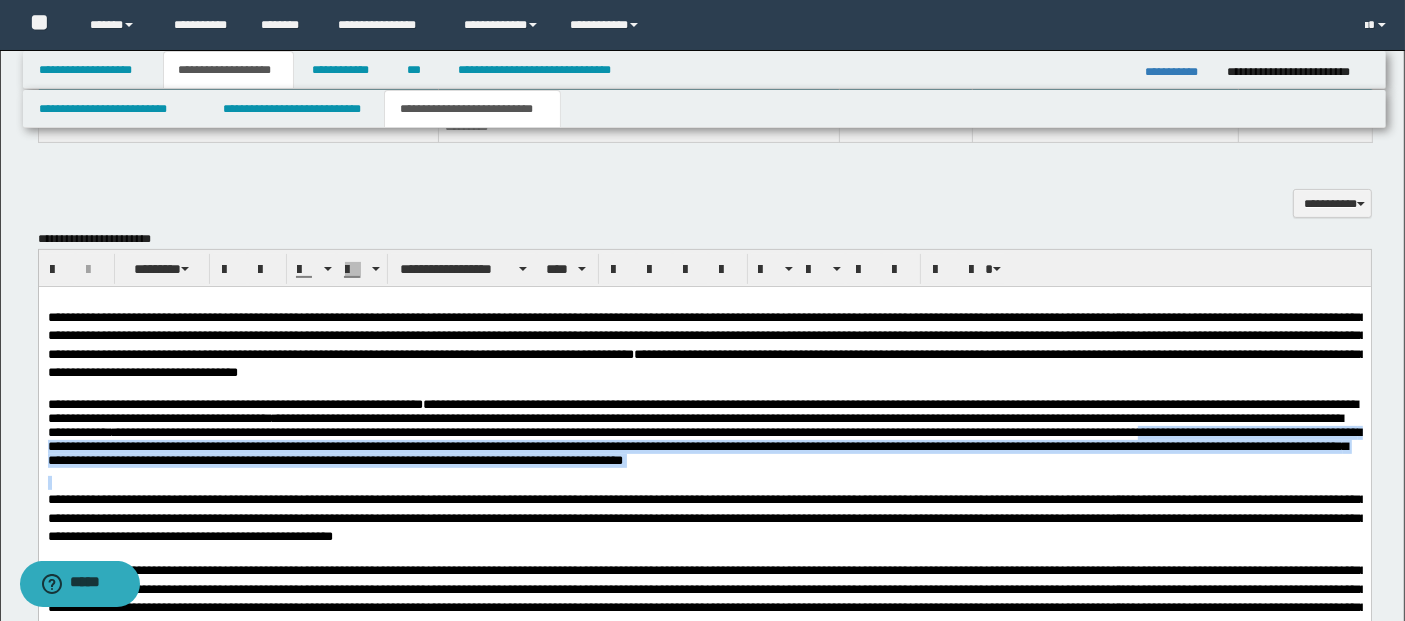 drag, startPoint x: 96, startPoint y: 457, endPoint x: 1248, endPoint y: 477, distance: 1152.1736 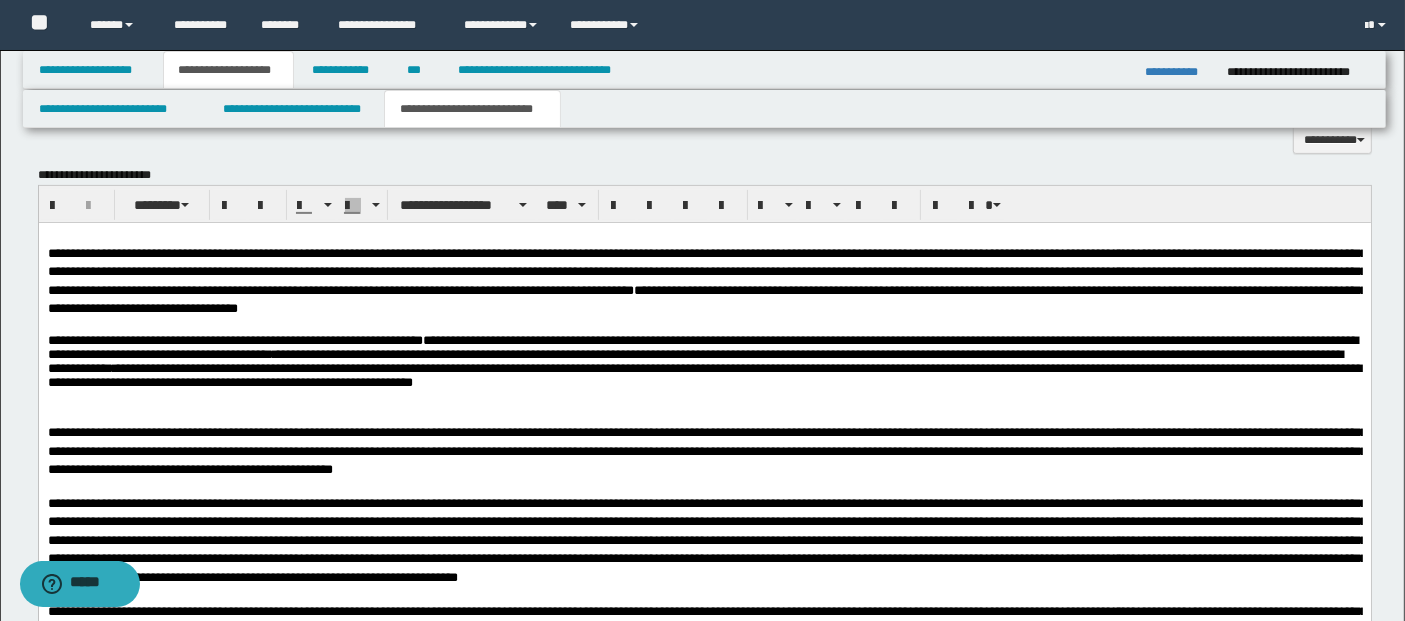 scroll, scrollTop: 666, scrollLeft: 0, axis: vertical 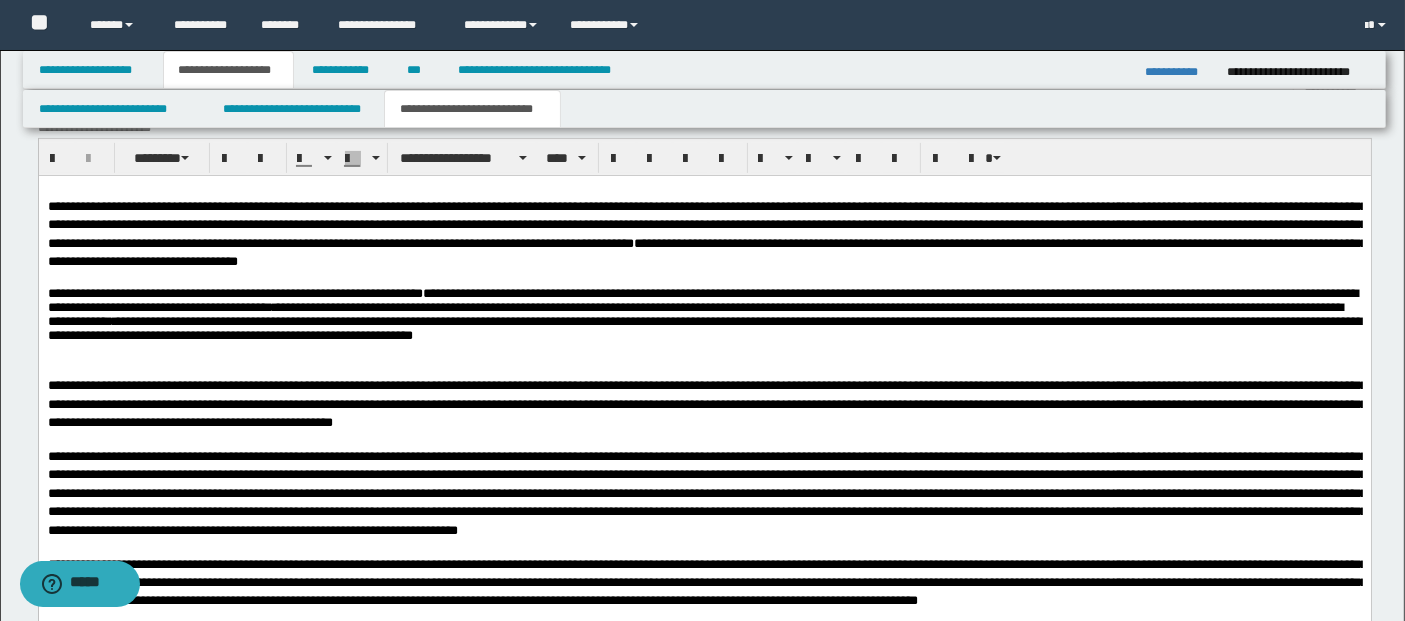click on "**********" at bounding box center [704, 318] 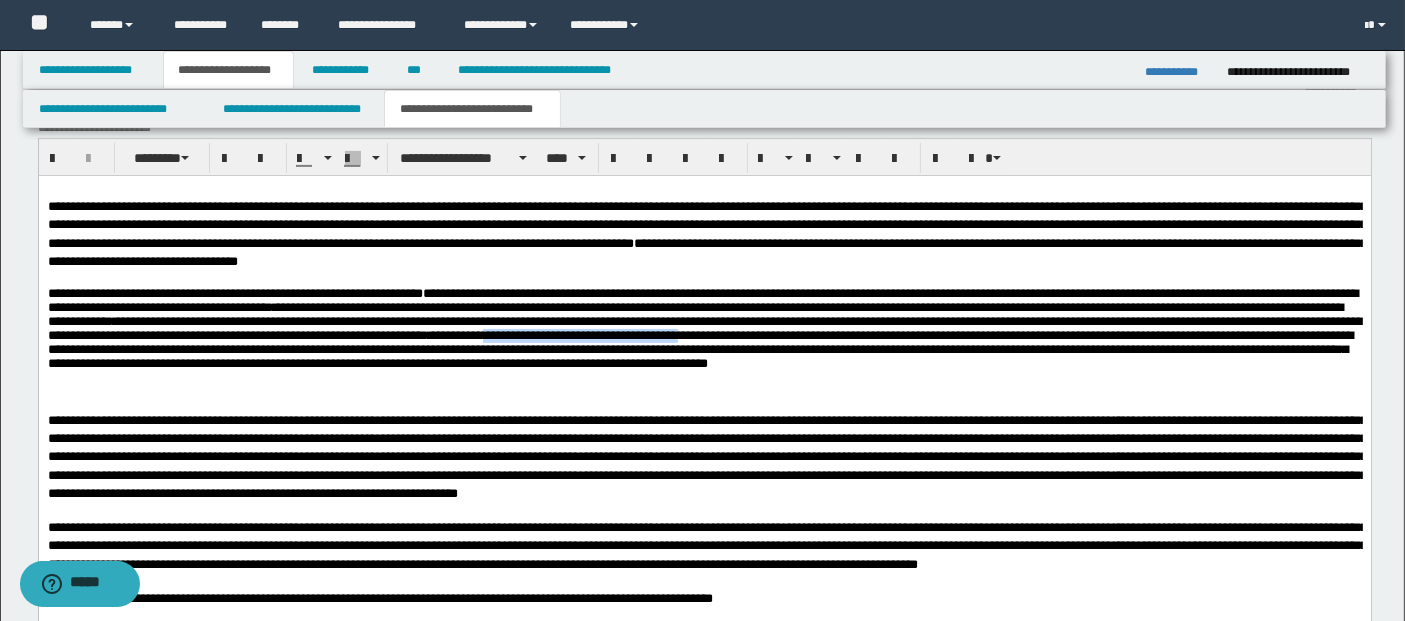 drag, startPoint x: 816, startPoint y: 349, endPoint x: 1098, endPoint y: 341, distance: 282.11346 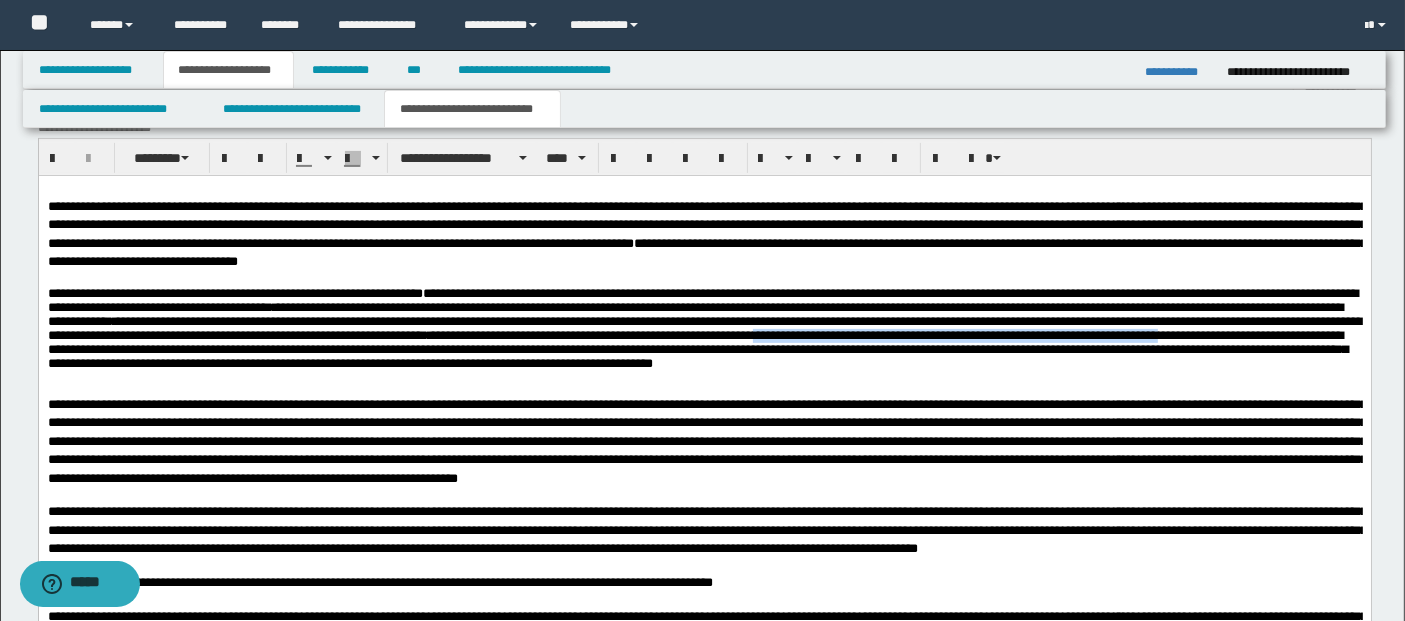 drag, startPoint x: 1107, startPoint y: 343, endPoint x: 301, endPoint y: 356, distance: 806.10486 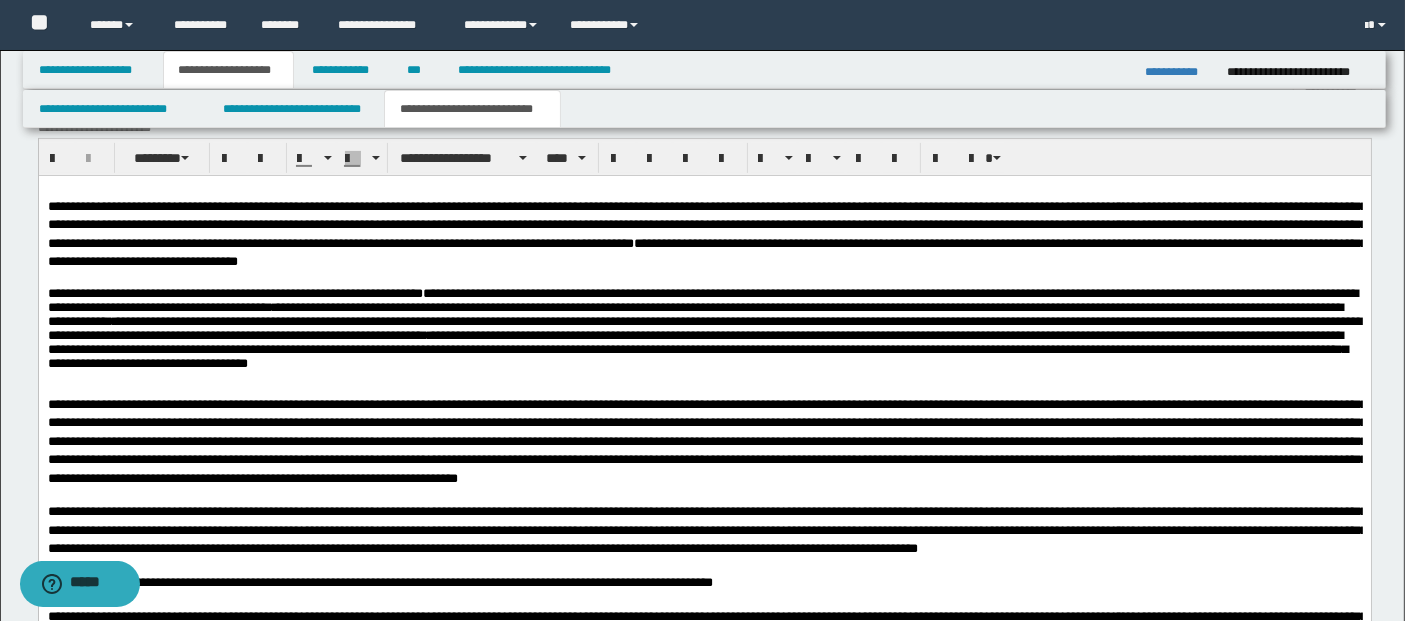 click on "**********" at bounding box center [697, 349] 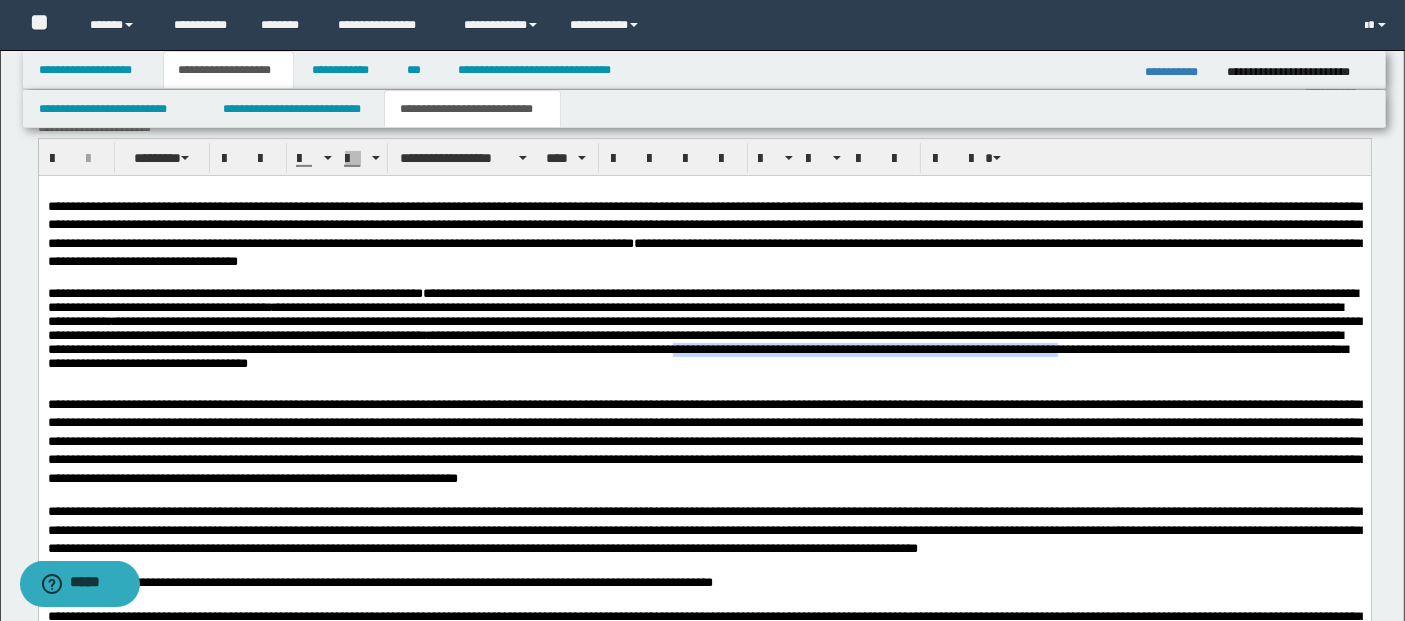 drag, startPoint x: 1088, startPoint y: 360, endPoint x: 182, endPoint y: 374, distance: 906.10815 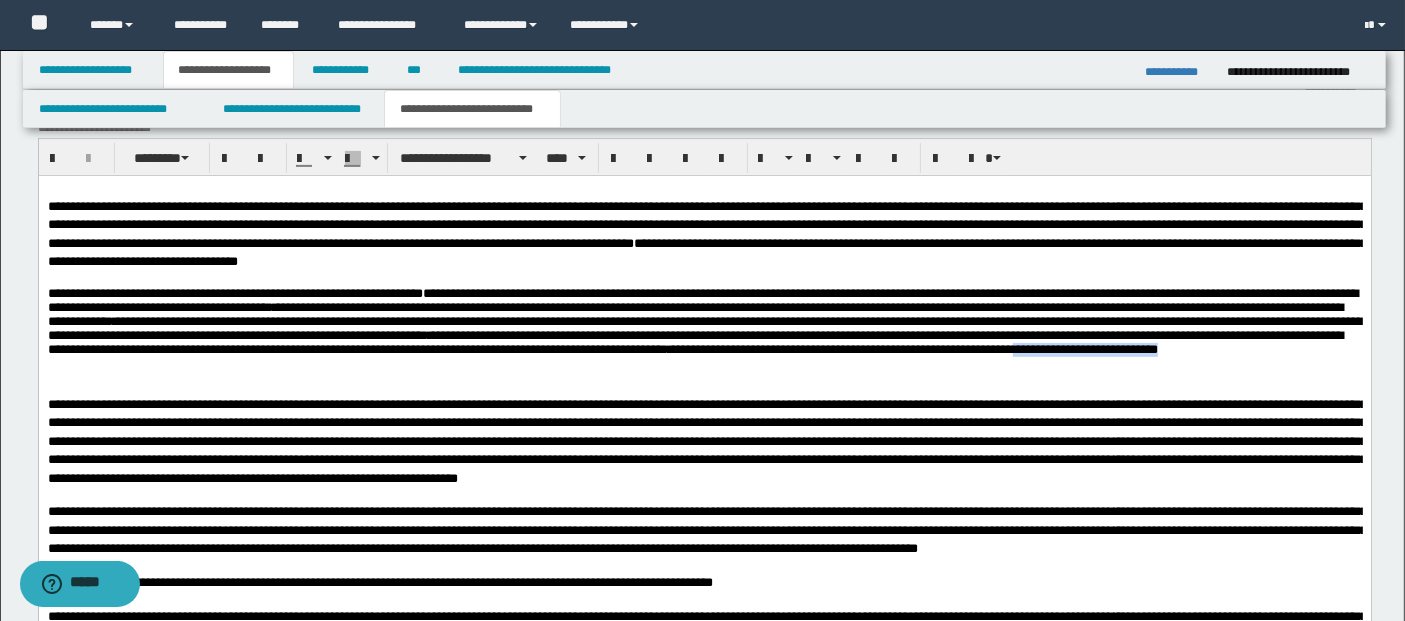 drag, startPoint x: 172, startPoint y: 376, endPoint x: 338, endPoint y: 362, distance: 166.58931 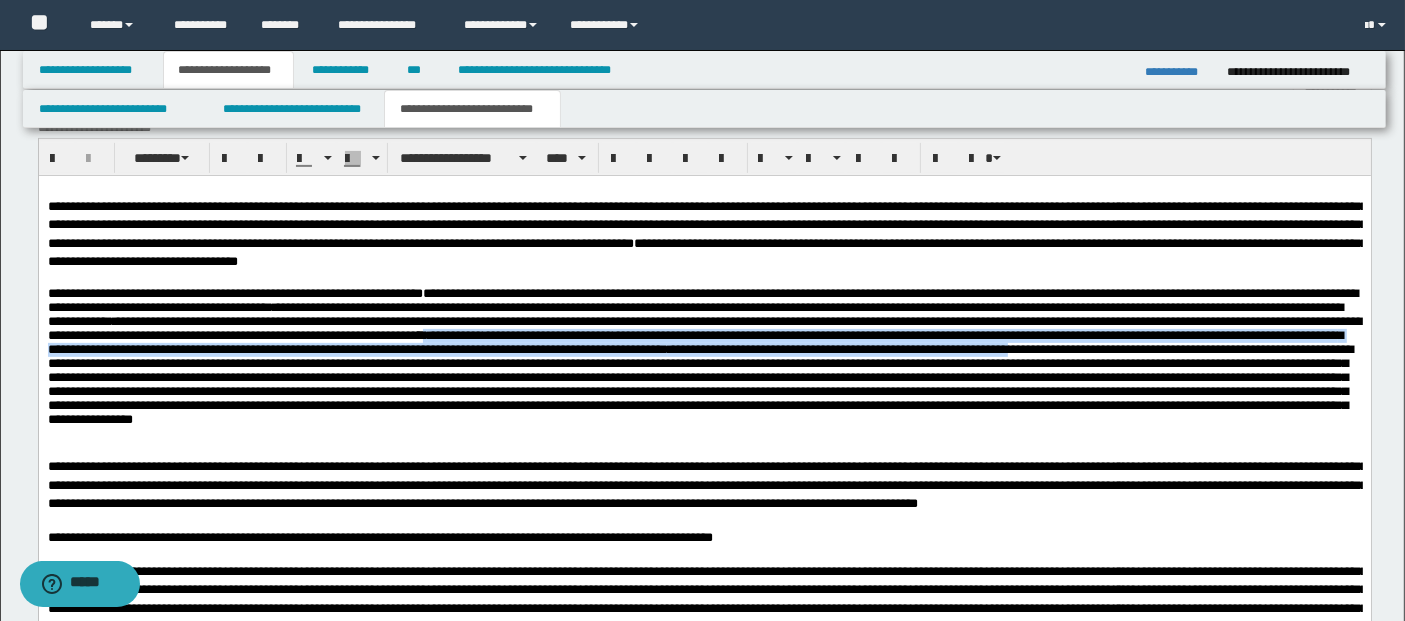 drag, startPoint x: 749, startPoint y: 340, endPoint x: 168, endPoint y: 377, distance: 582.17694 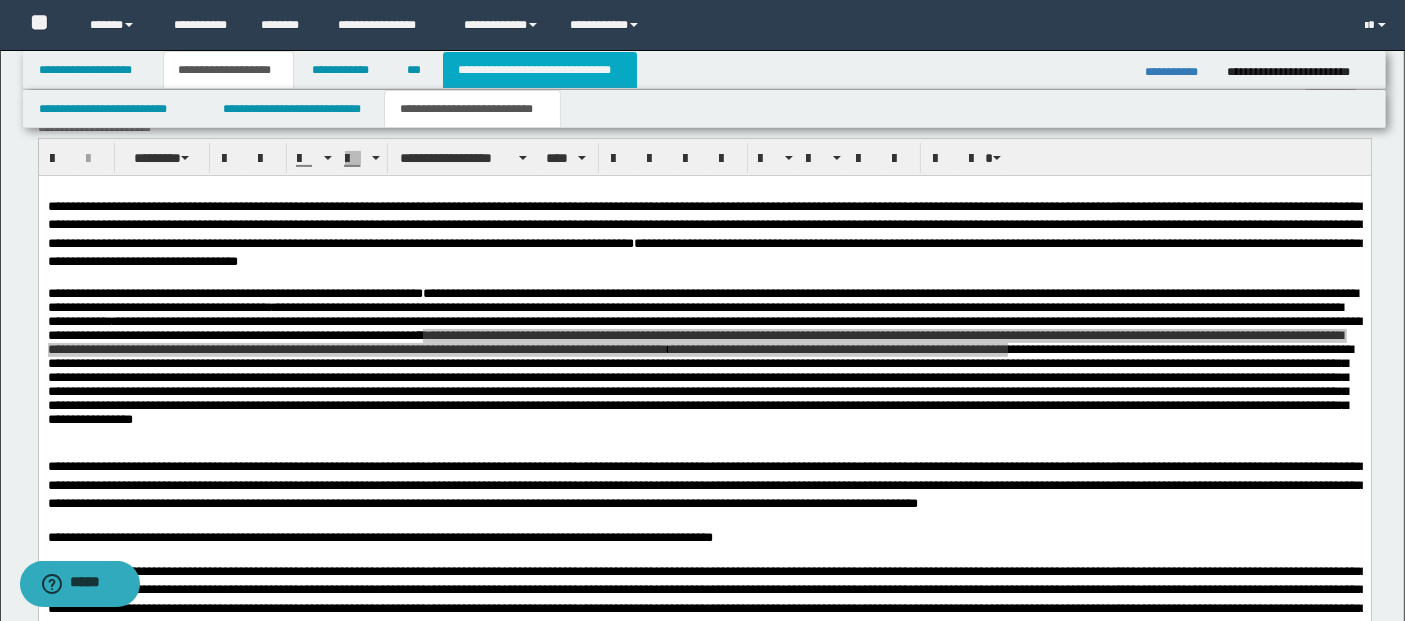 click on "**********" at bounding box center [540, 70] 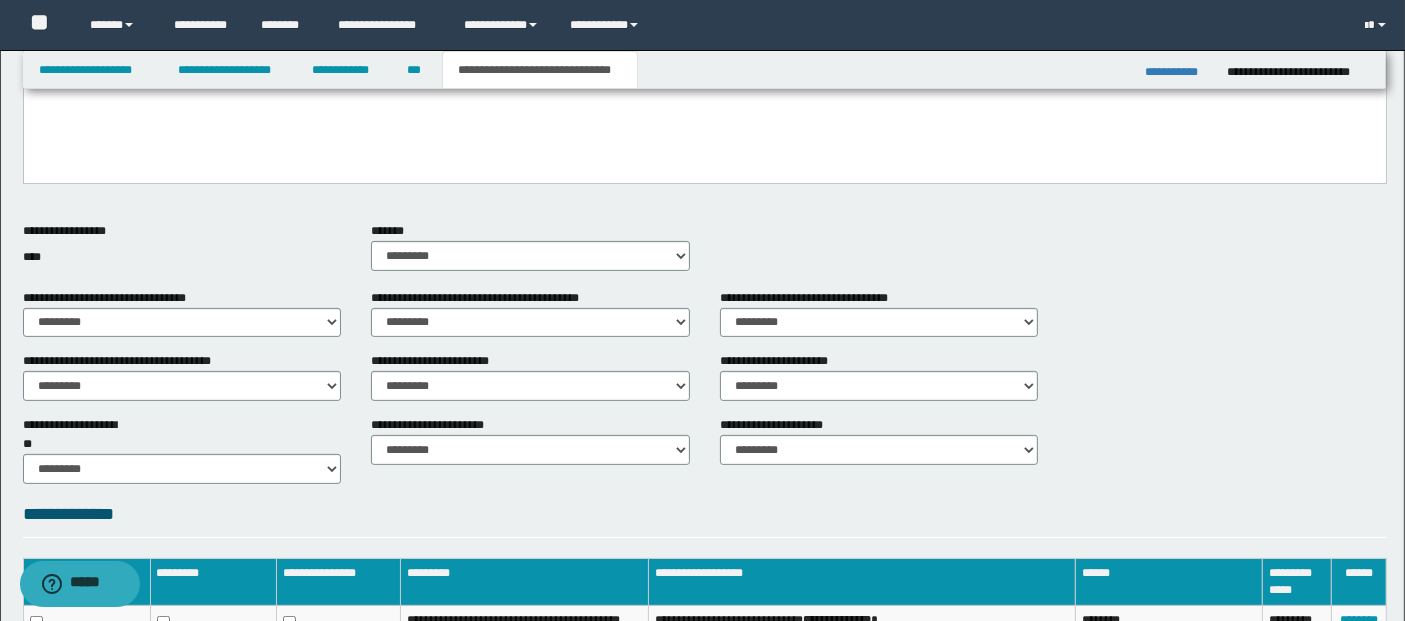 scroll, scrollTop: 555, scrollLeft: 0, axis: vertical 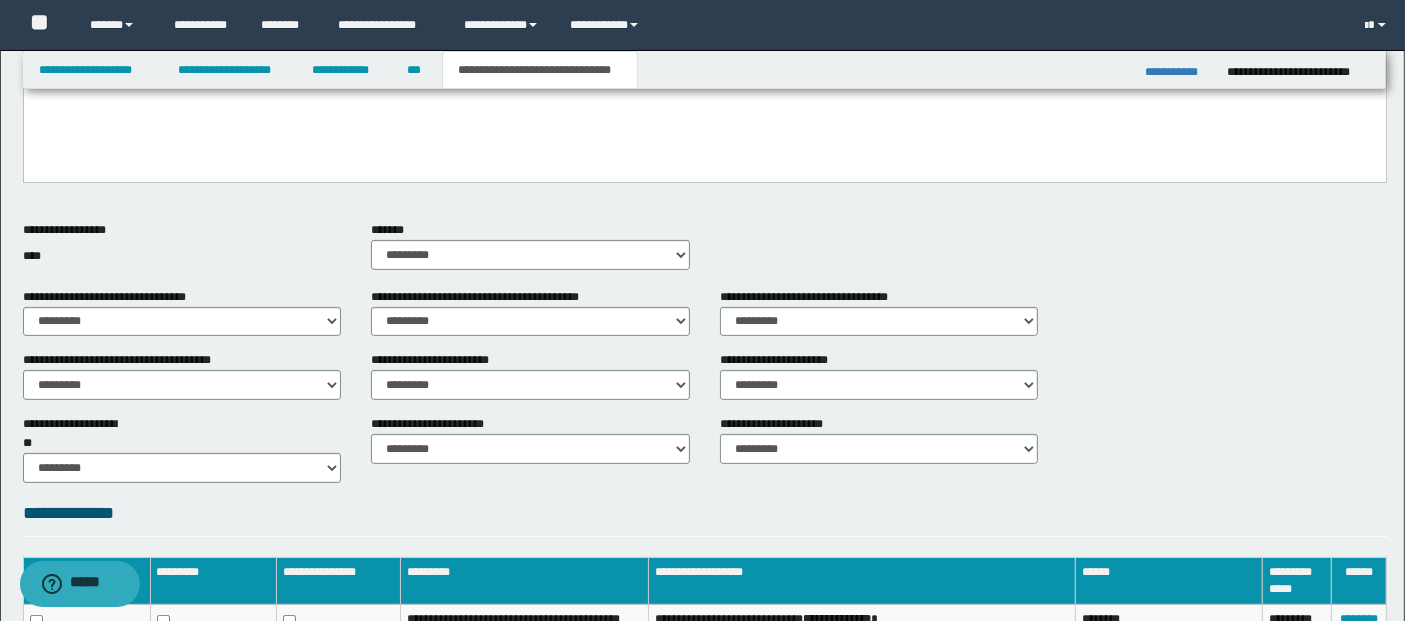 click at bounding box center [704, 90] 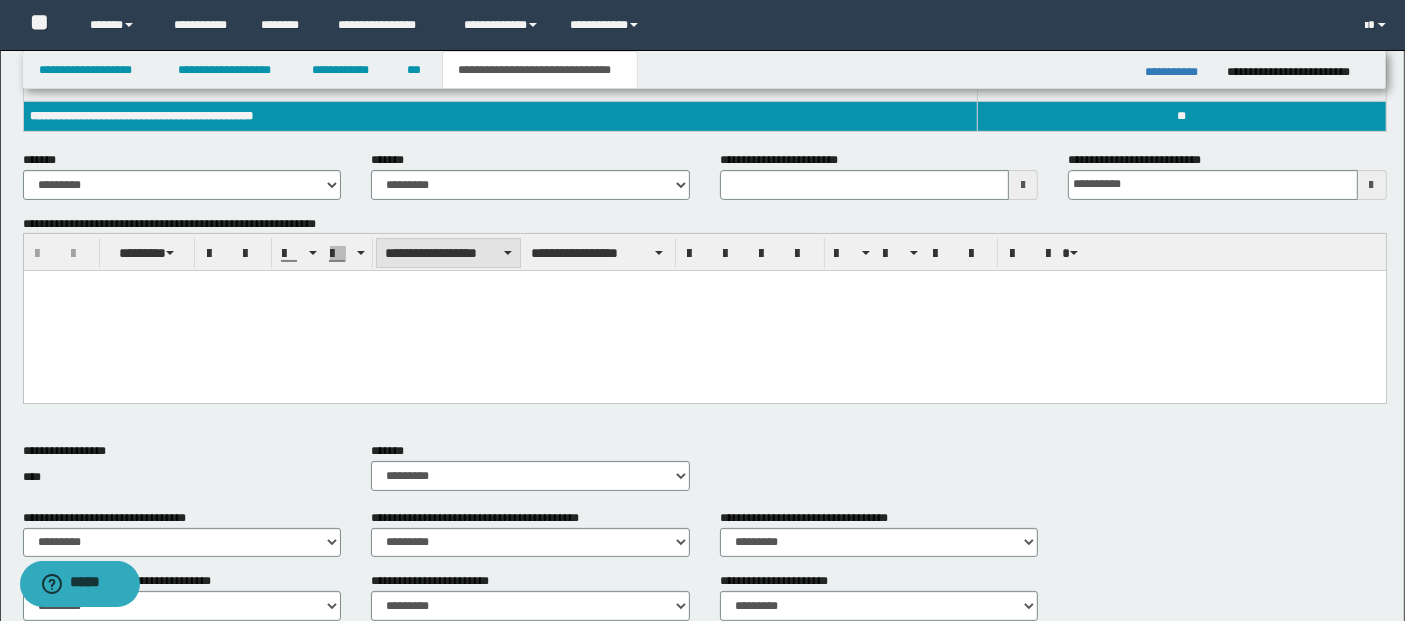 scroll, scrollTop: 333, scrollLeft: 0, axis: vertical 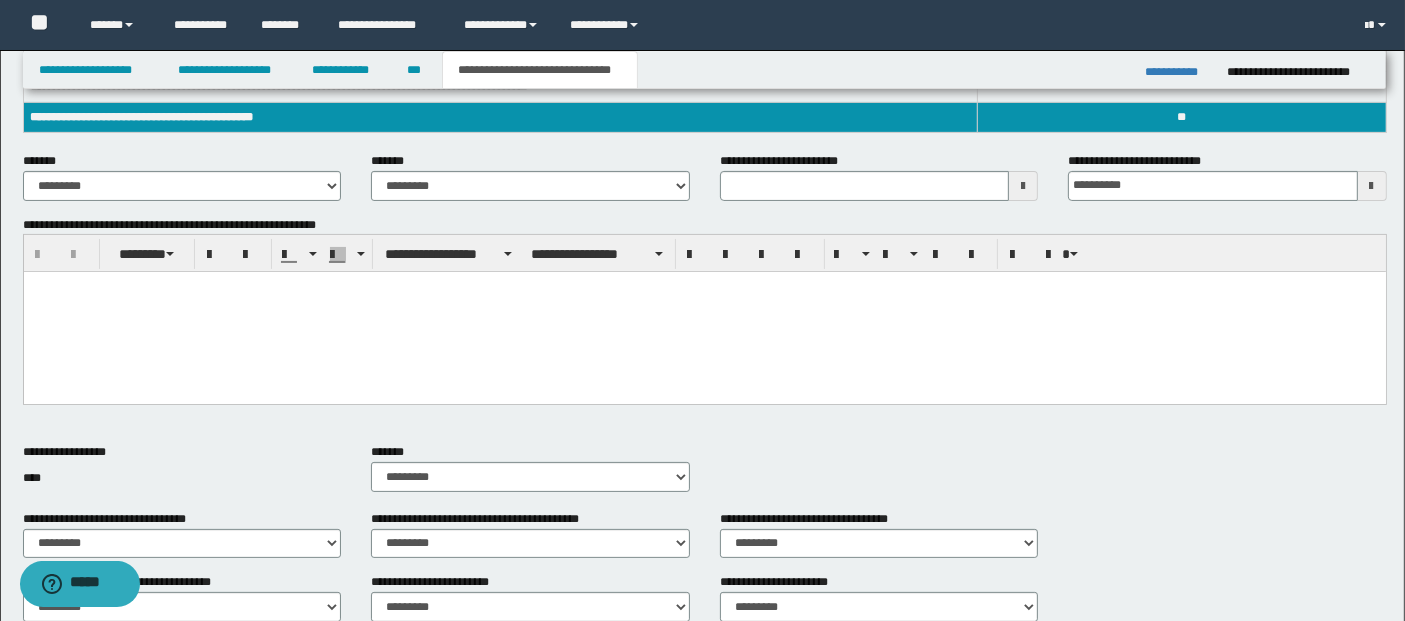 click at bounding box center (704, 312) 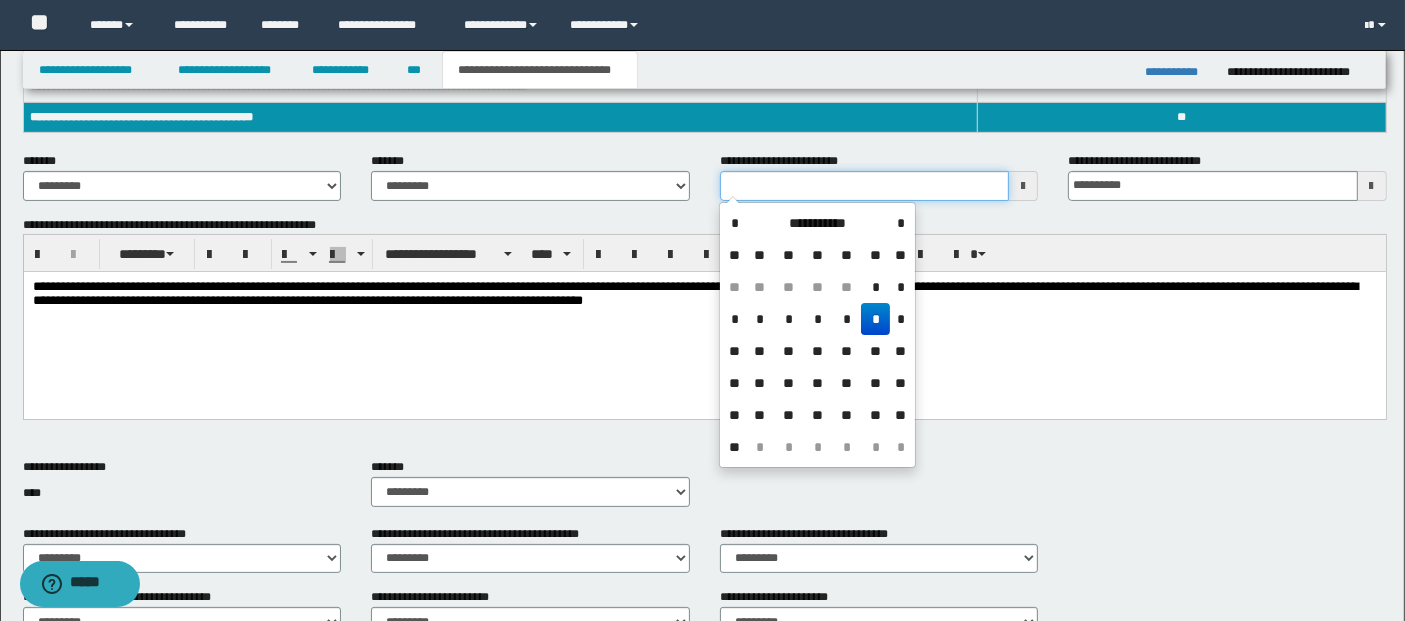 click on "**********" at bounding box center (865, 186) 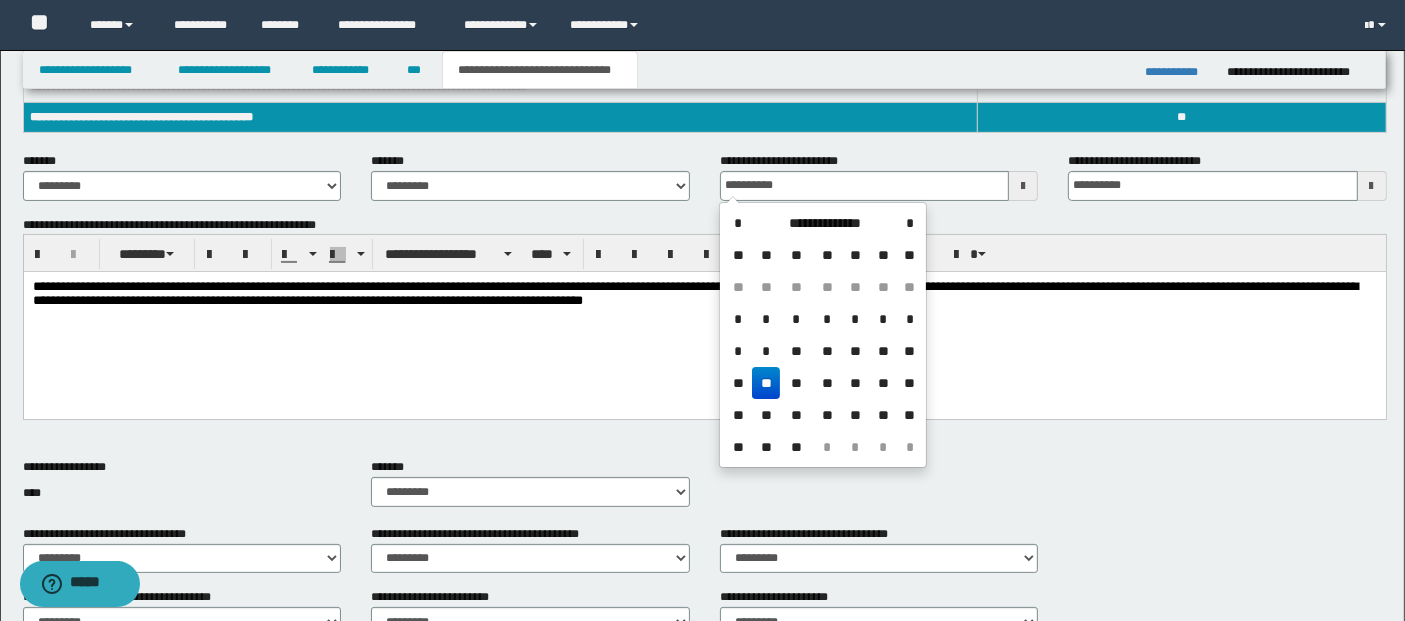 drag, startPoint x: 766, startPoint y: 384, endPoint x: 631, endPoint y: 130, distance: 287.64734 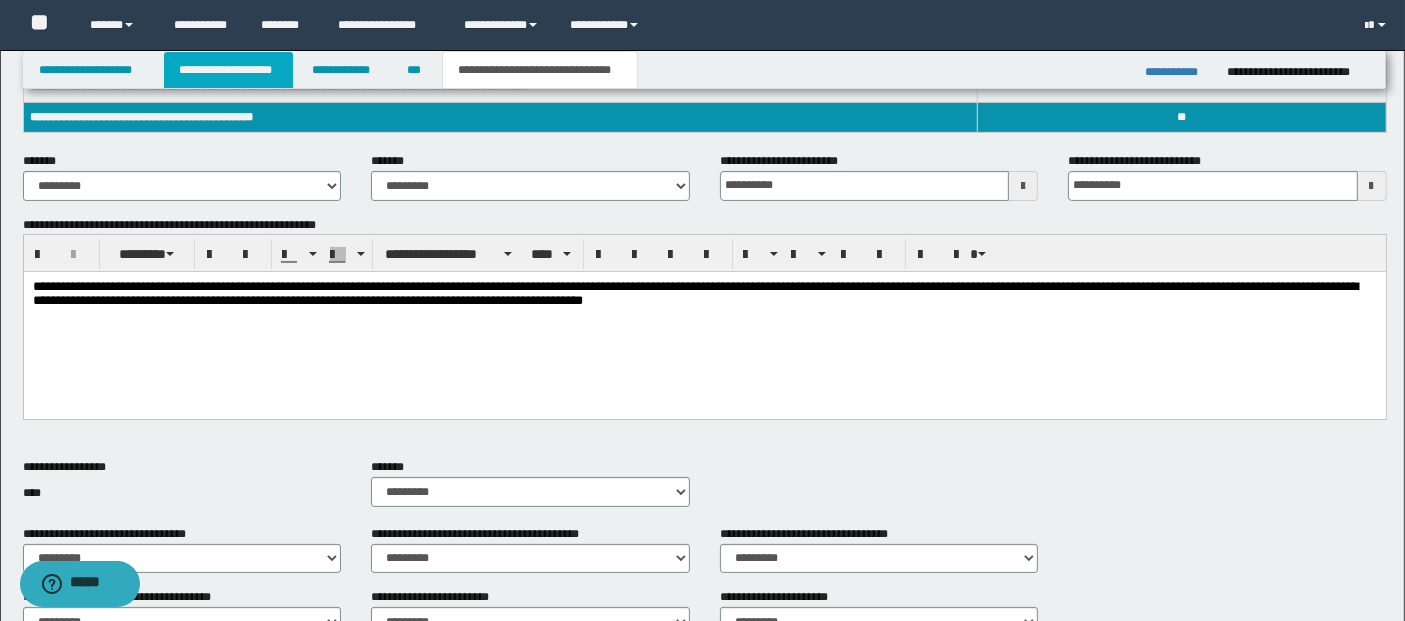 click on "**********" at bounding box center (228, 70) 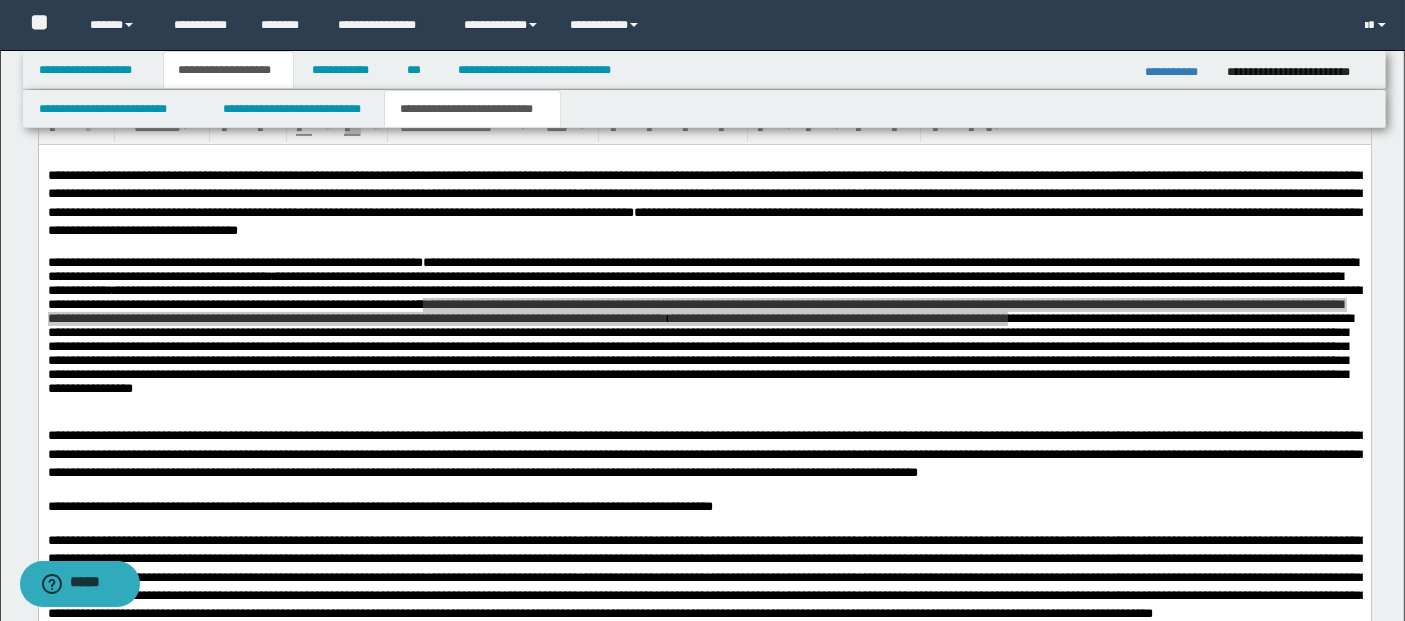 scroll, scrollTop: 697, scrollLeft: 0, axis: vertical 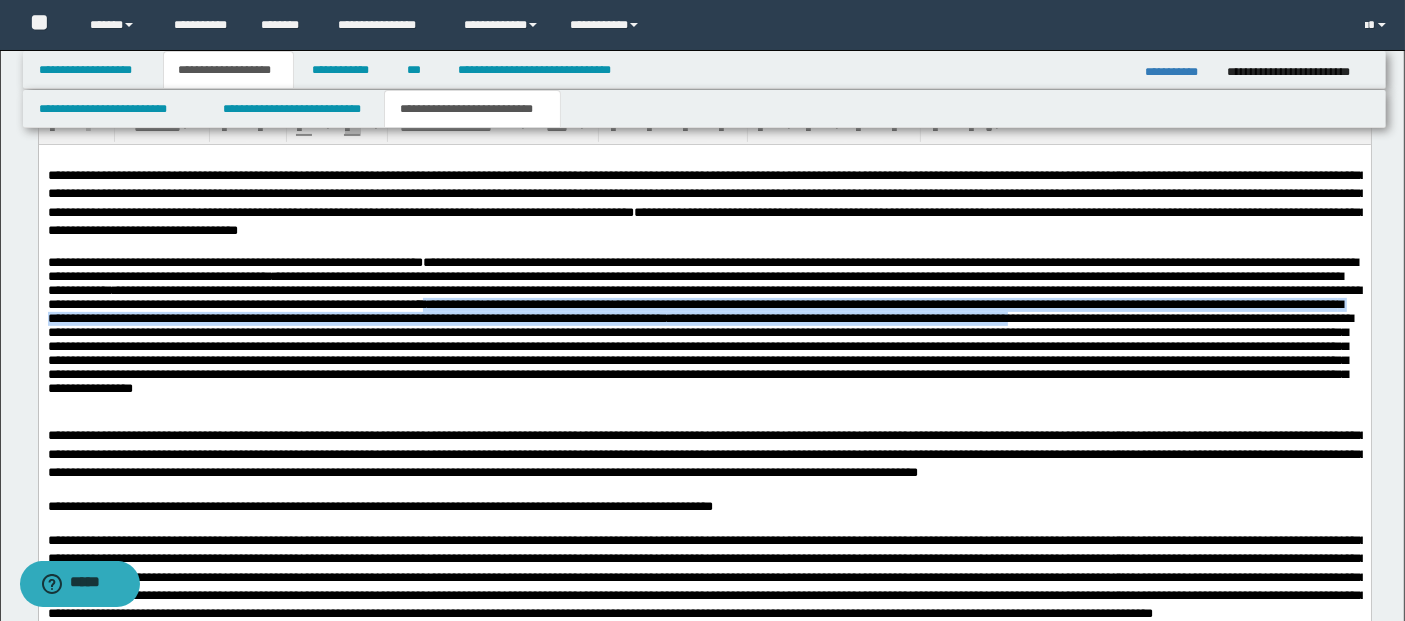 click at bounding box center [699, 353] 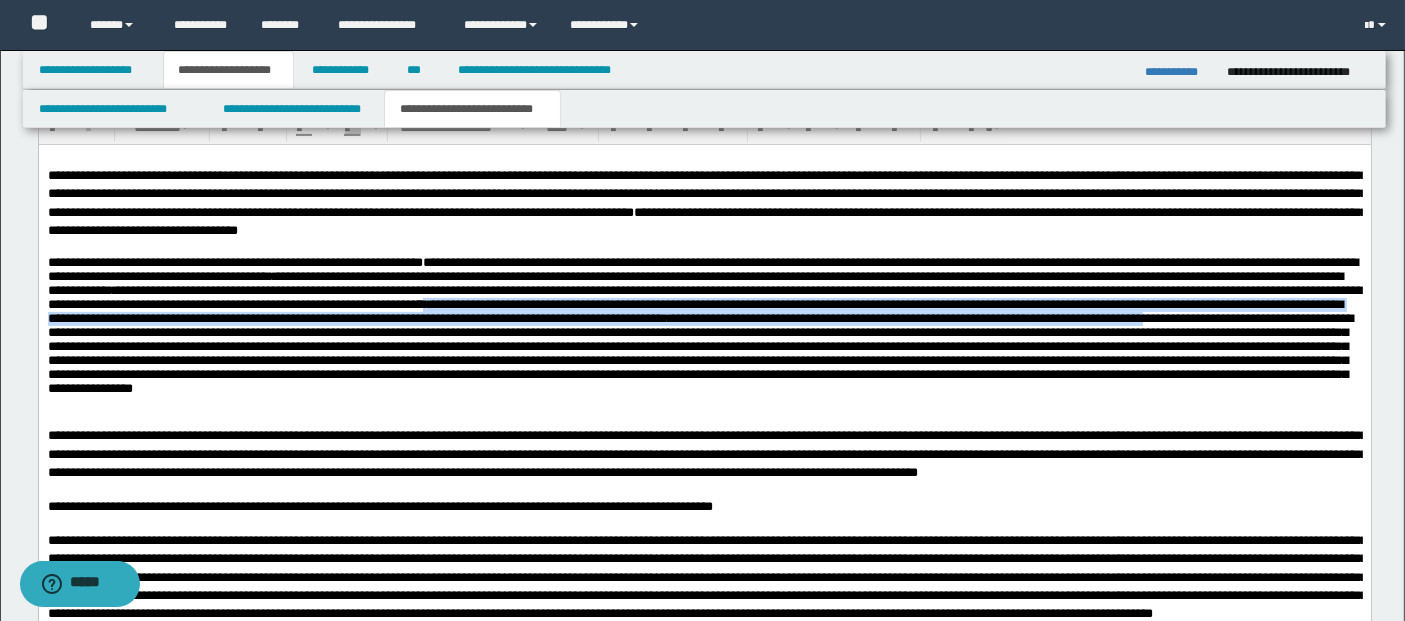 click on "**********" at bounding box center (694, 311) 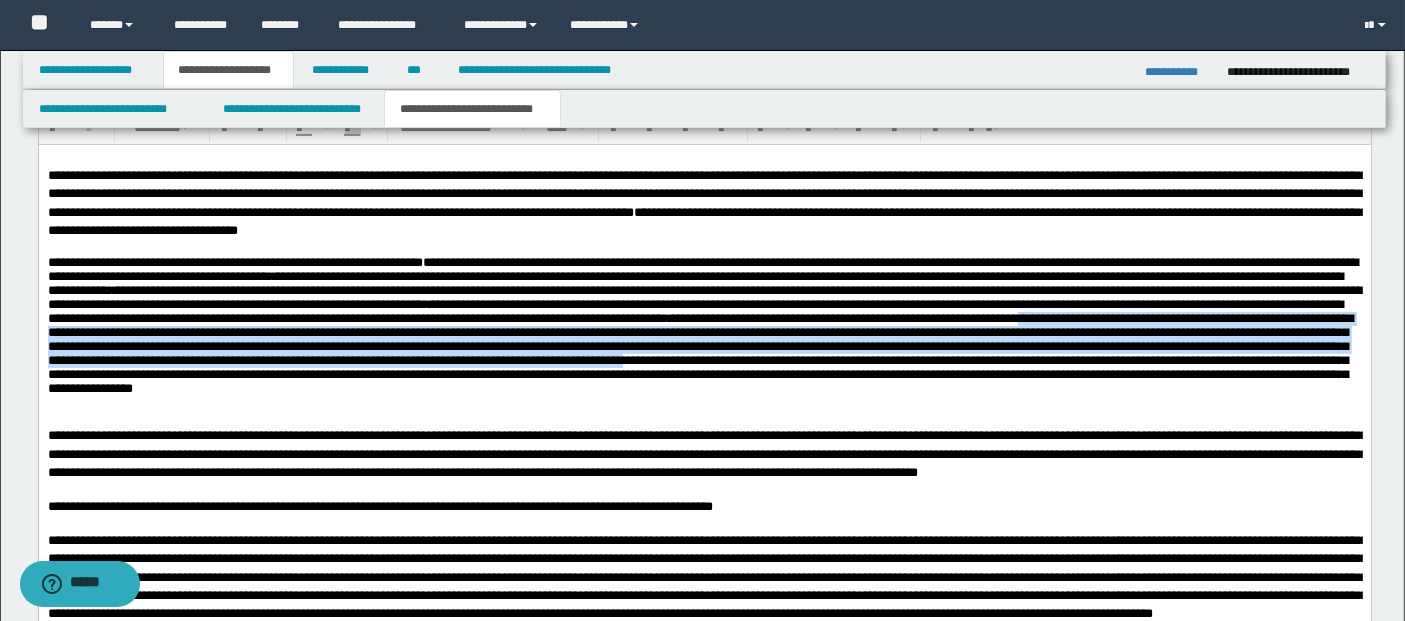 drag, startPoint x: 179, startPoint y: 342, endPoint x: 211, endPoint y: 392, distance: 59.36329 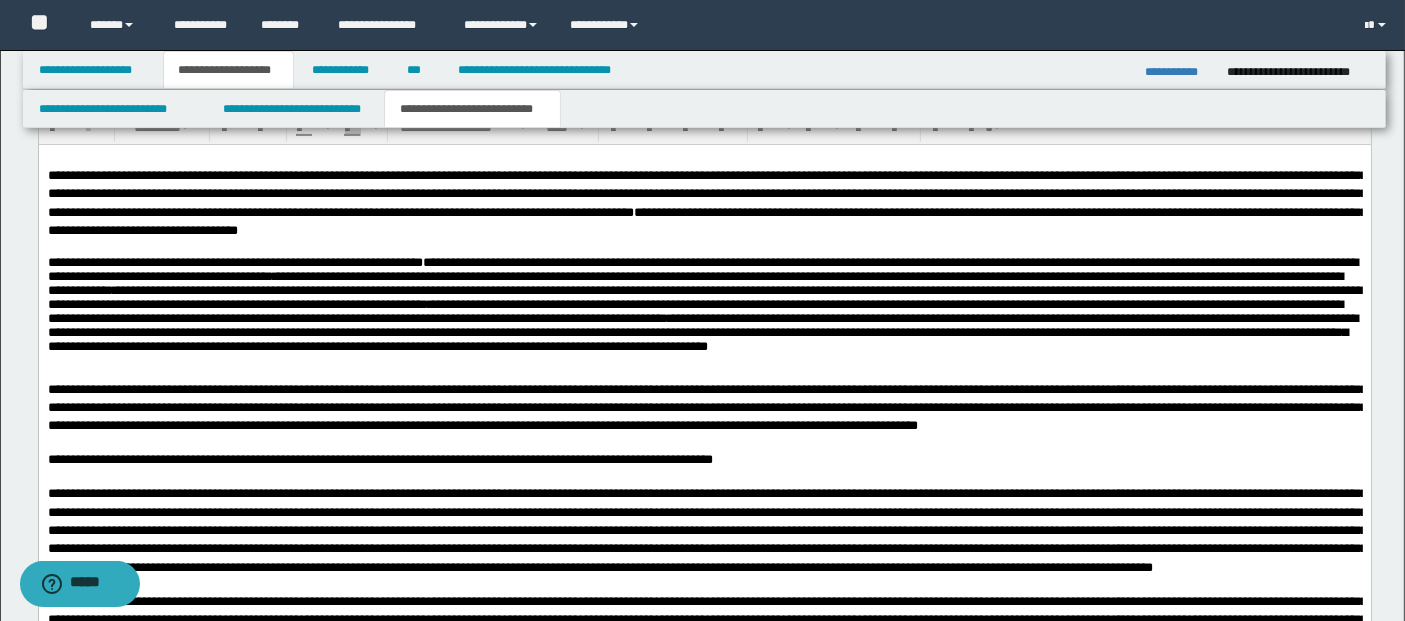 click on "**********" at bounding box center (702, 332) 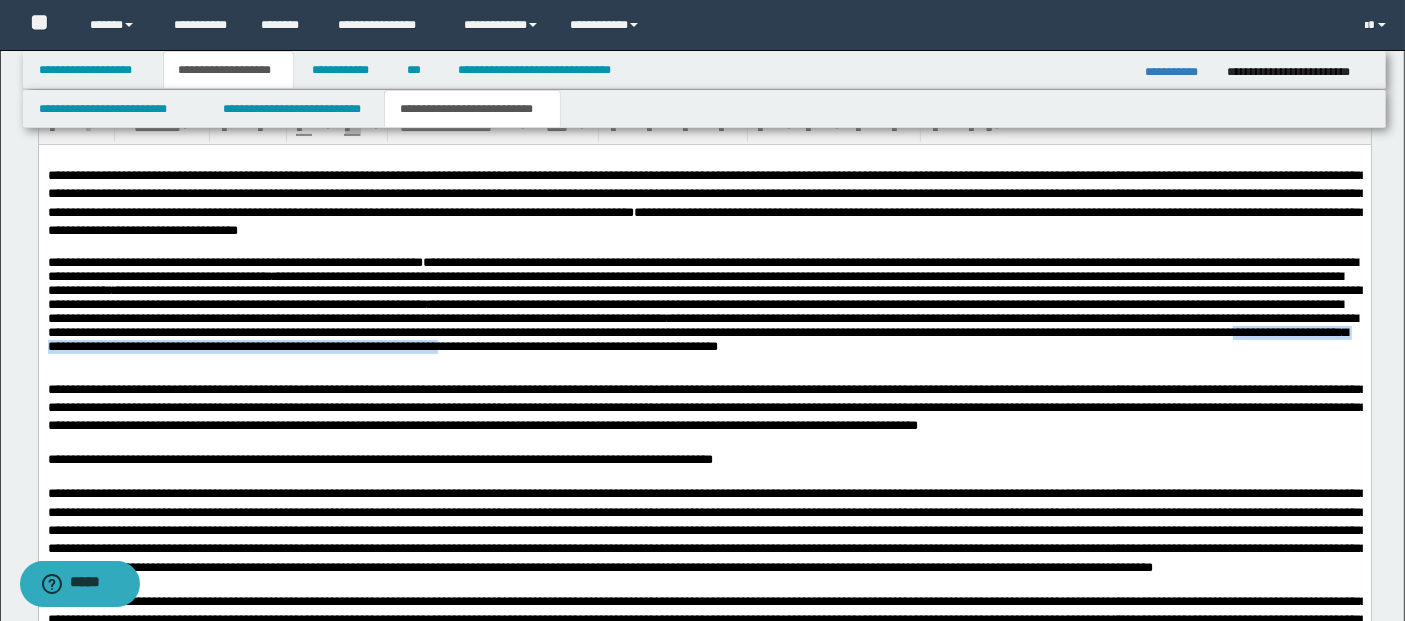 drag, startPoint x: 519, startPoint y: 360, endPoint x: 1059, endPoint y: 358, distance: 540.0037 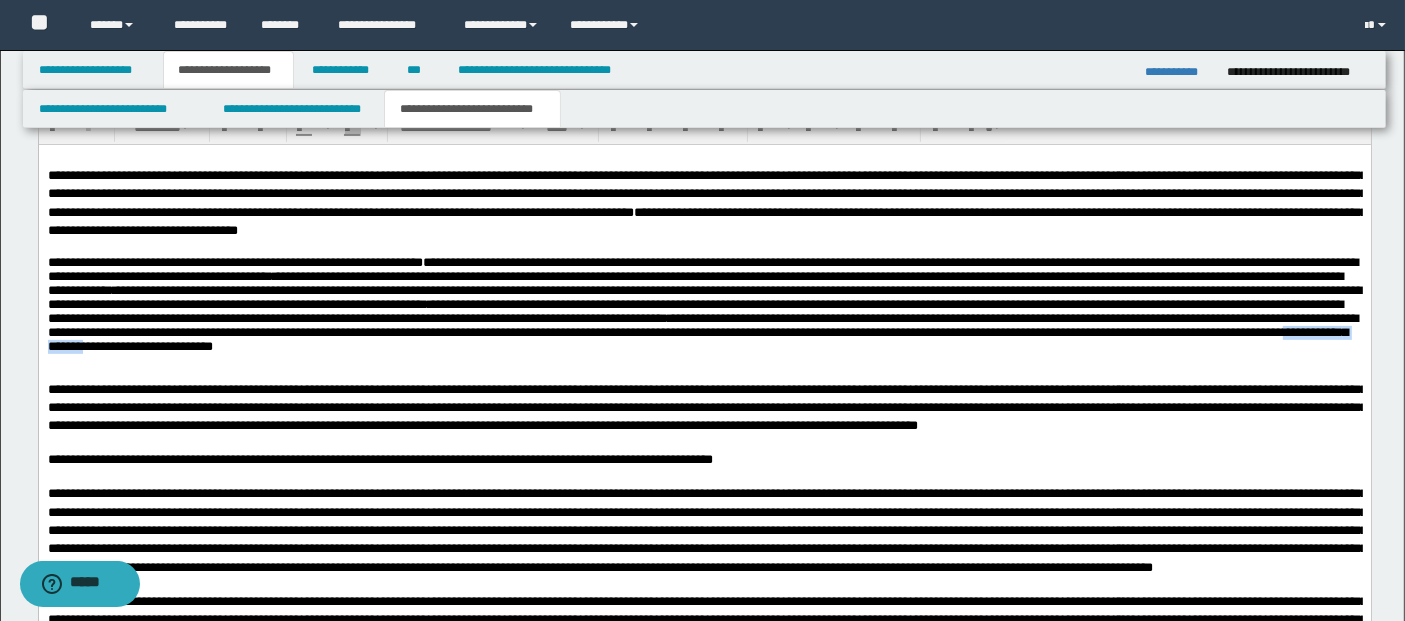 drag, startPoint x: 579, startPoint y: 352, endPoint x: 682, endPoint y: 358, distance: 103.17461 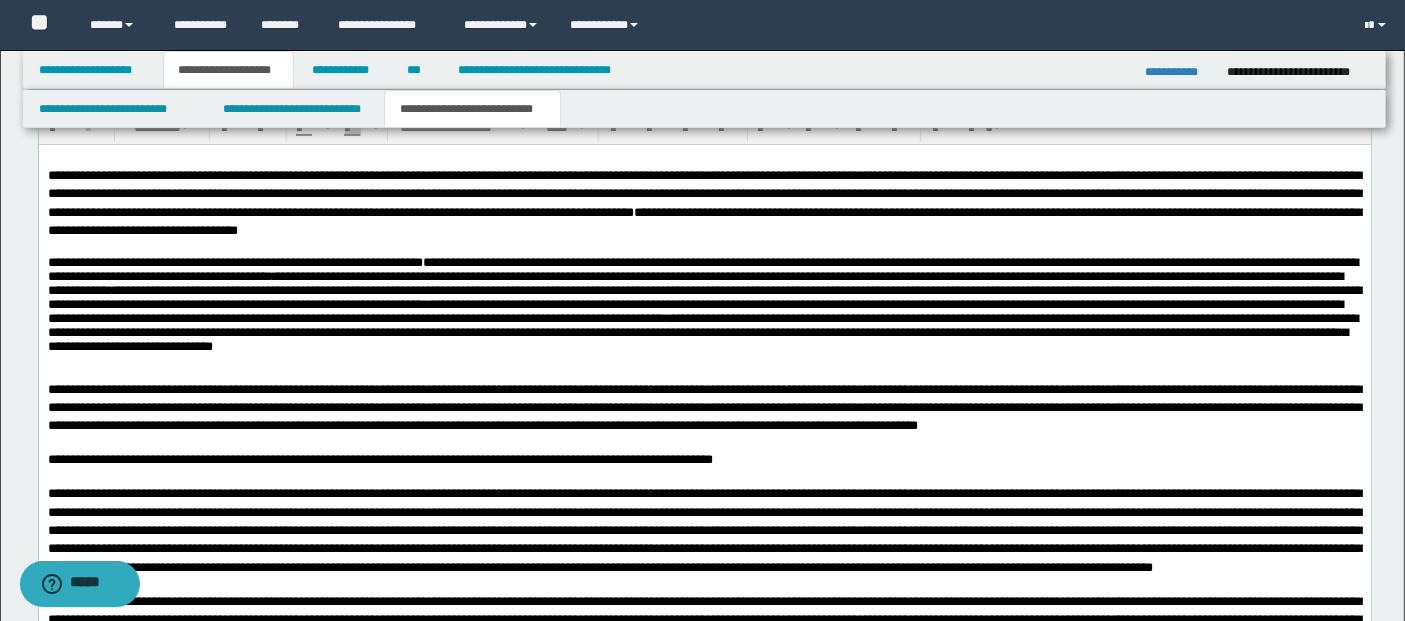 drag, startPoint x: 730, startPoint y: 358, endPoint x: 757, endPoint y: 358, distance: 27 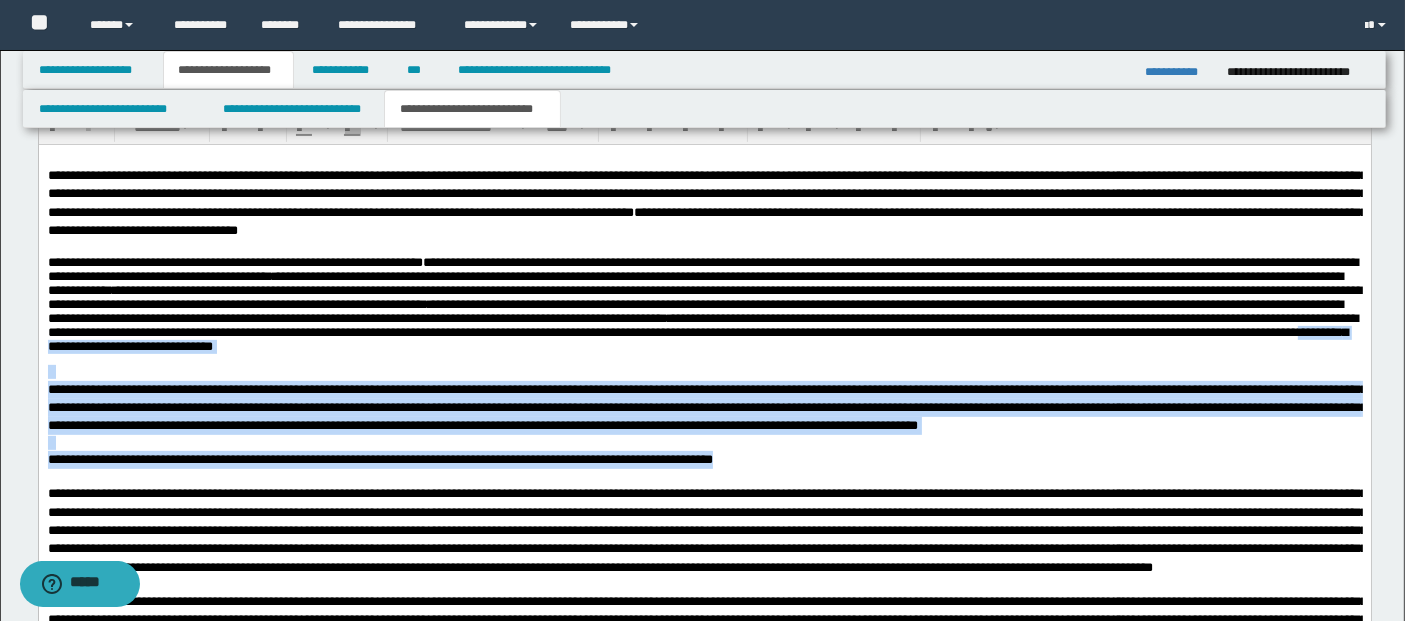 drag, startPoint x: 592, startPoint y: 357, endPoint x: 920, endPoint y: 458, distance: 343.19818 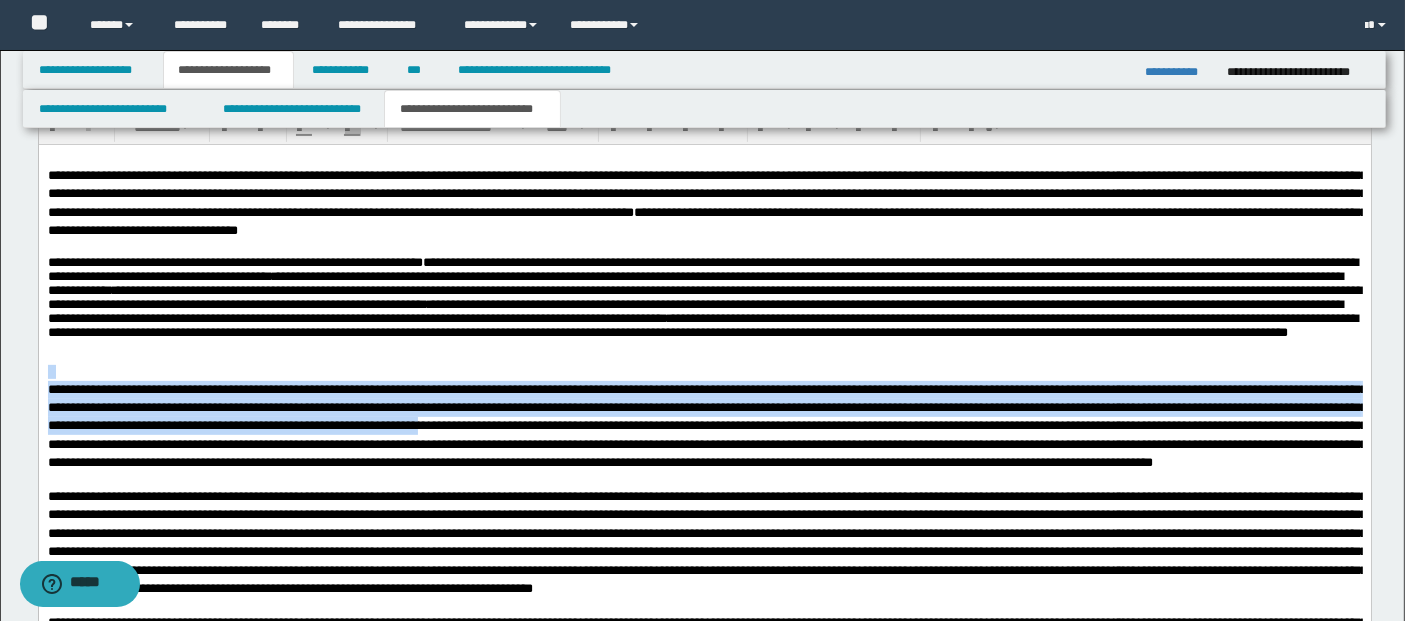 drag, startPoint x: 651, startPoint y: 362, endPoint x: 732, endPoint y: 432, distance: 107.05606 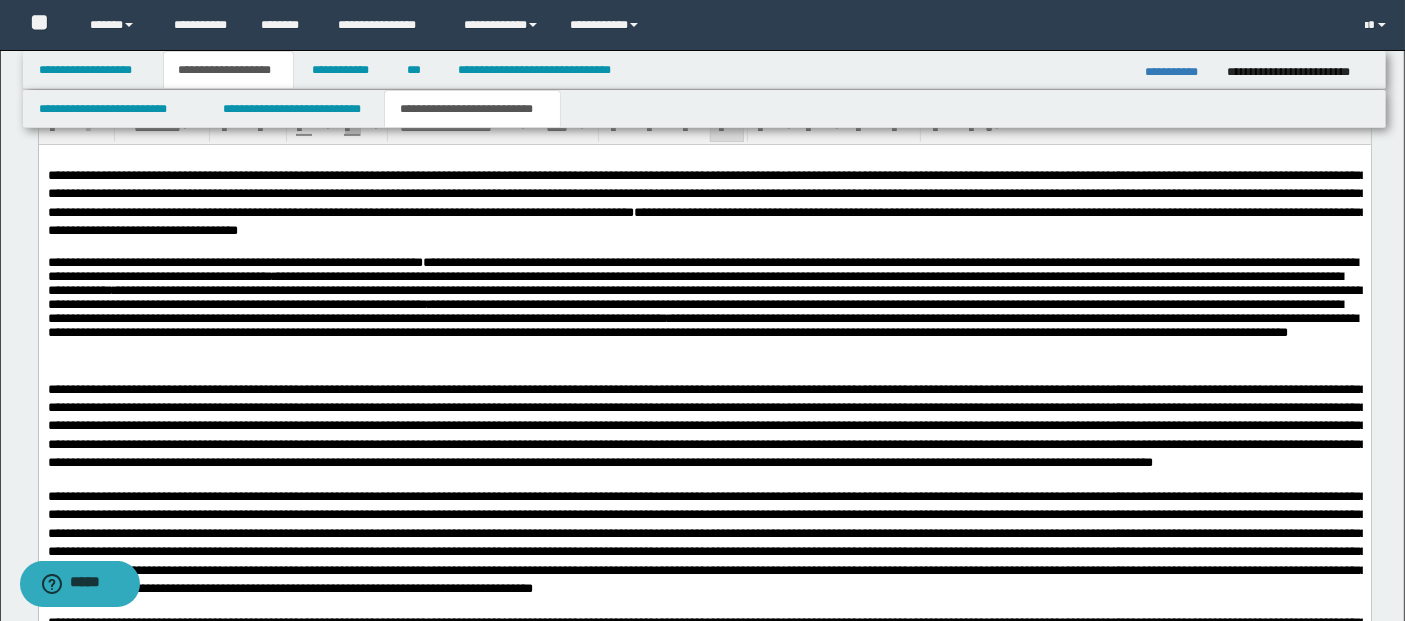click at bounding box center (704, 427) 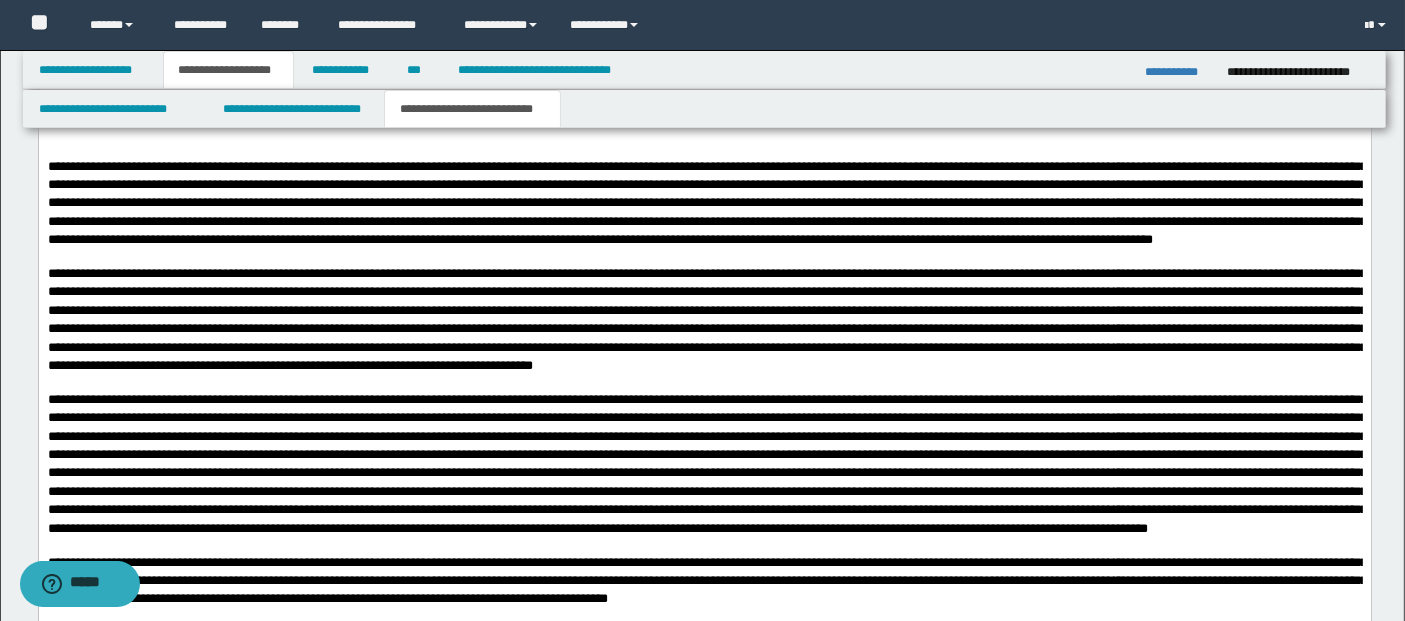 scroll, scrollTop: 697, scrollLeft: 0, axis: vertical 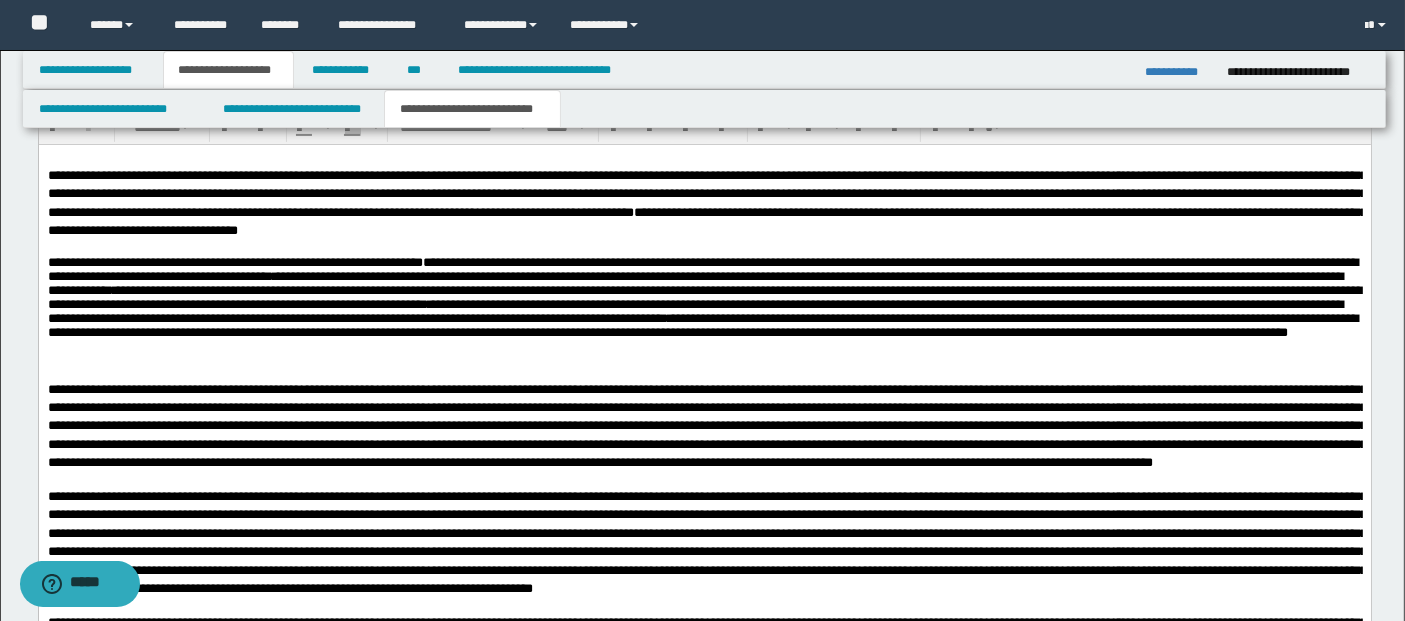 click on "**********" at bounding box center [704, 310] 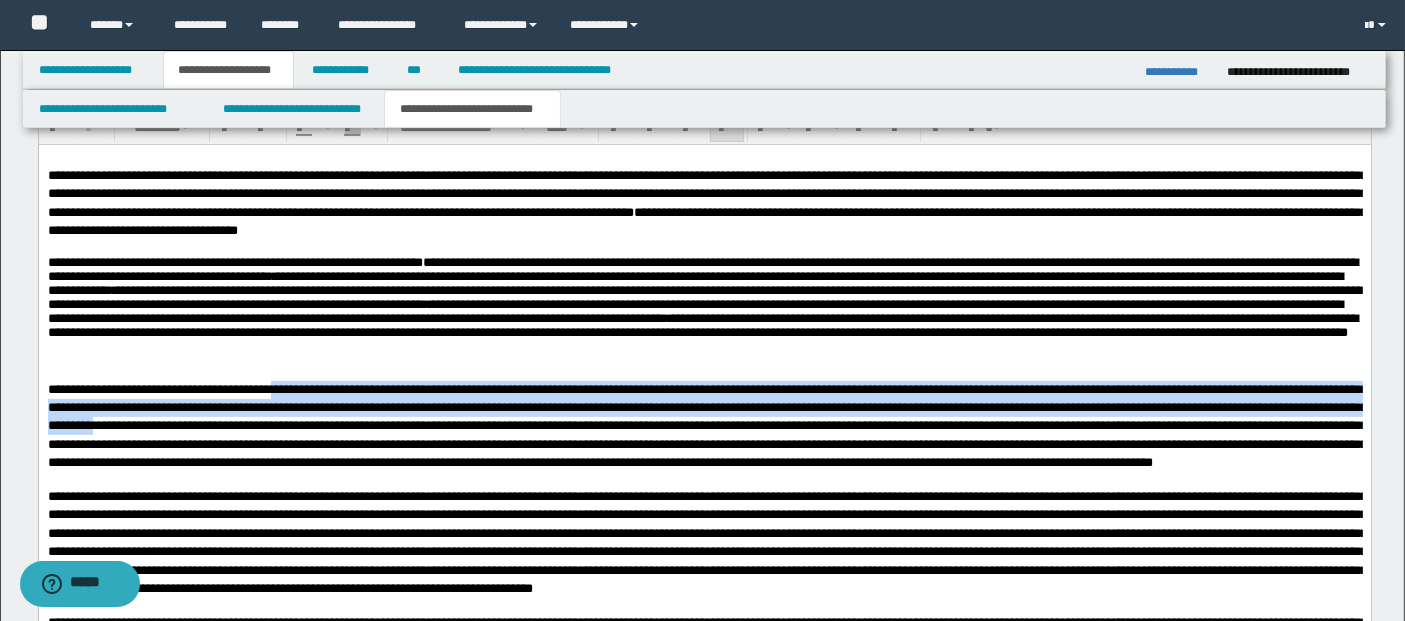drag, startPoint x: 356, startPoint y: 383, endPoint x: 373, endPoint y: 424, distance: 44.38468 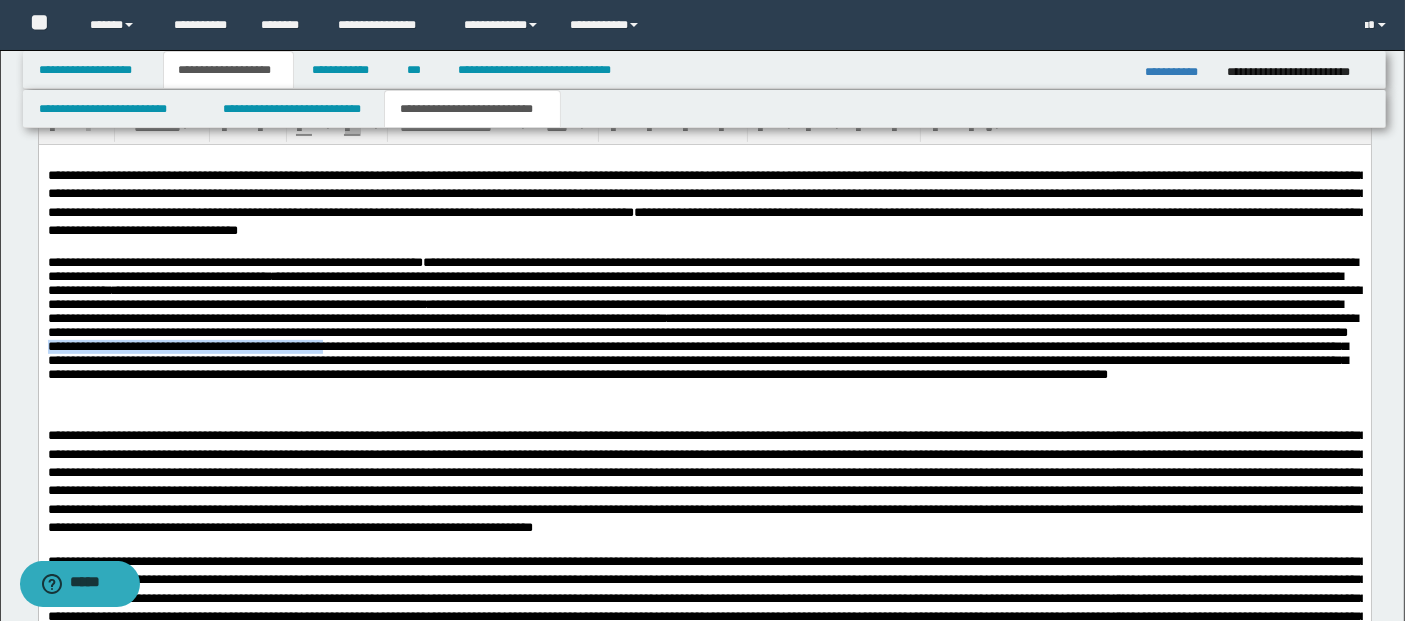 drag, startPoint x: 641, startPoint y: 355, endPoint x: 959, endPoint y: 356, distance: 318.0016 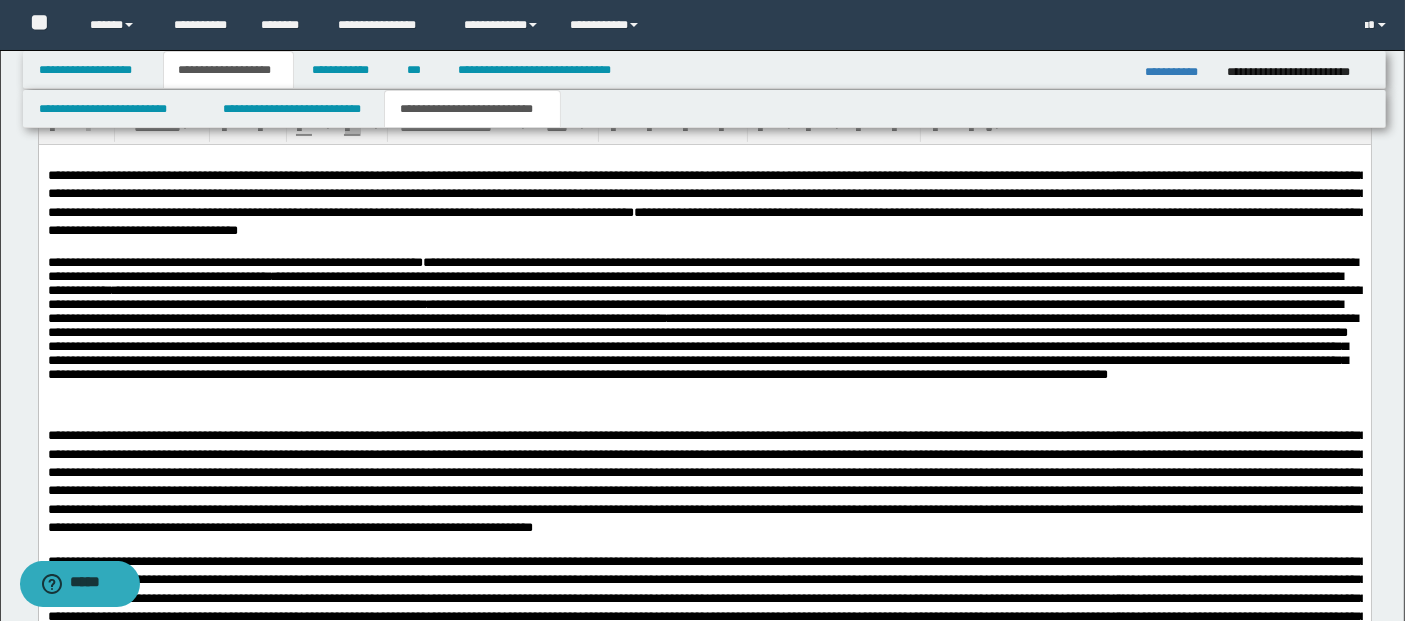 drag, startPoint x: 974, startPoint y: 356, endPoint x: 965, endPoint y: 366, distance: 13.453624 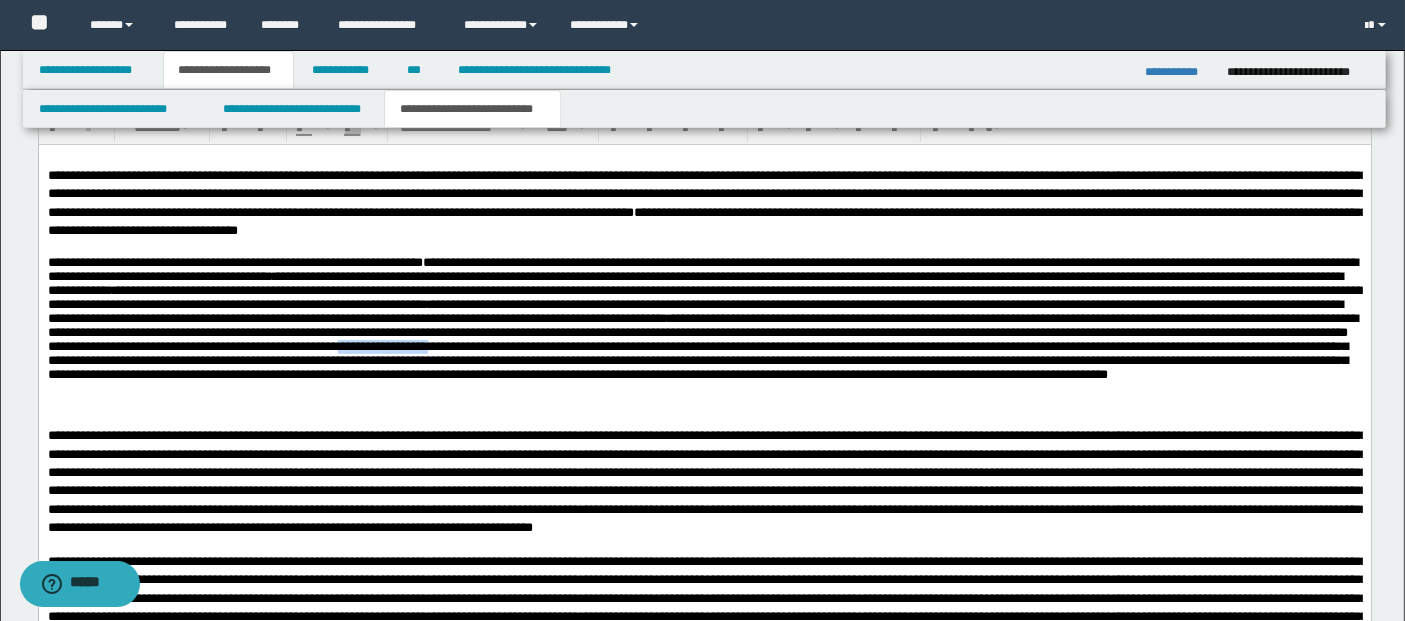 drag, startPoint x: 958, startPoint y: 361, endPoint x: 1051, endPoint y: 358, distance: 93.04838 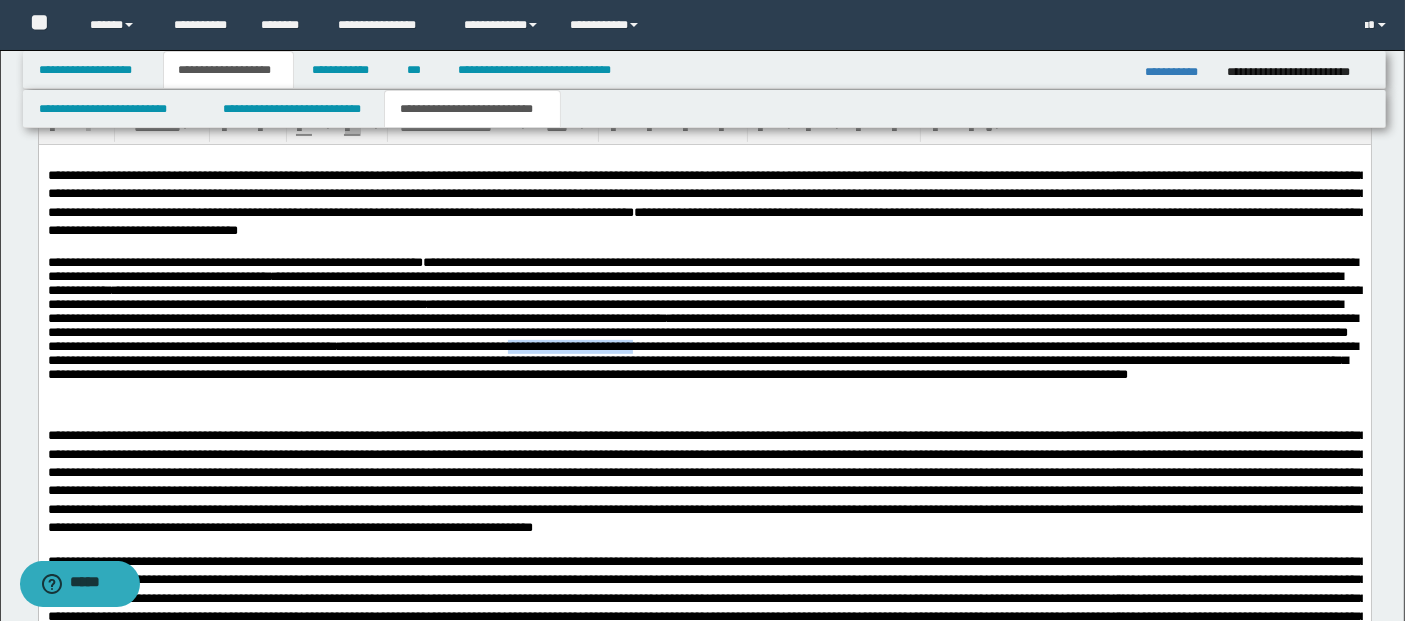 drag, startPoint x: 1128, startPoint y: 360, endPoint x: 1266, endPoint y: 359, distance: 138.00362 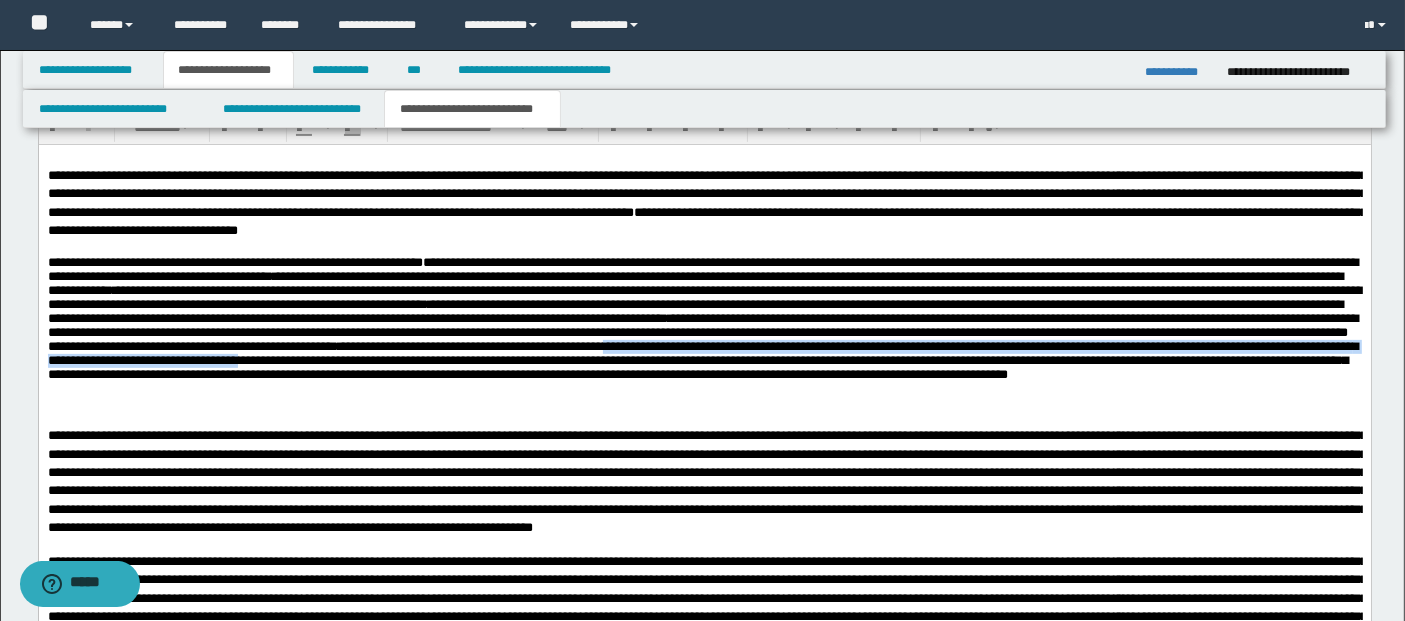 drag, startPoint x: 1229, startPoint y: 360, endPoint x: 972, endPoint y: 367, distance: 257.0953 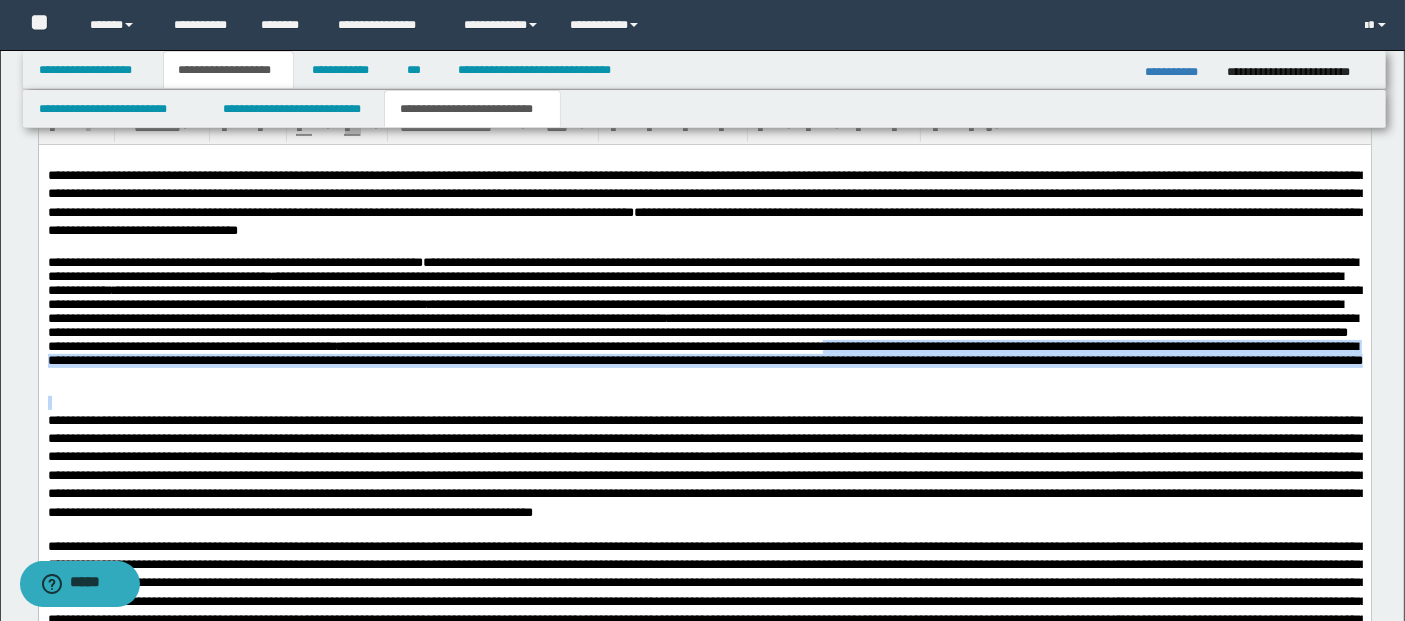drag, startPoint x: 181, startPoint y: 373, endPoint x: 371, endPoint y: 398, distance: 191.63768 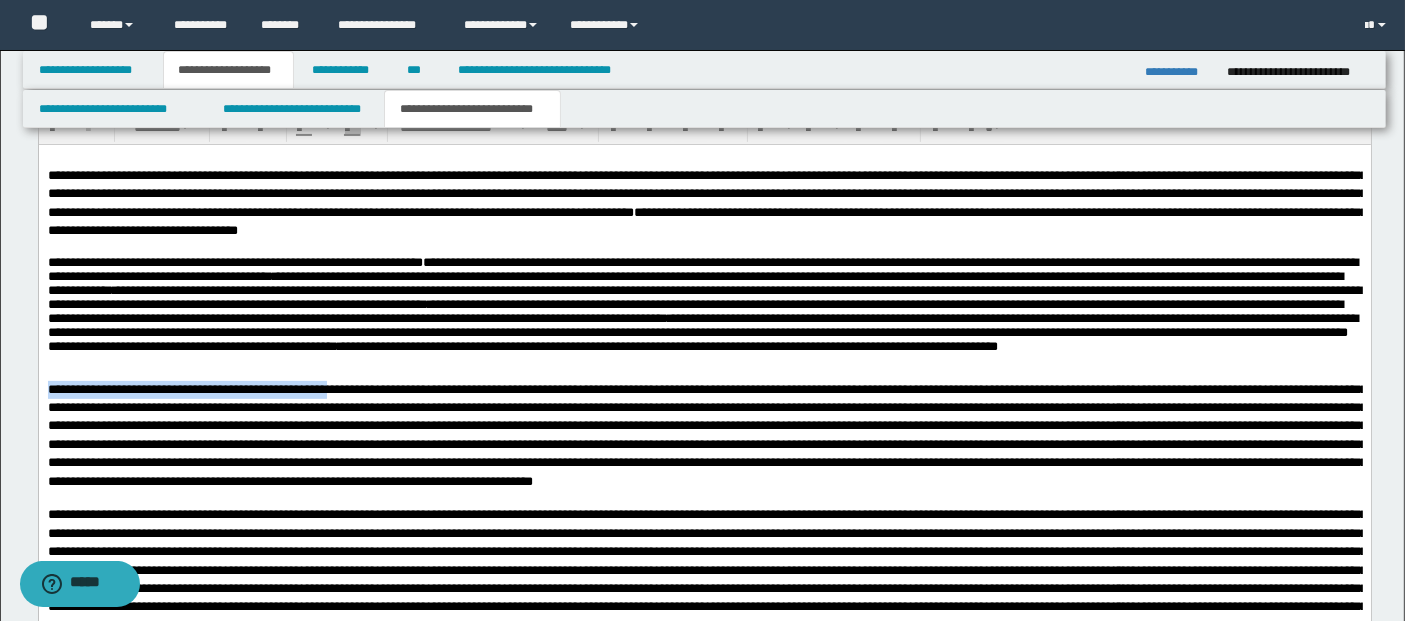 drag, startPoint x: 405, startPoint y: 372, endPoint x: 440, endPoint y: 387, distance: 38.078865 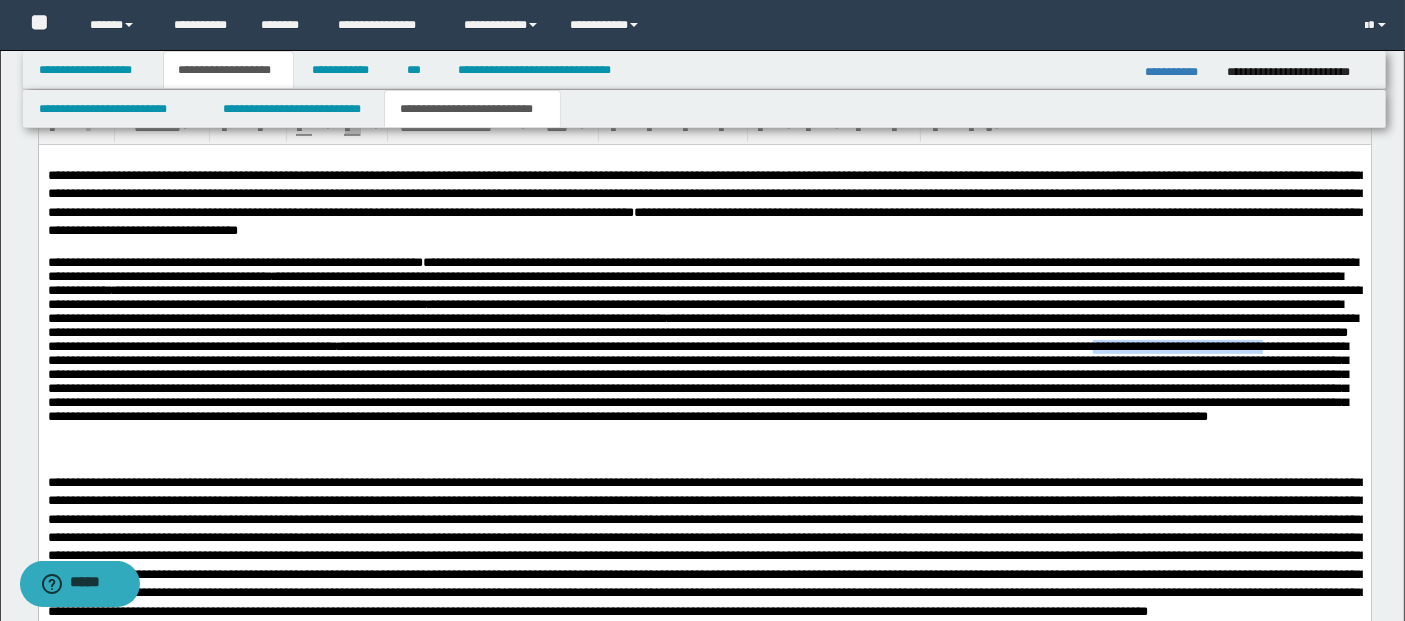 drag, startPoint x: 470, startPoint y: 374, endPoint x: 655, endPoint y: 370, distance: 185.04324 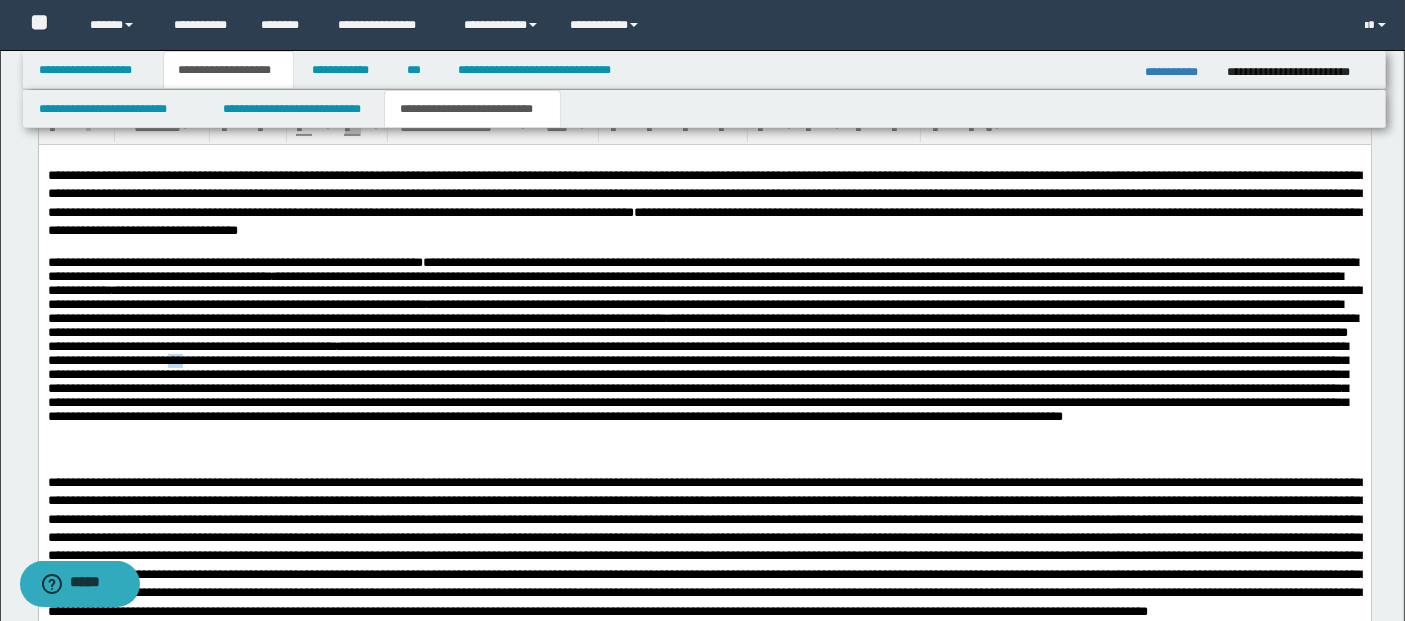 drag, startPoint x: 889, startPoint y: 370, endPoint x: 902, endPoint y: 366, distance: 13.601471 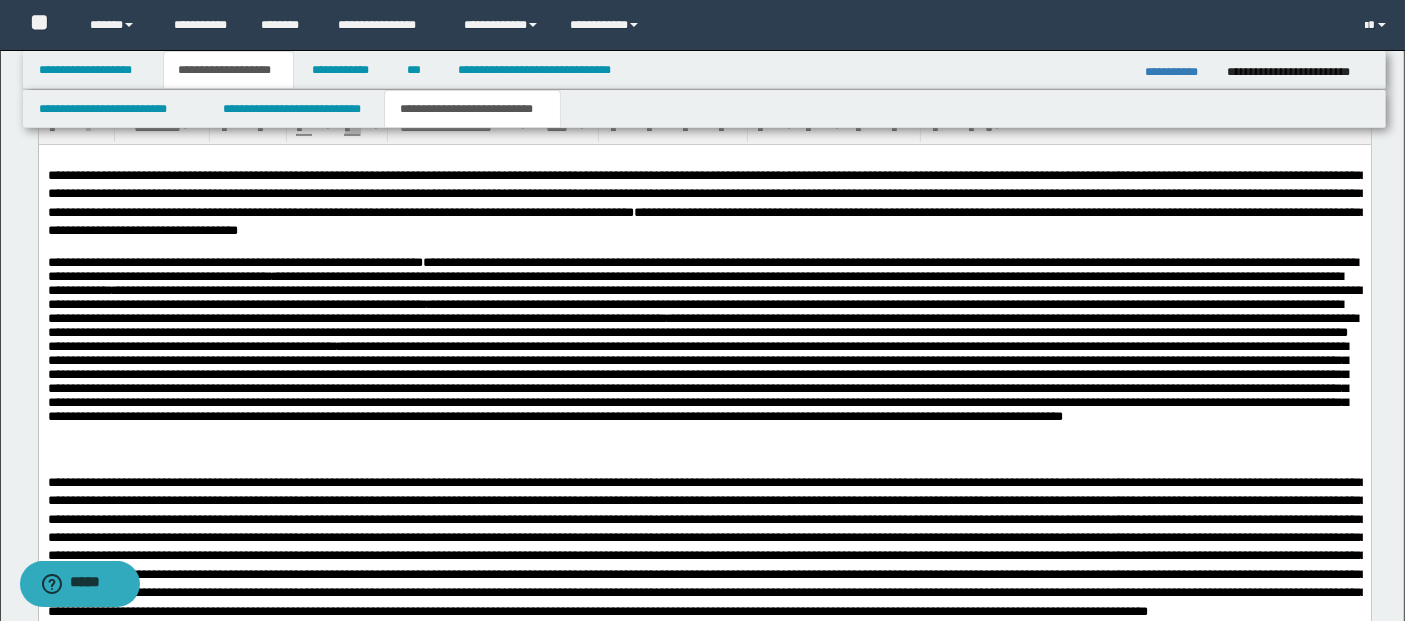 drag, startPoint x: 958, startPoint y: 412, endPoint x: 910, endPoint y: 389, distance: 53.225933 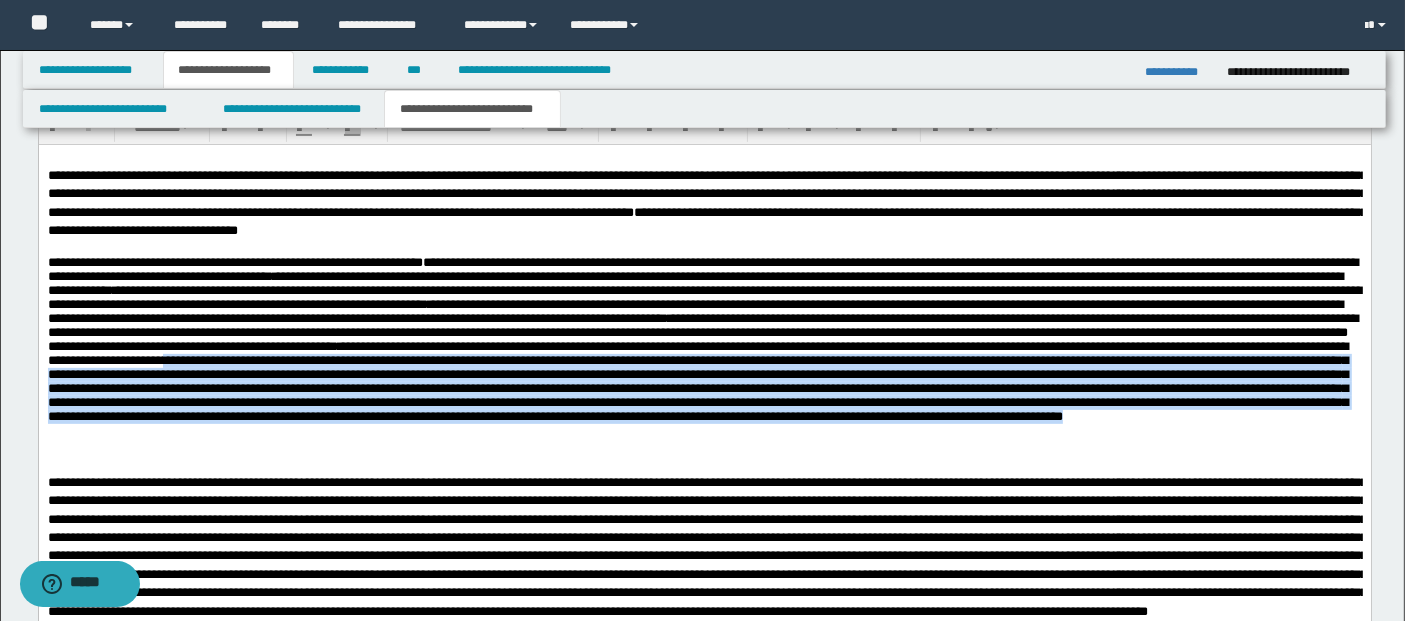drag, startPoint x: 885, startPoint y: 374, endPoint x: 1231, endPoint y: 452, distance: 354.68295 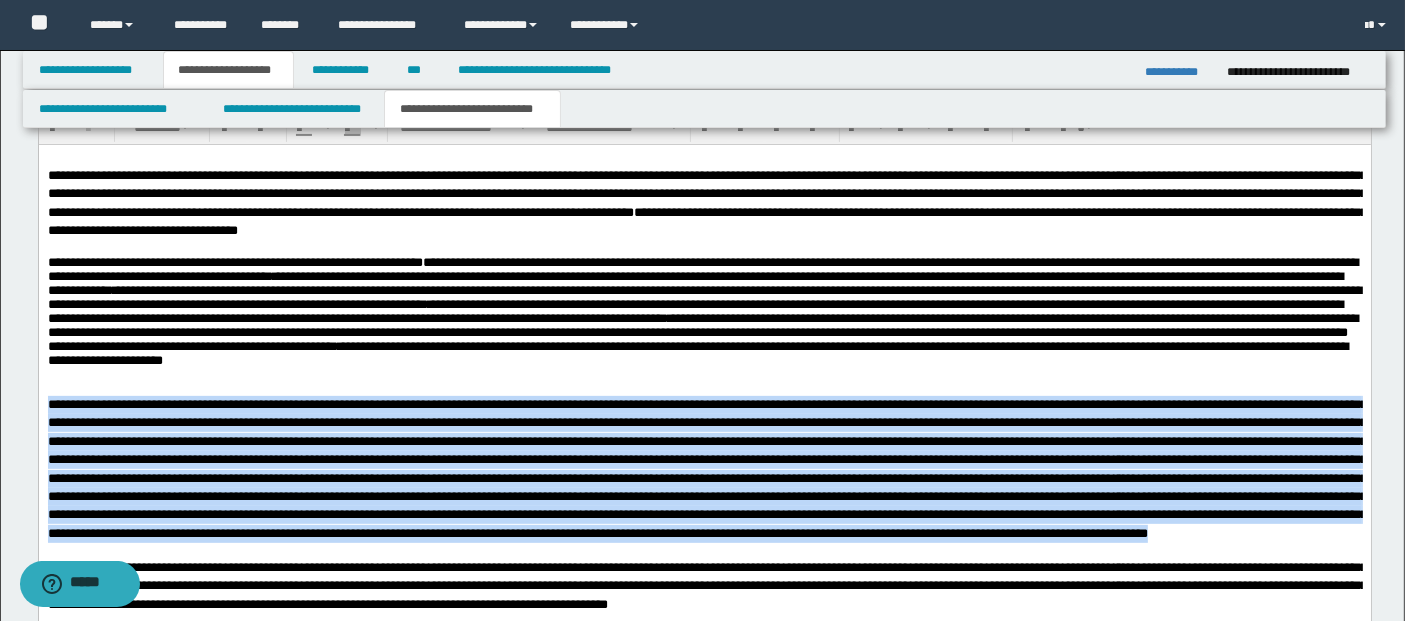 drag, startPoint x: 434, startPoint y: 396, endPoint x: 859, endPoint y: 550, distance: 452.04092 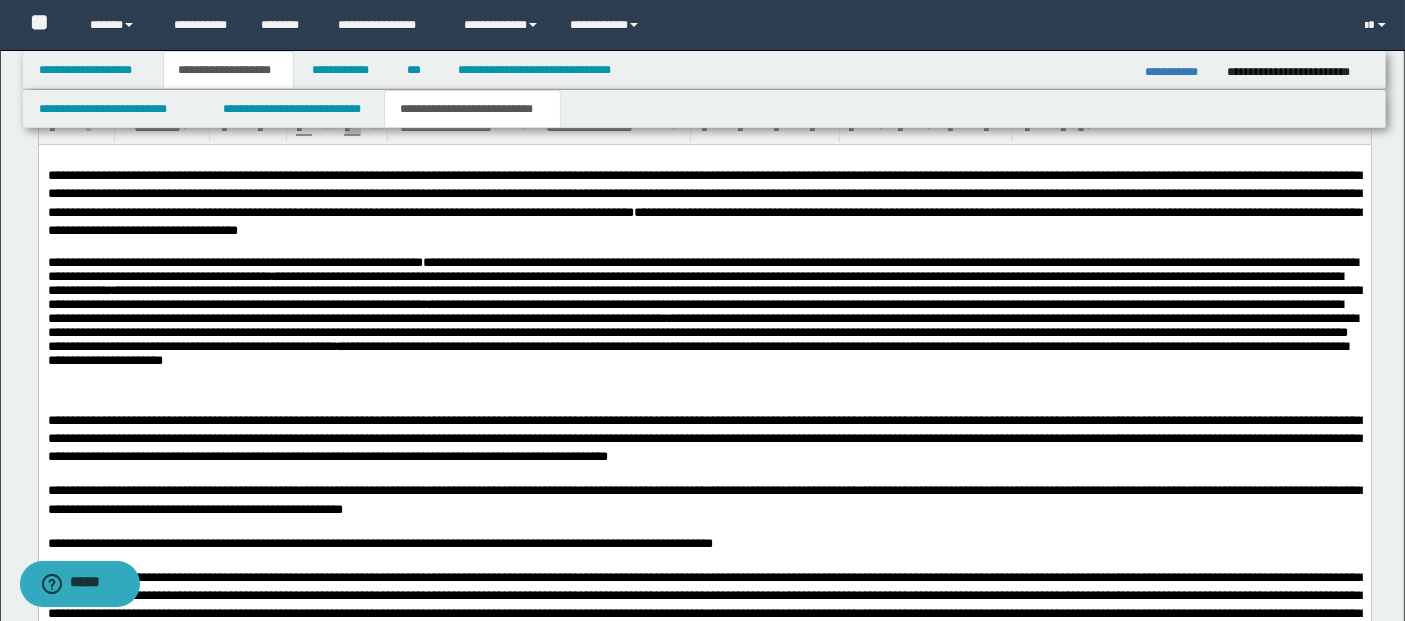 click on "**********" at bounding box center (704, 318) 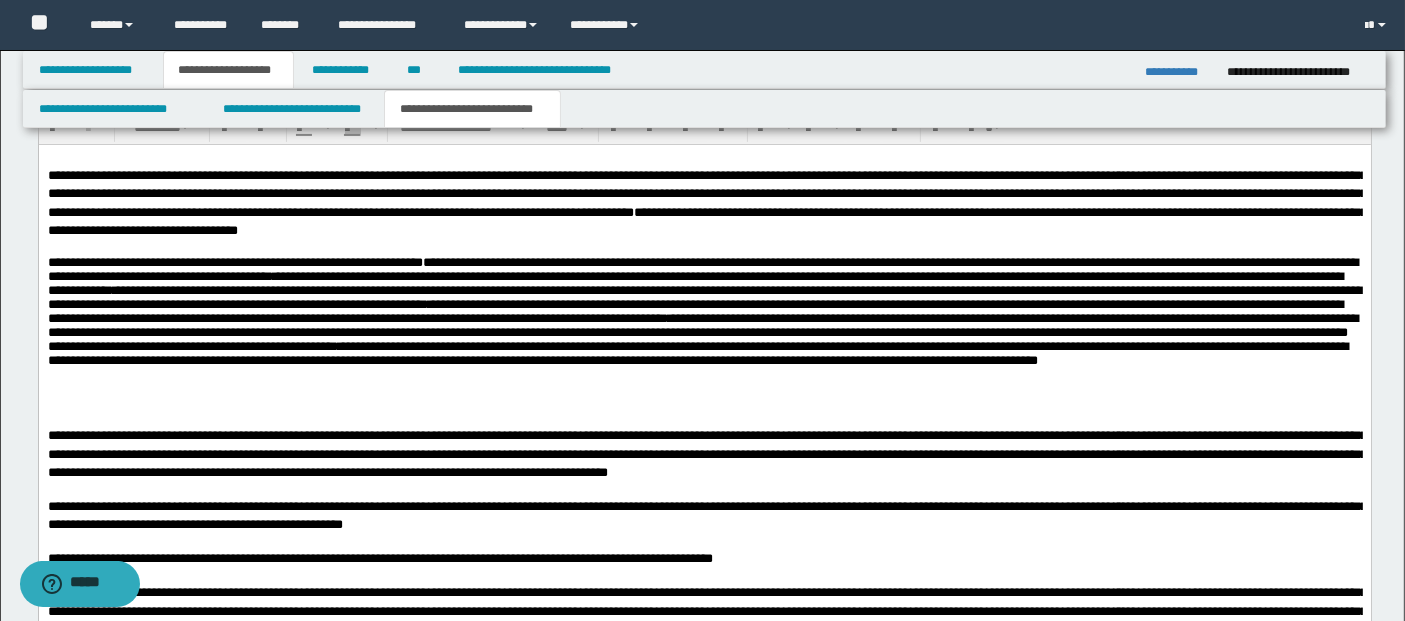scroll, scrollTop: 808, scrollLeft: 0, axis: vertical 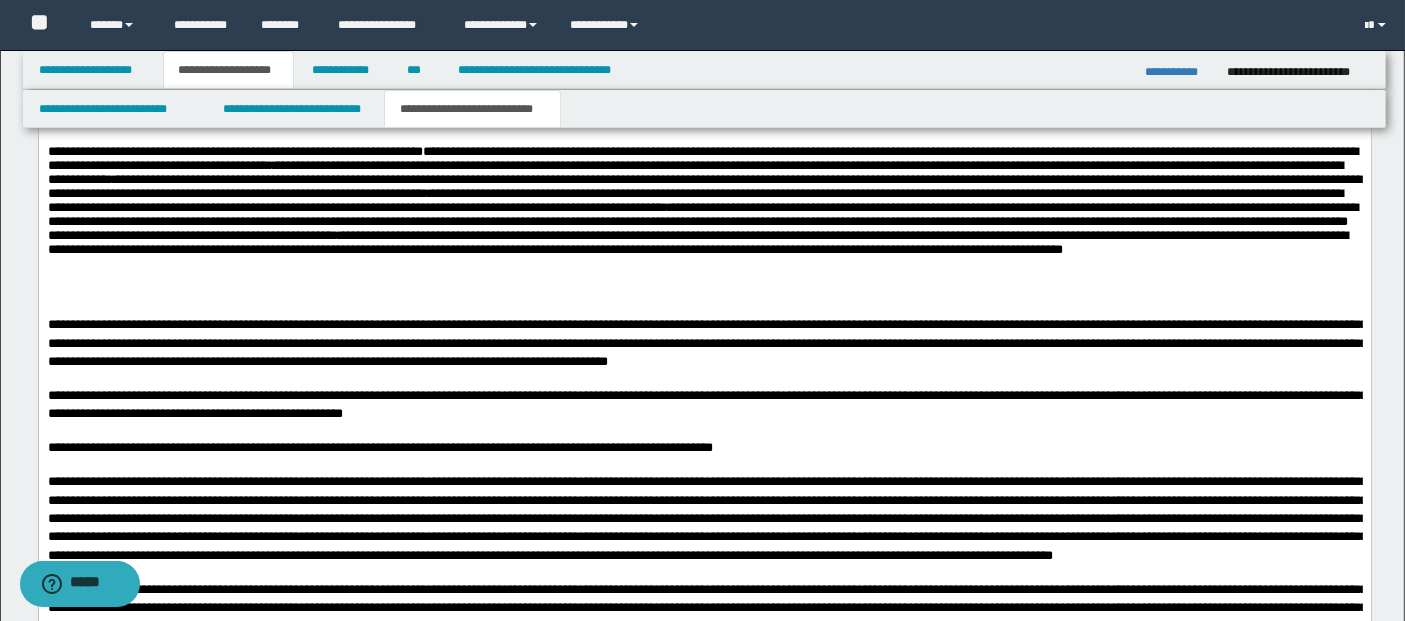 click at bounding box center [704, 293] 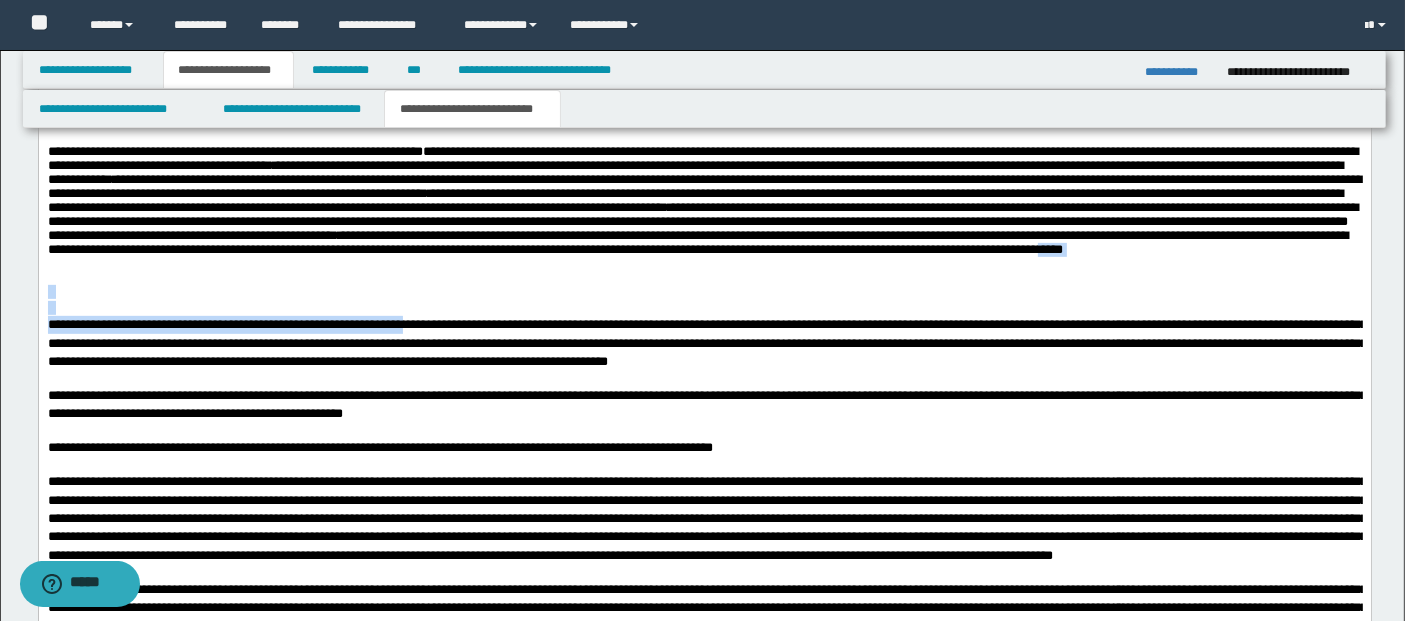 drag, startPoint x: 567, startPoint y: 278, endPoint x: 533, endPoint y: 324, distance: 57.201397 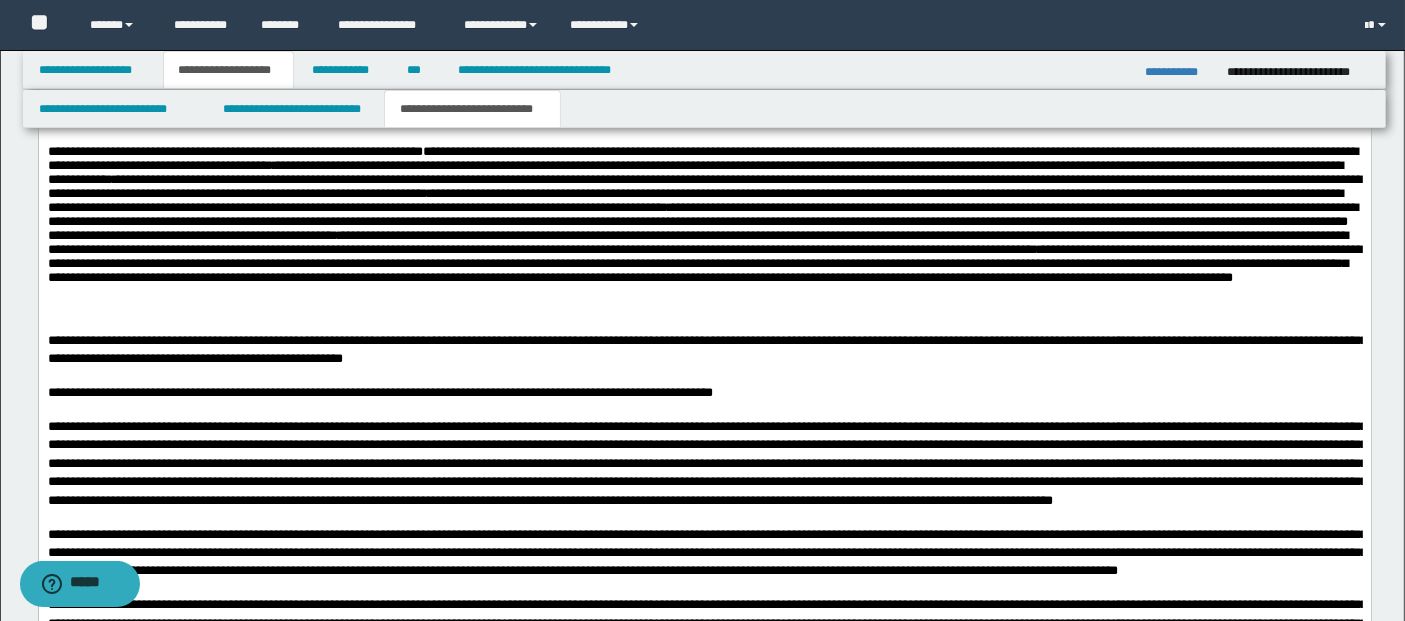 click on "**********" at bounding box center (704, 263) 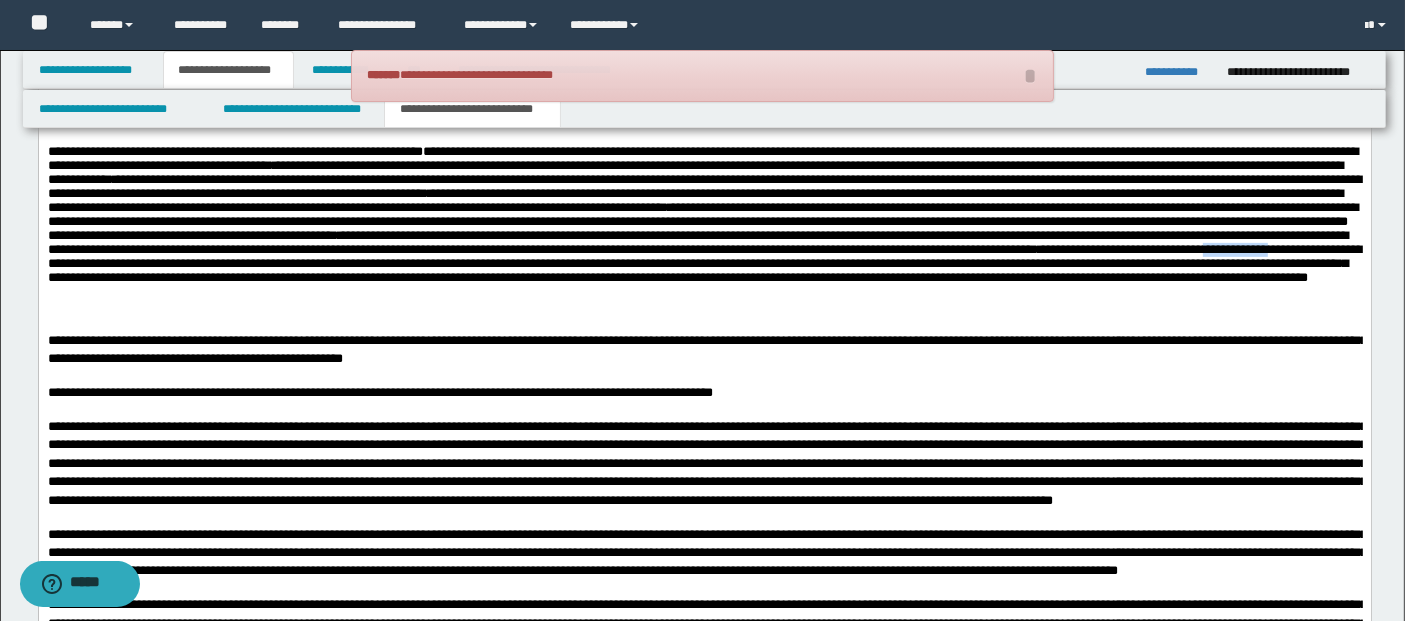 click on "**********" at bounding box center (704, 263) 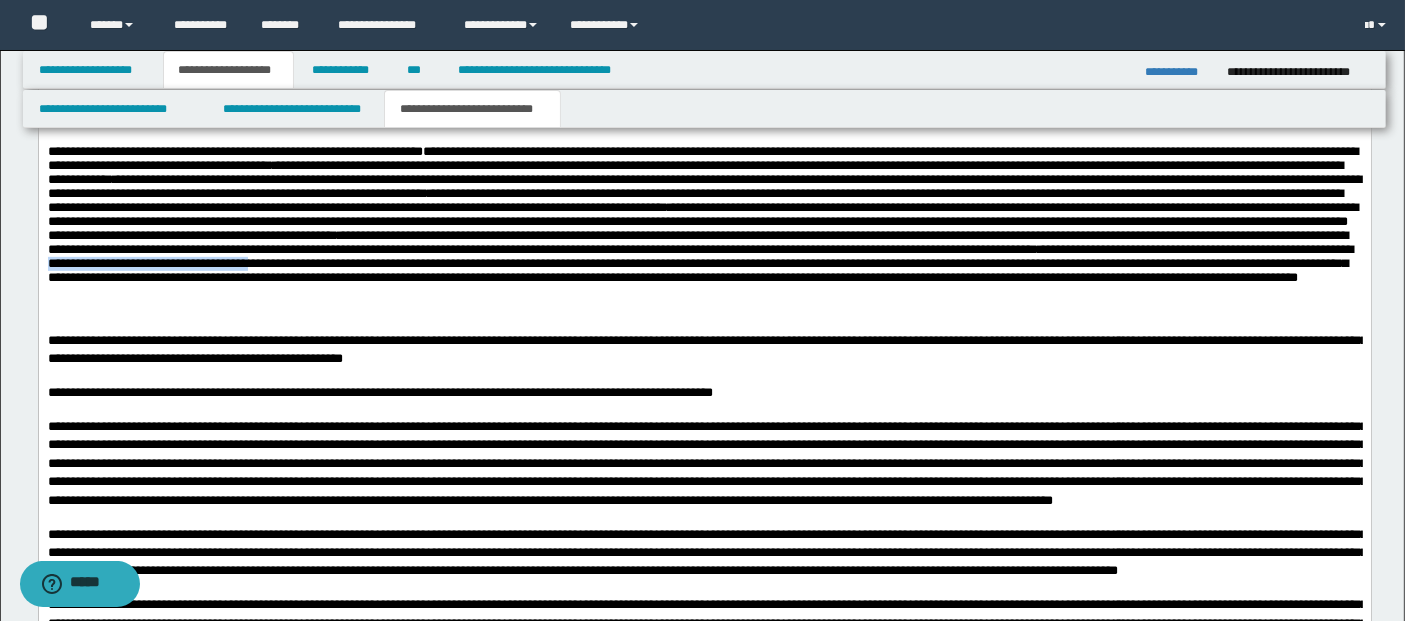 drag, startPoint x: 924, startPoint y: 281, endPoint x: 1129, endPoint y: 278, distance: 205.02196 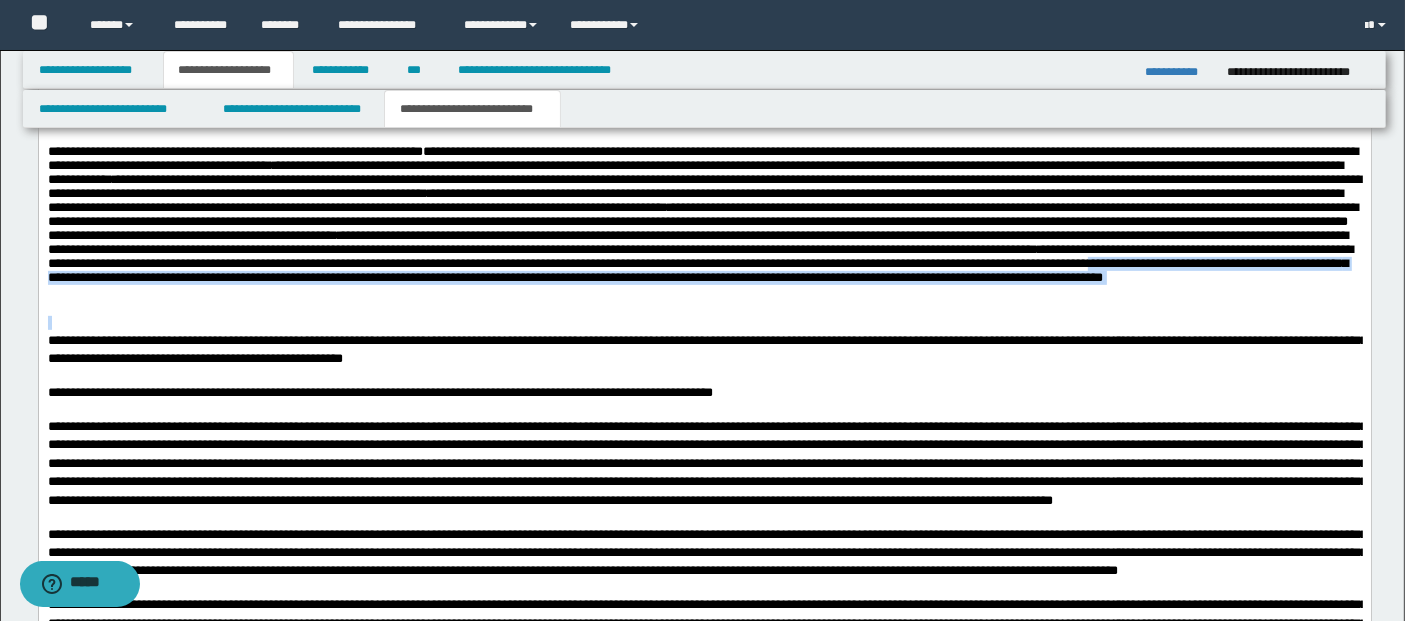 drag, startPoint x: 704, startPoint y: 294, endPoint x: 652, endPoint y: 327, distance: 61.587337 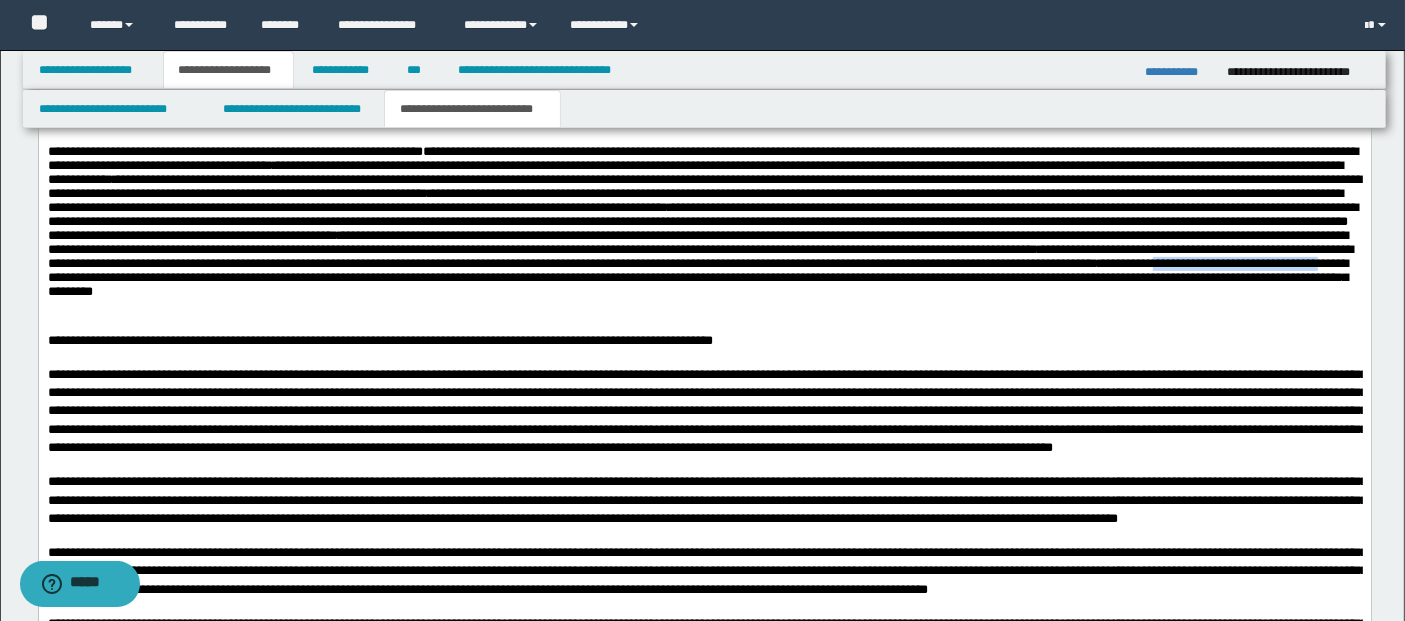 drag, startPoint x: 779, startPoint y: 295, endPoint x: 1027, endPoint y: 288, distance: 248.09877 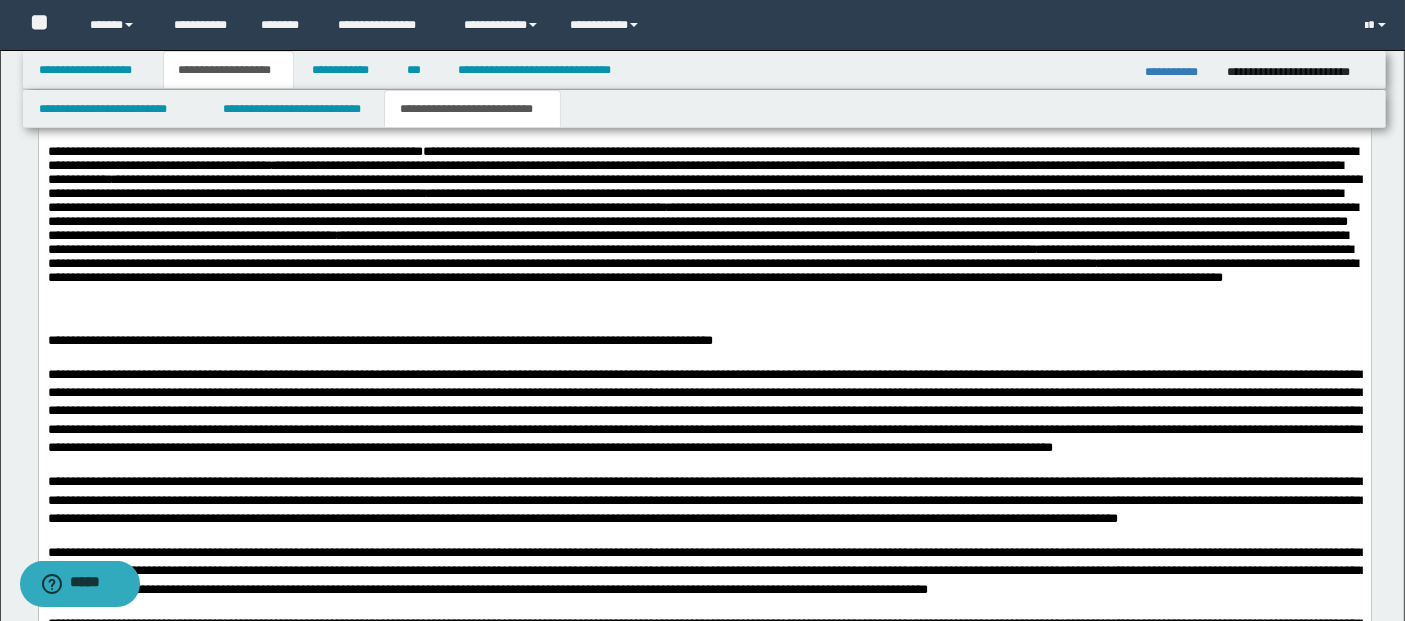 click on "**********" at bounding box center [702, 270] 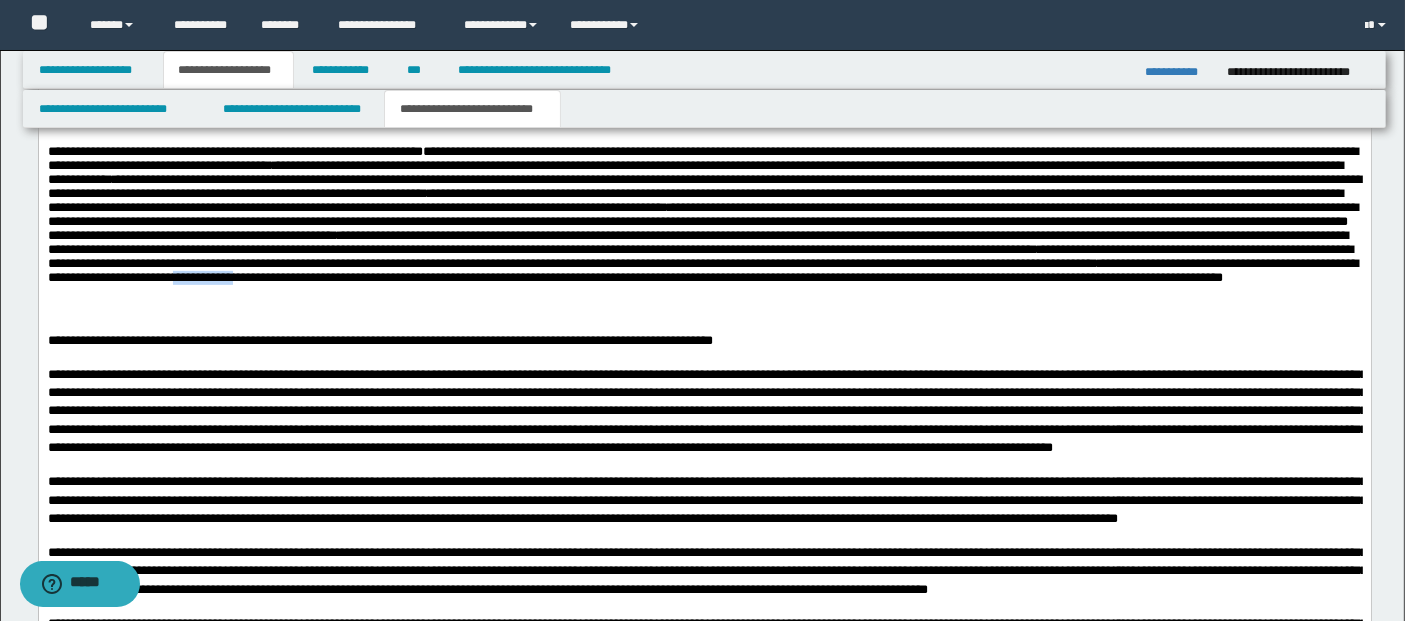drag, startPoint x: 1126, startPoint y: 295, endPoint x: 1196, endPoint y: 293, distance: 70.028564 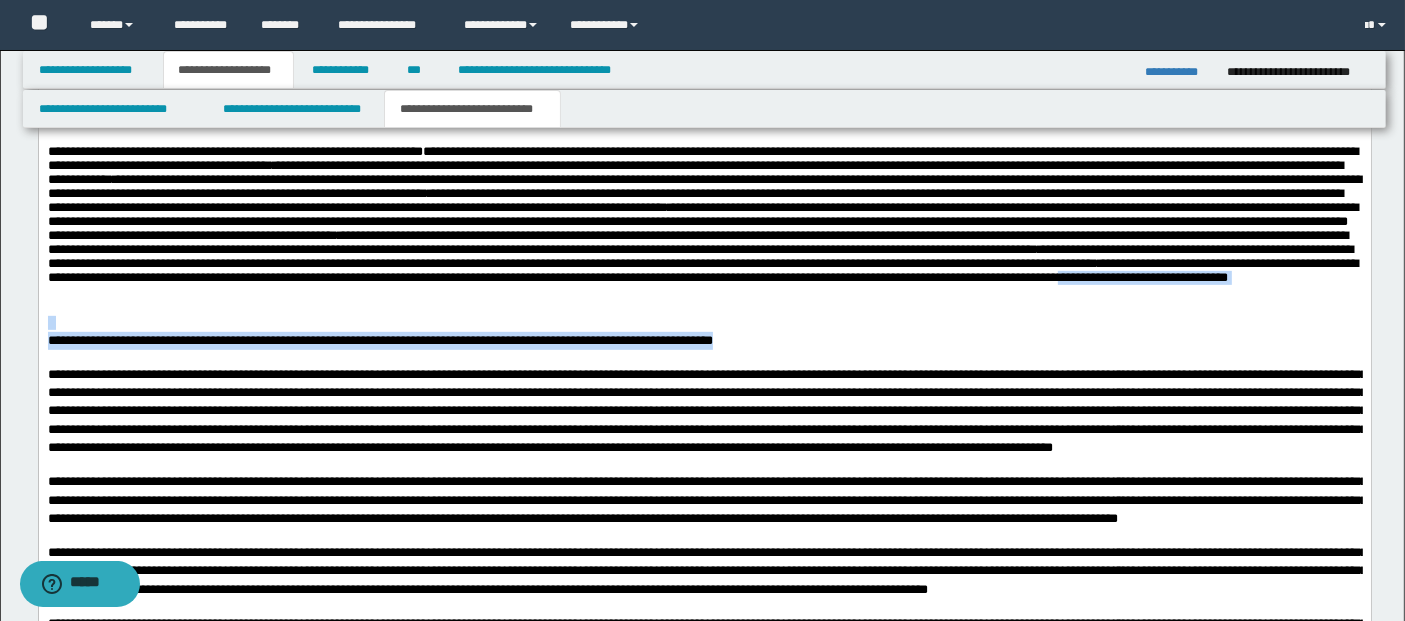 drag, startPoint x: 814, startPoint y: 311, endPoint x: 1222, endPoint y: 339, distance: 408.95966 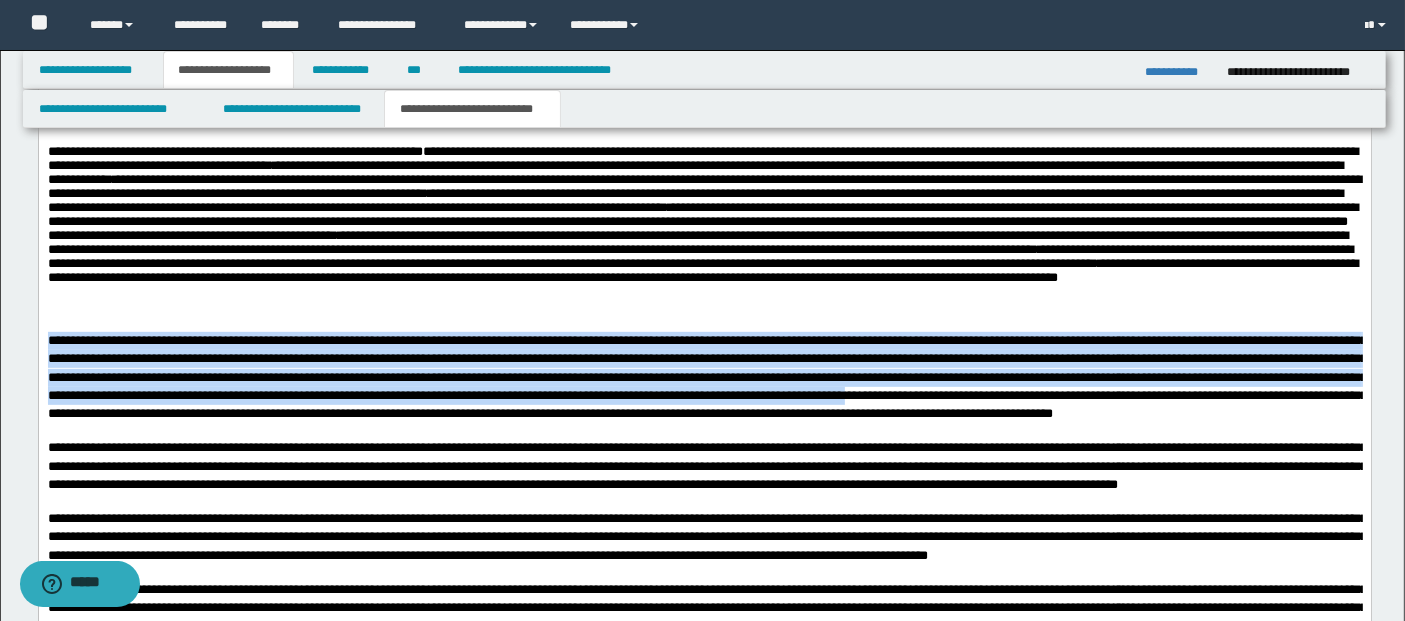 drag, startPoint x: 866, startPoint y: 320, endPoint x: 85, endPoint y: 413, distance: 786.51764 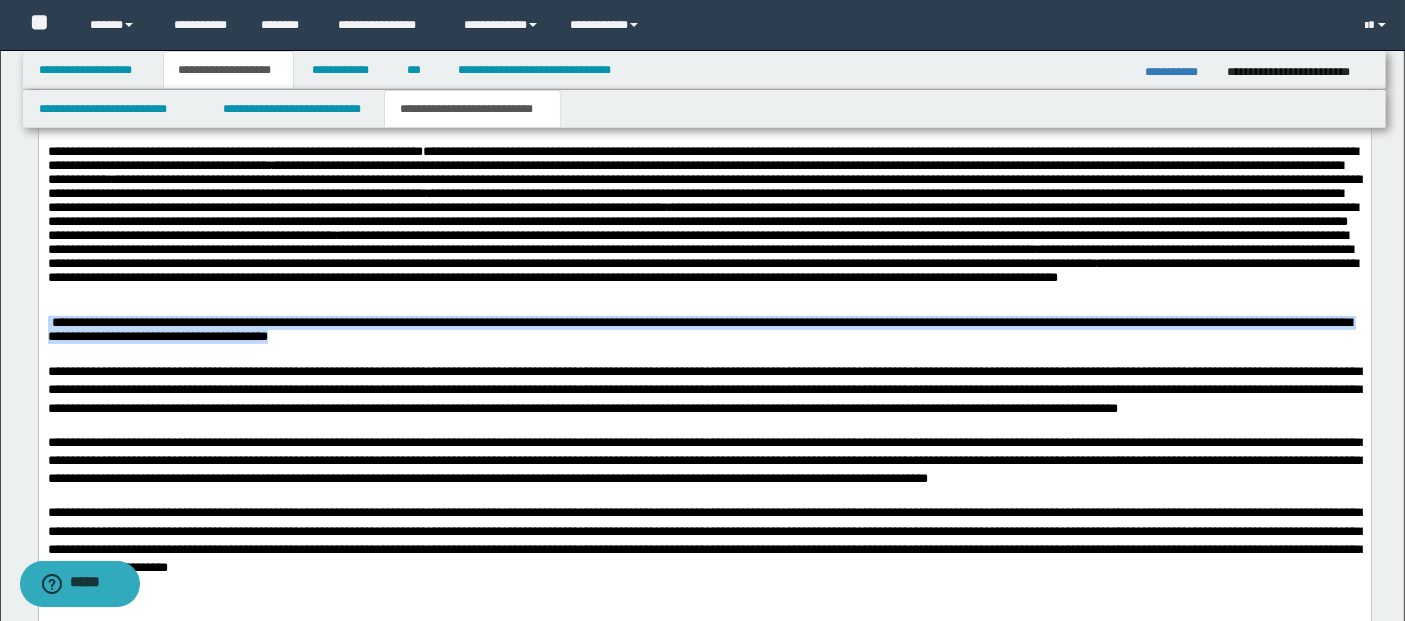 drag, startPoint x: 842, startPoint y: 309, endPoint x: 845, endPoint y: 338, distance: 29.15476 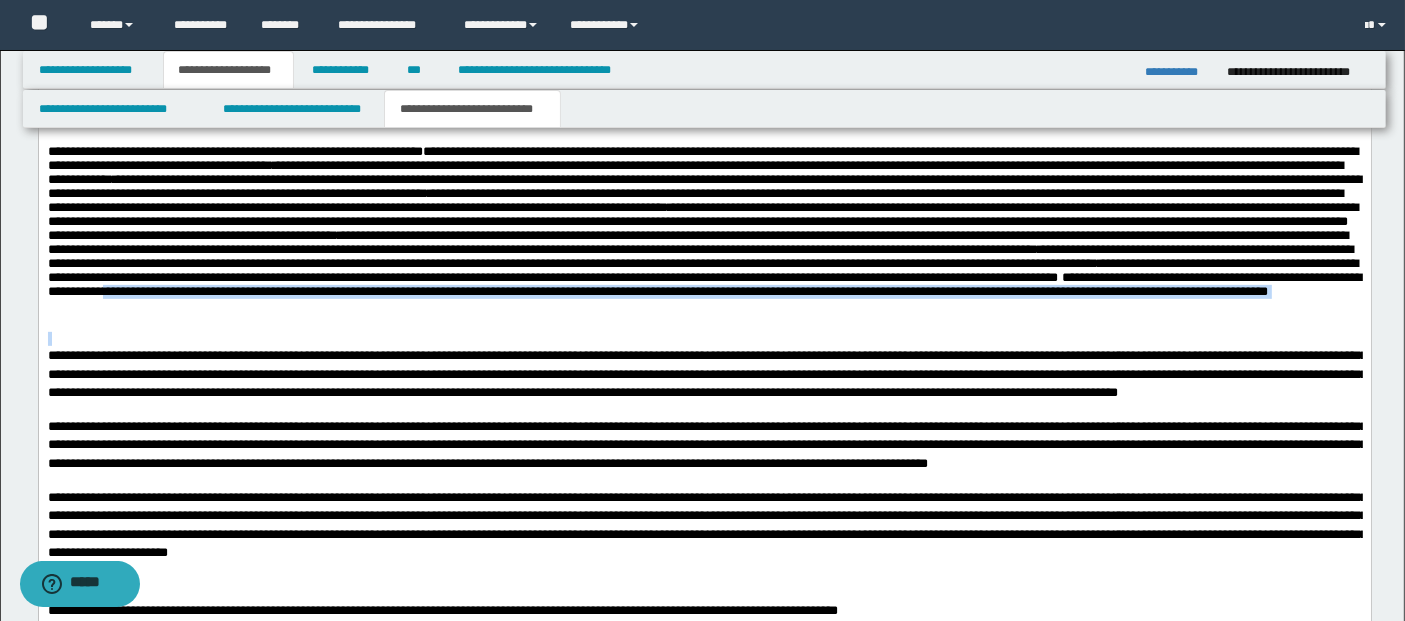 drag, startPoint x: 1189, startPoint y: 308, endPoint x: 1188, endPoint y: 334, distance: 26.019224 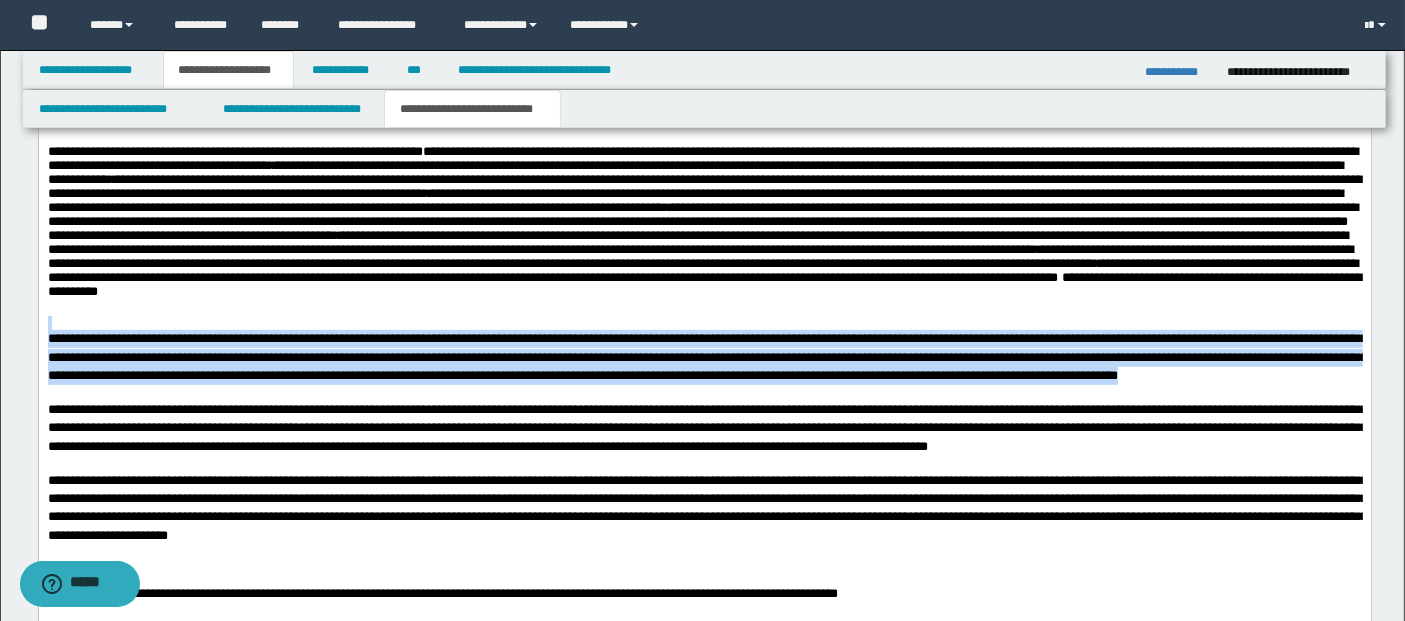 drag, startPoint x: 565, startPoint y: 329, endPoint x: 784, endPoint y: 400, distance: 230.22163 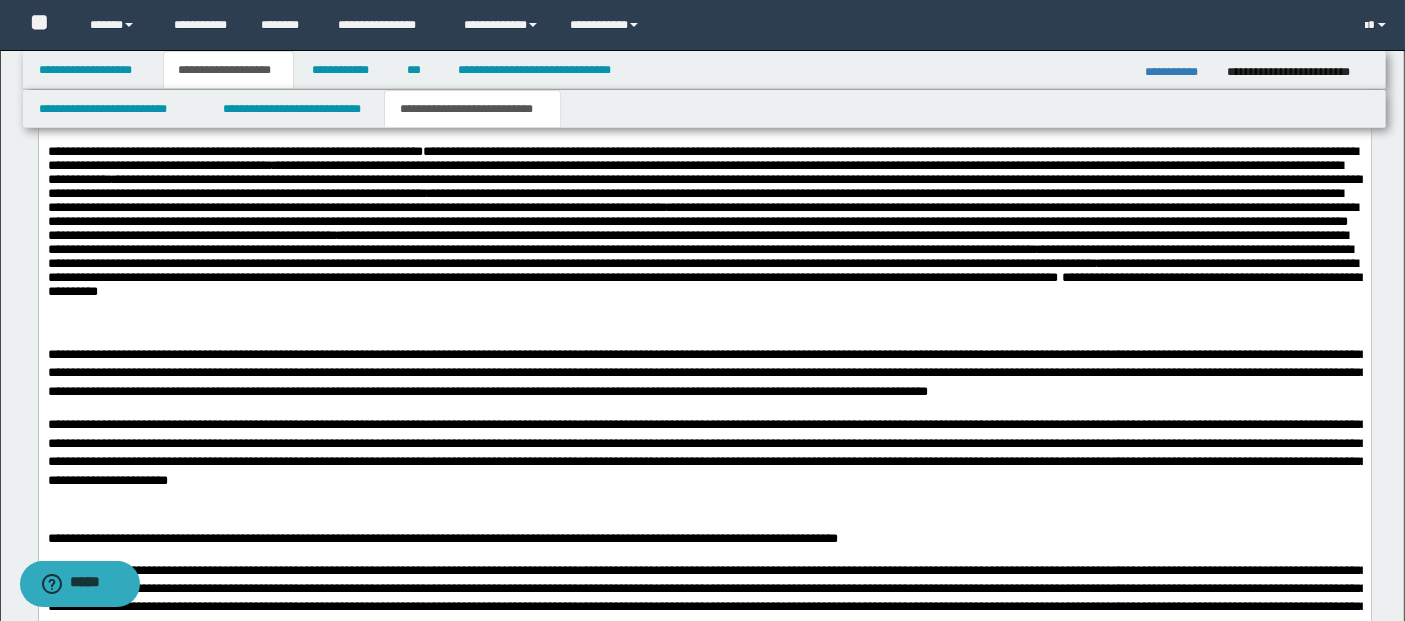 click on "**********" at bounding box center (702, 270) 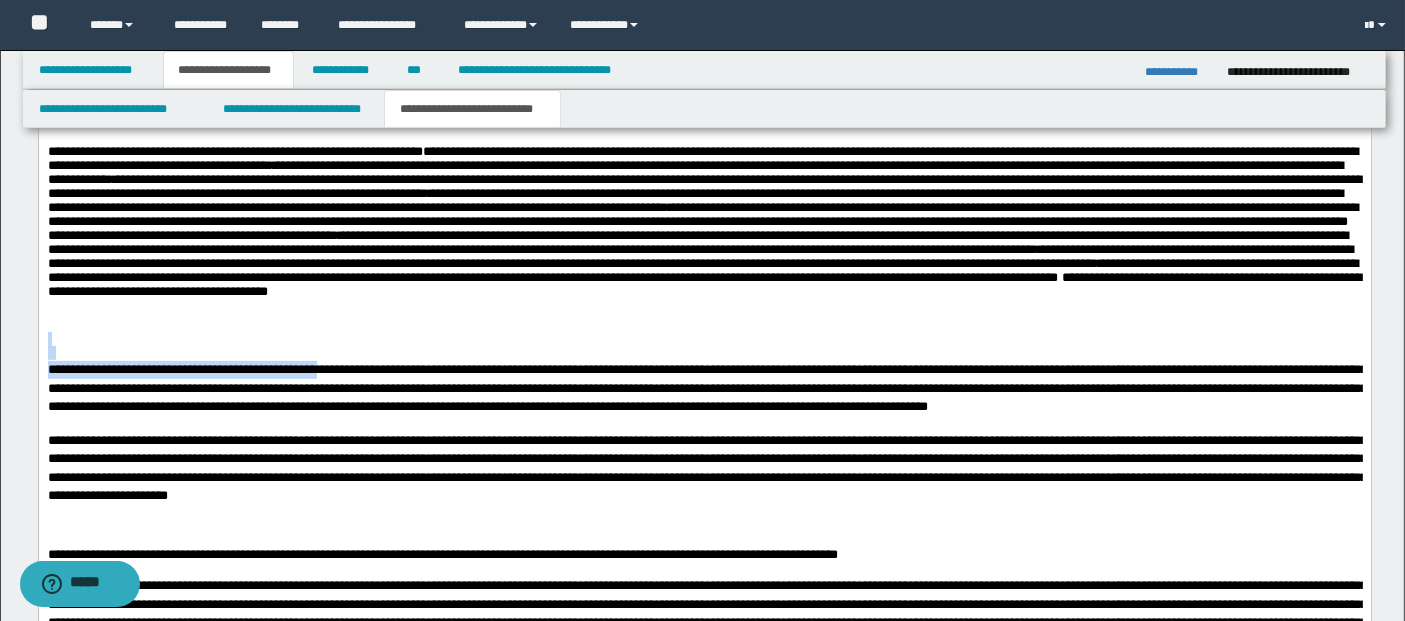 drag, startPoint x: 255, startPoint y: 341, endPoint x: 438, endPoint y: 373, distance: 185.77675 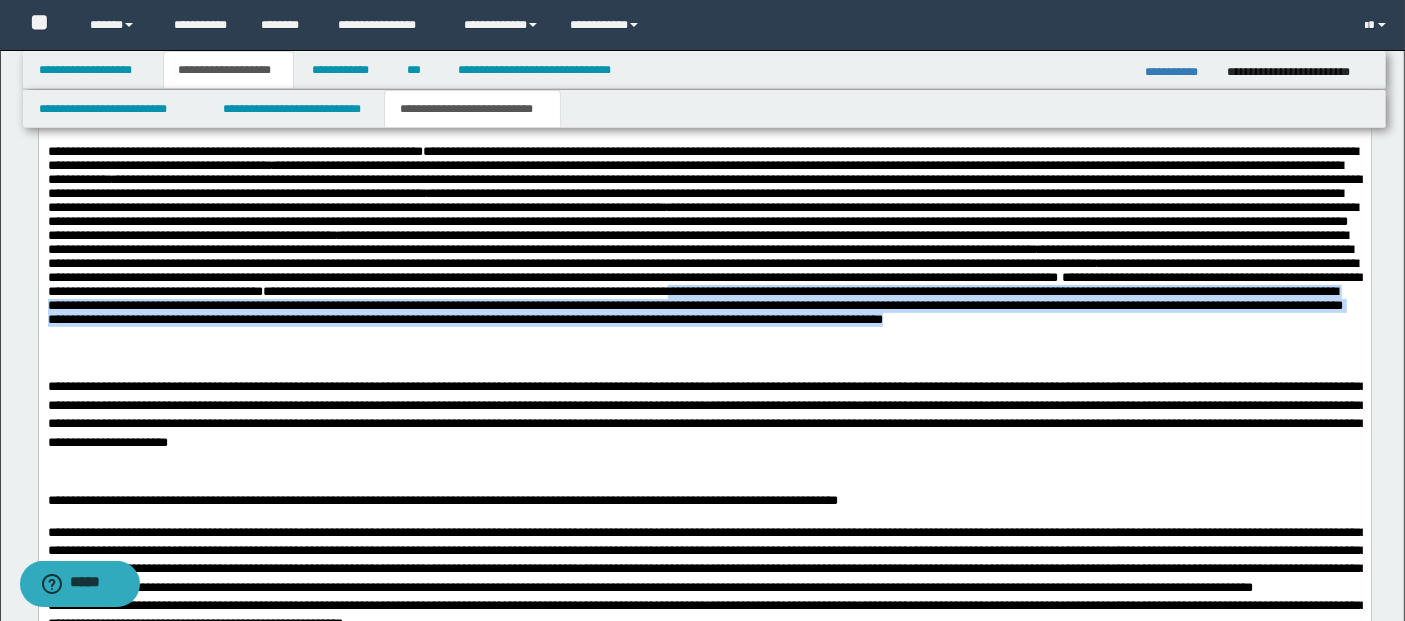 drag, startPoint x: 544, startPoint y: 324, endPoint x: 1338, endPoint y: 358, distance: 794.7276 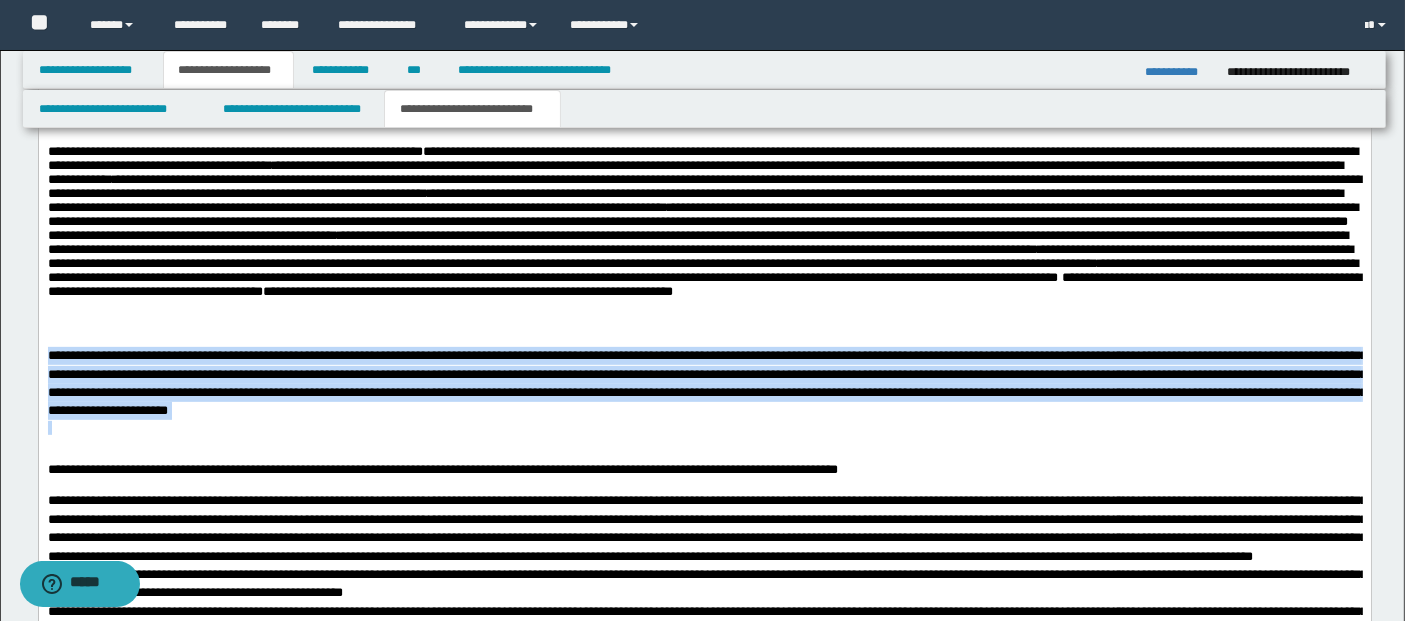 drag, startPoint x: 701, startPoint y: 338, endPoint x: 694, endPoint y: 424, distance: 86.28442 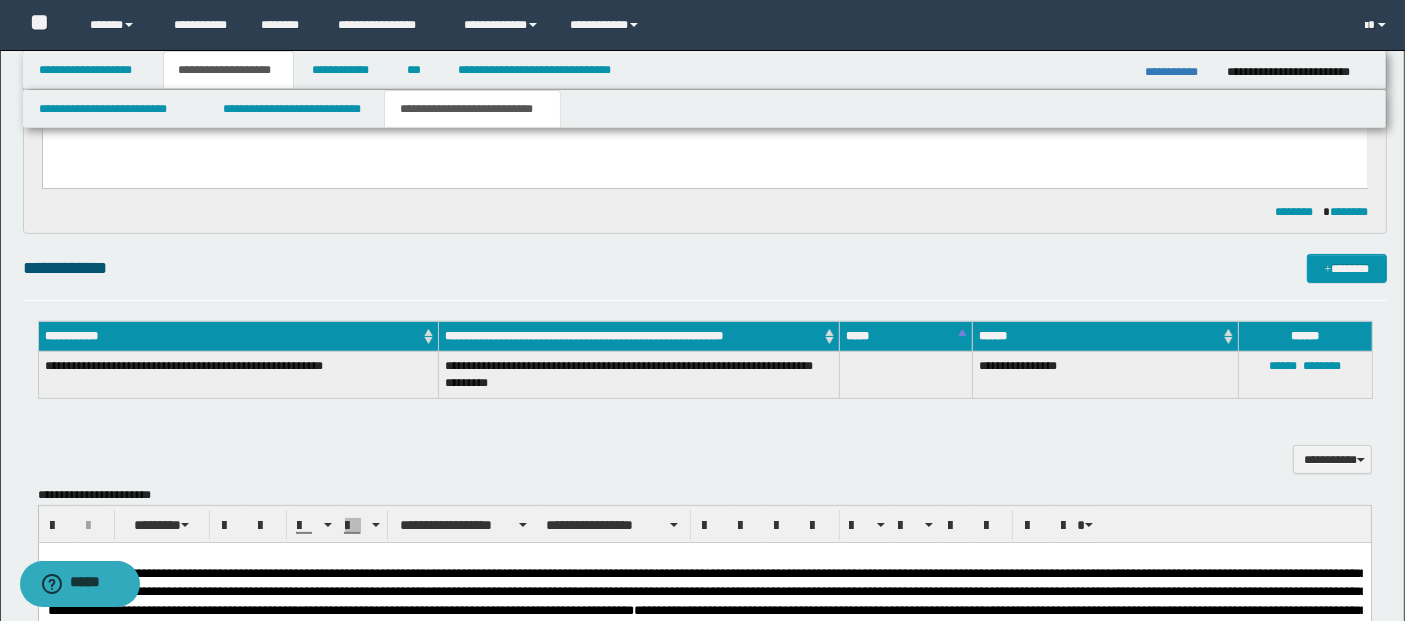 scroll, scrollTop: 253, scrollLeft: 0, axis: vertical 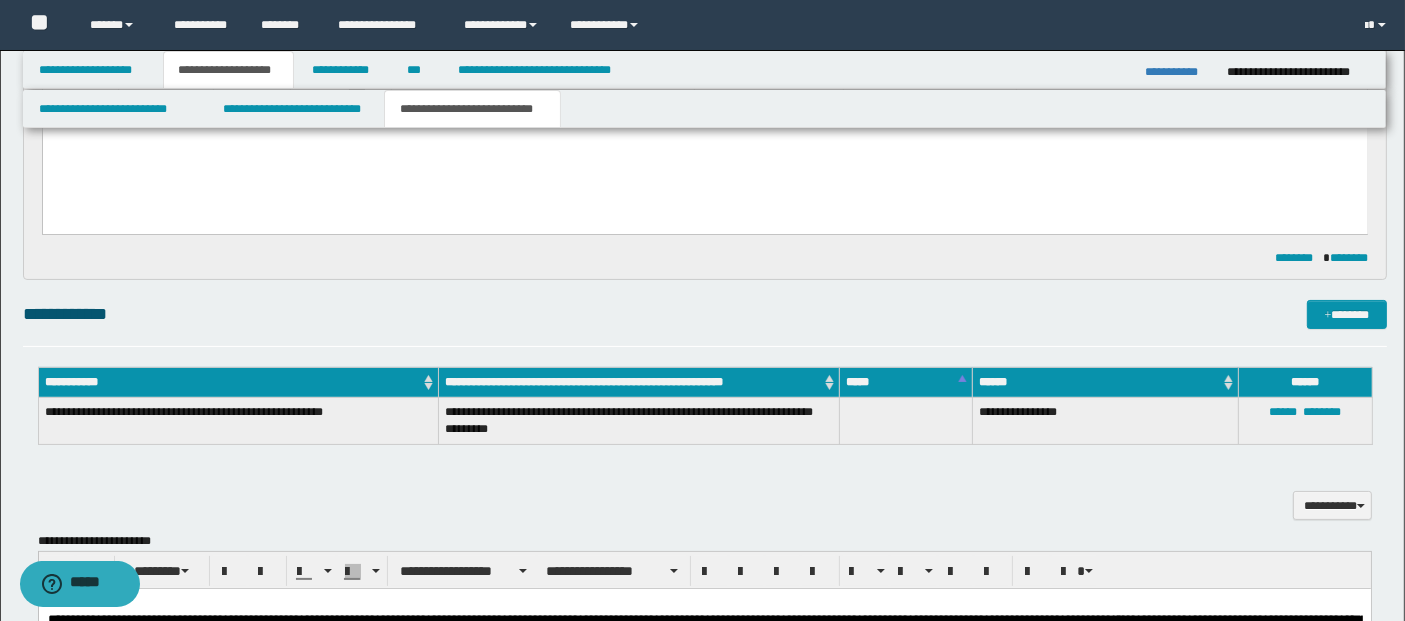click on "******    ********" at bounding box center (1305, 420) 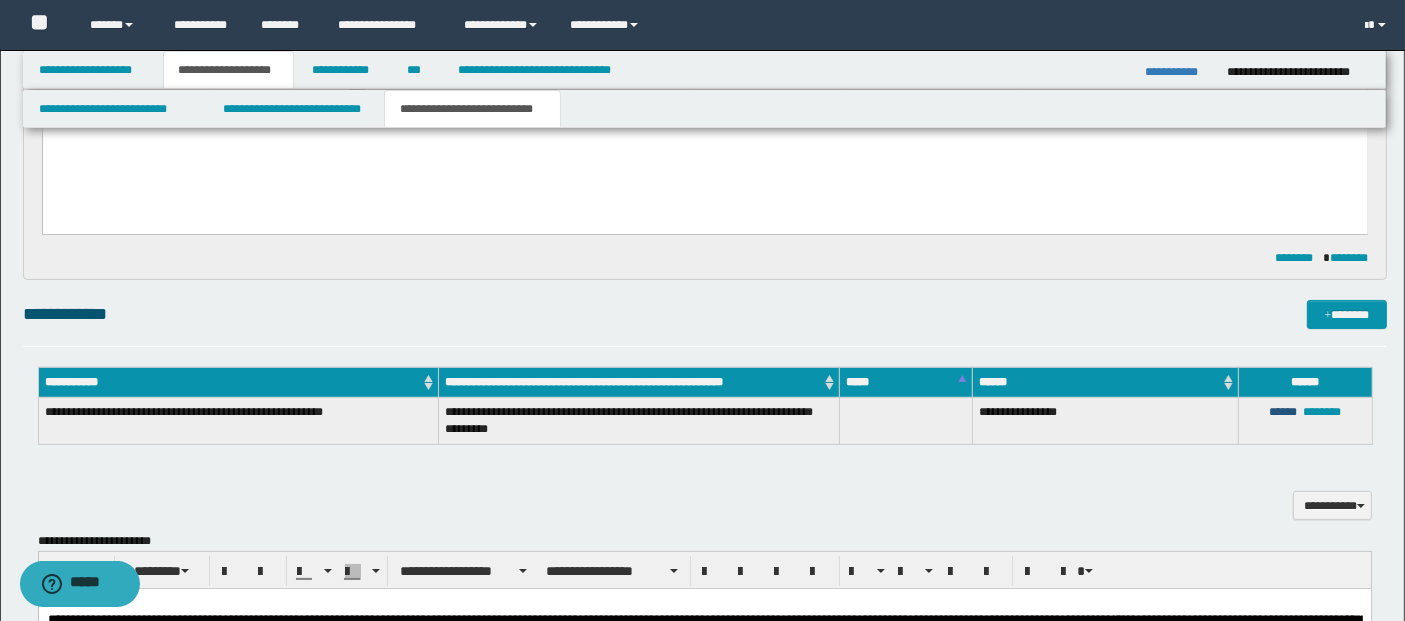 drag, startPoint x: 1271, startPoint y: 408, endPoint x: 1160, endPoint y: 380, distance: 114.47707 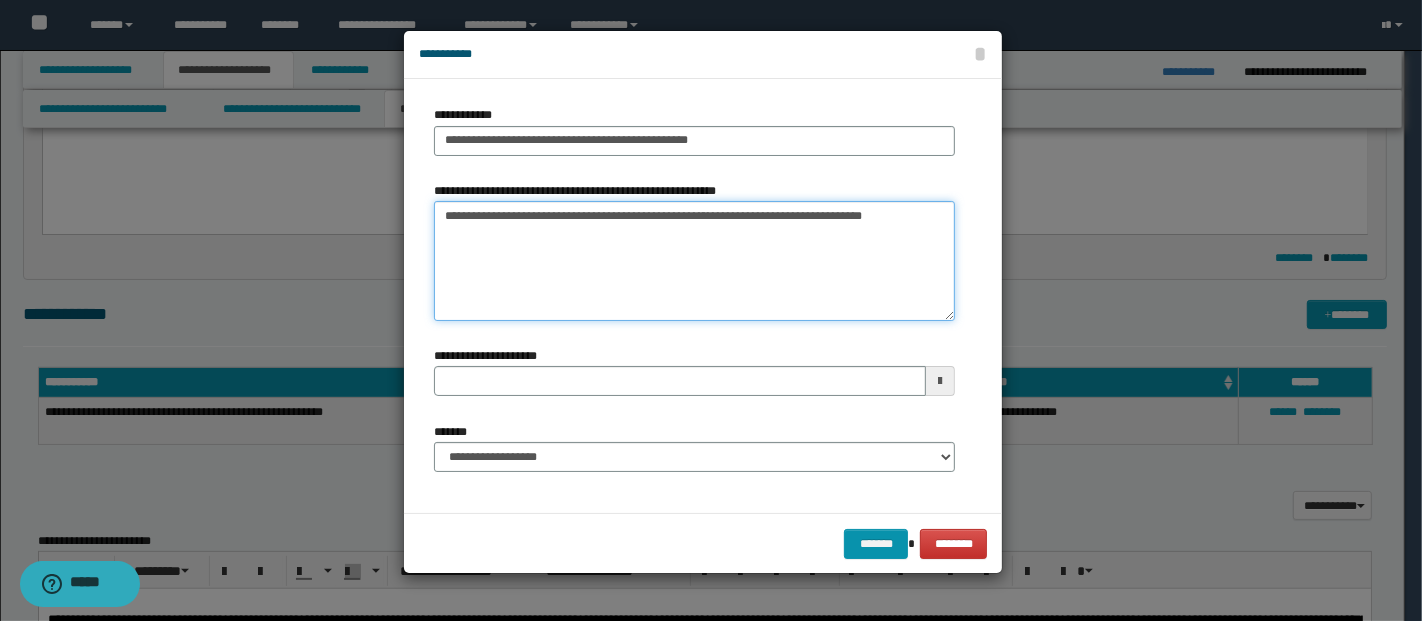 click on "**********" at bounding box center (695, 261) 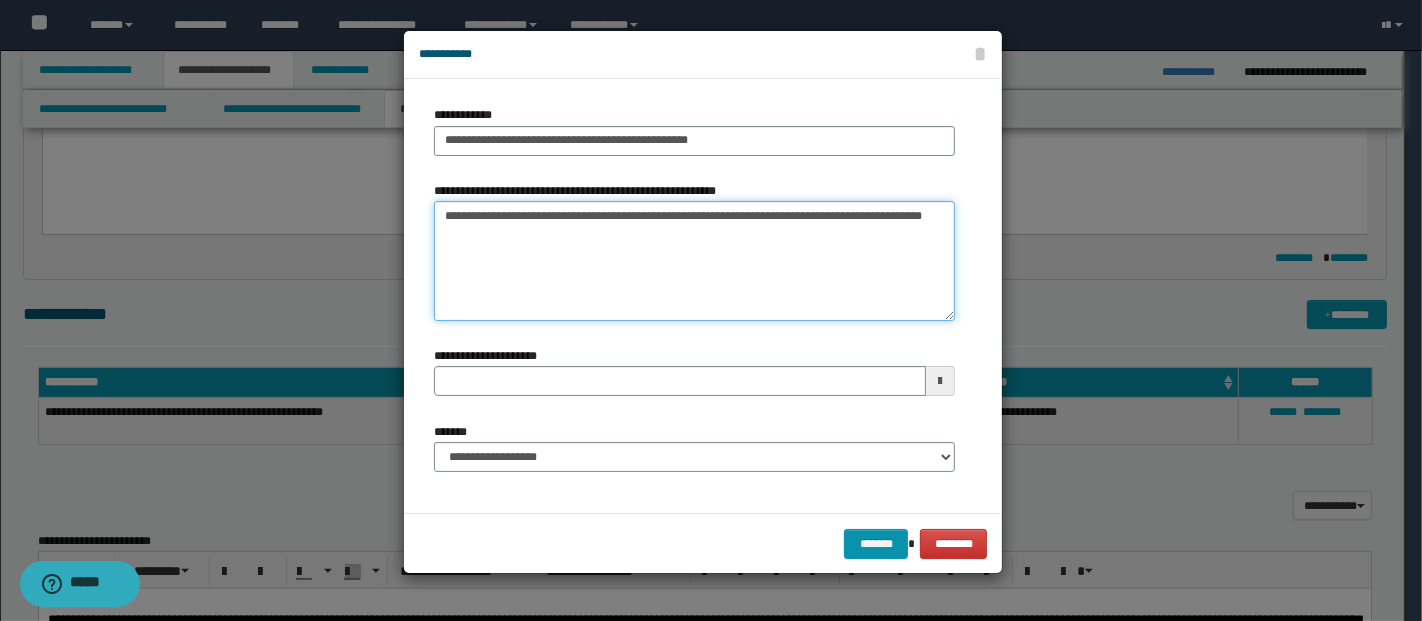 type on "**********" 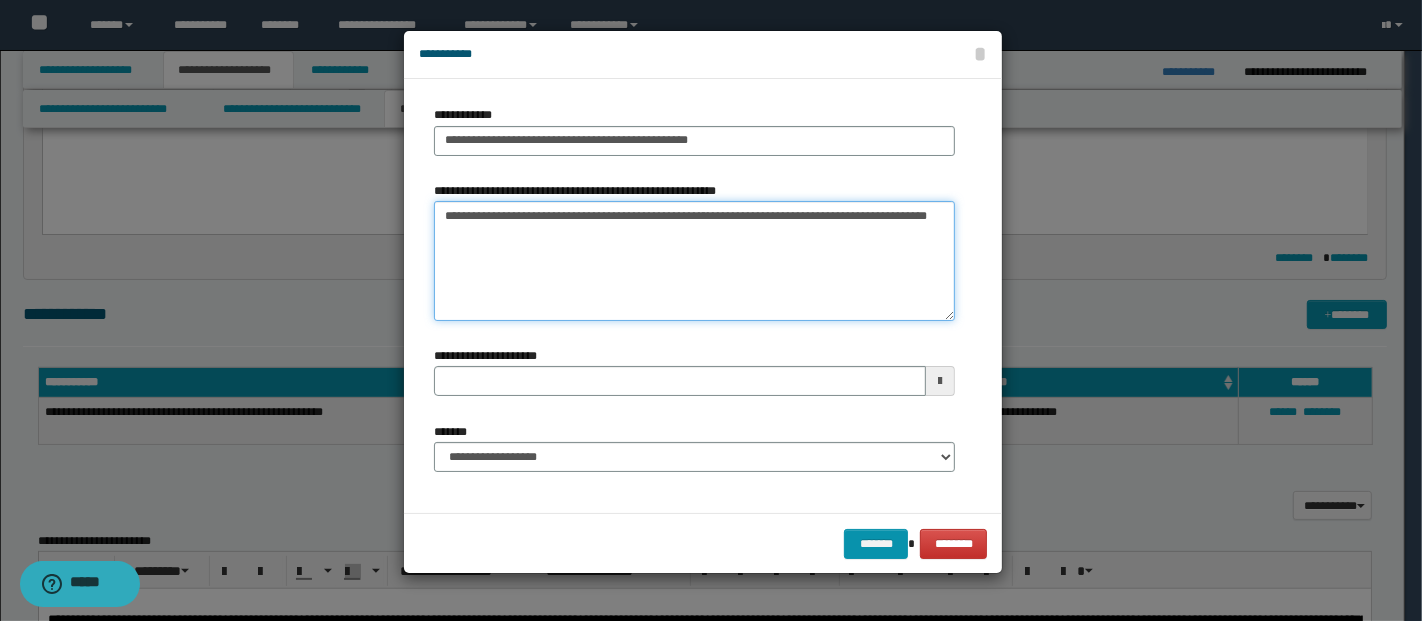 type 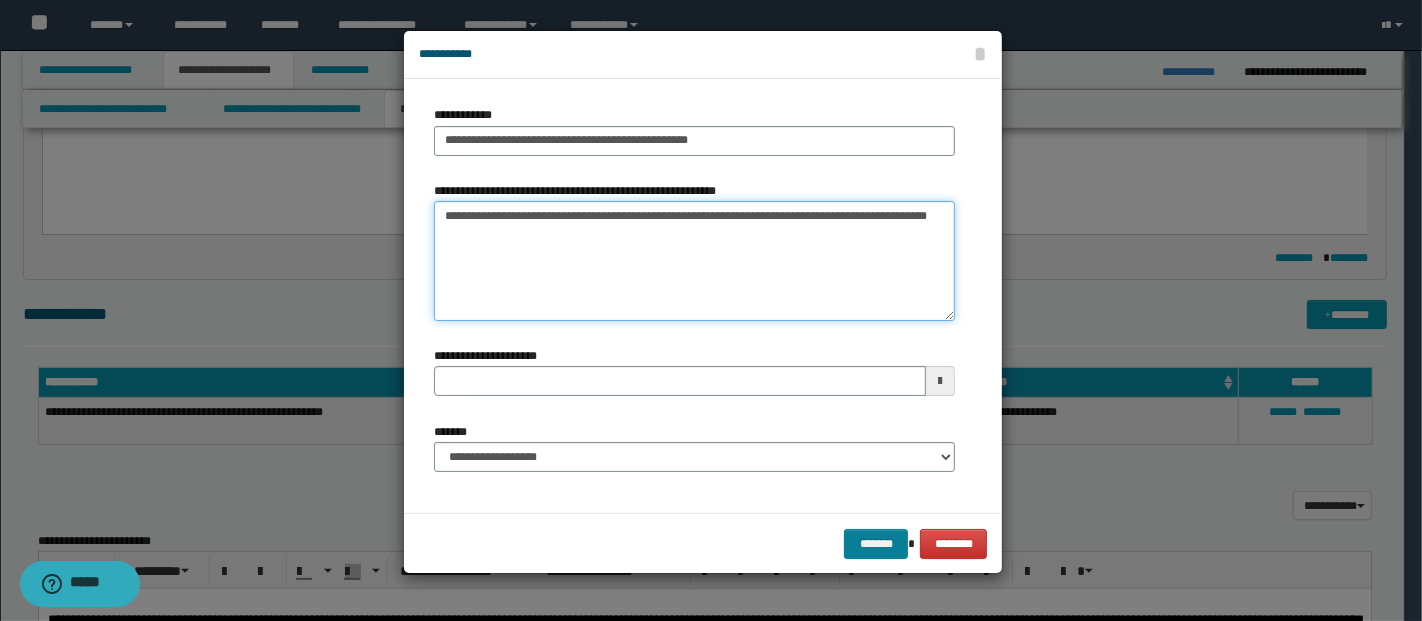 type on "**********" 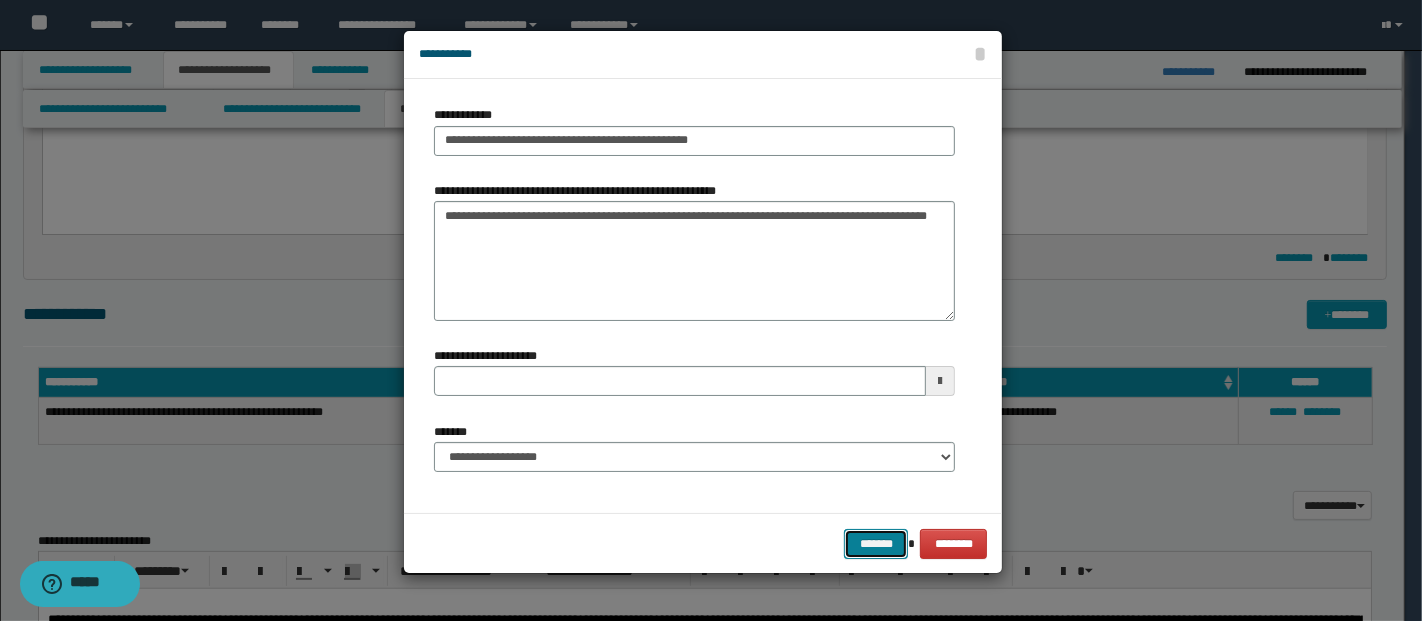 drag, startPoint x: 863, startPoint y: 532, endPoint x: 1168, endPoint y: 436, distance: 319.75146 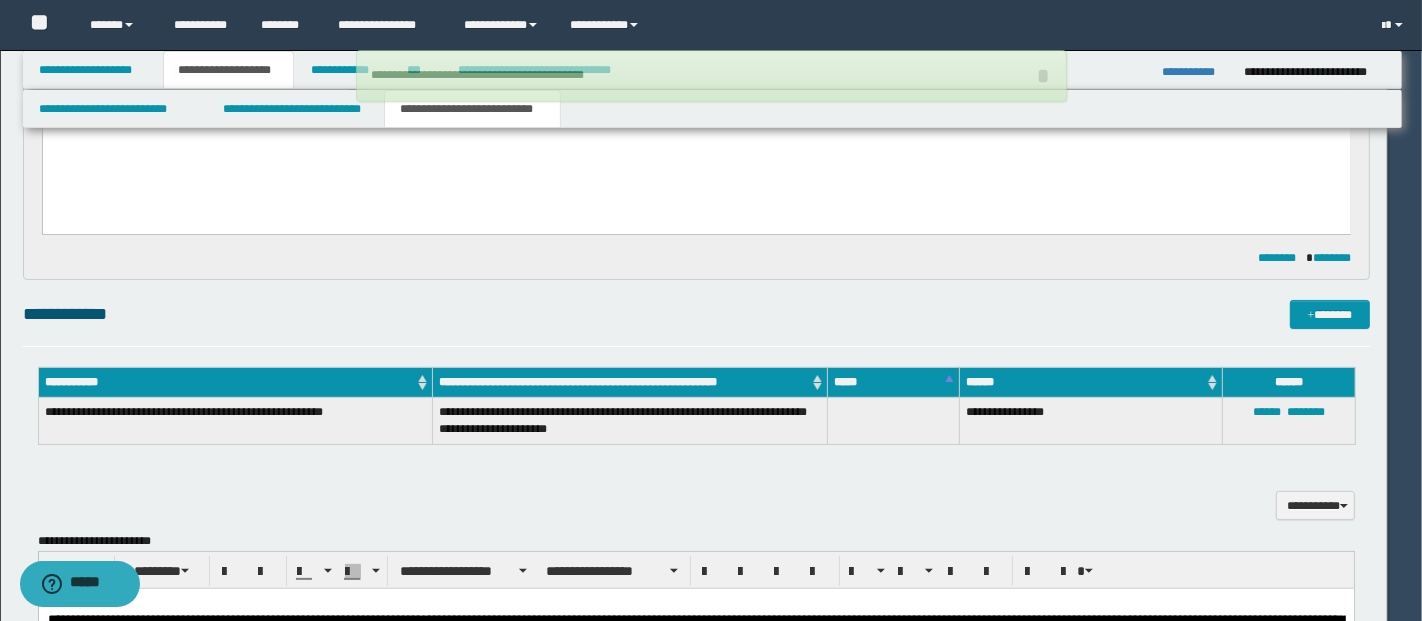type 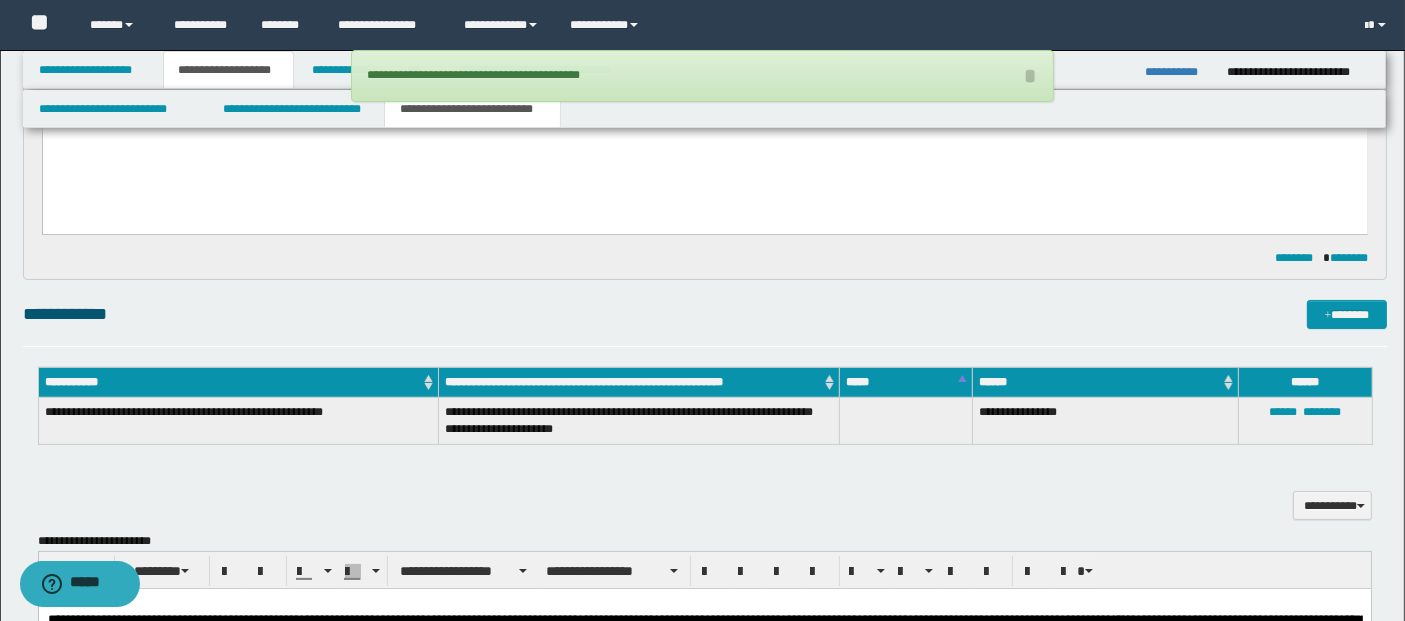 click on "**********" at bounding box center [705, 323] 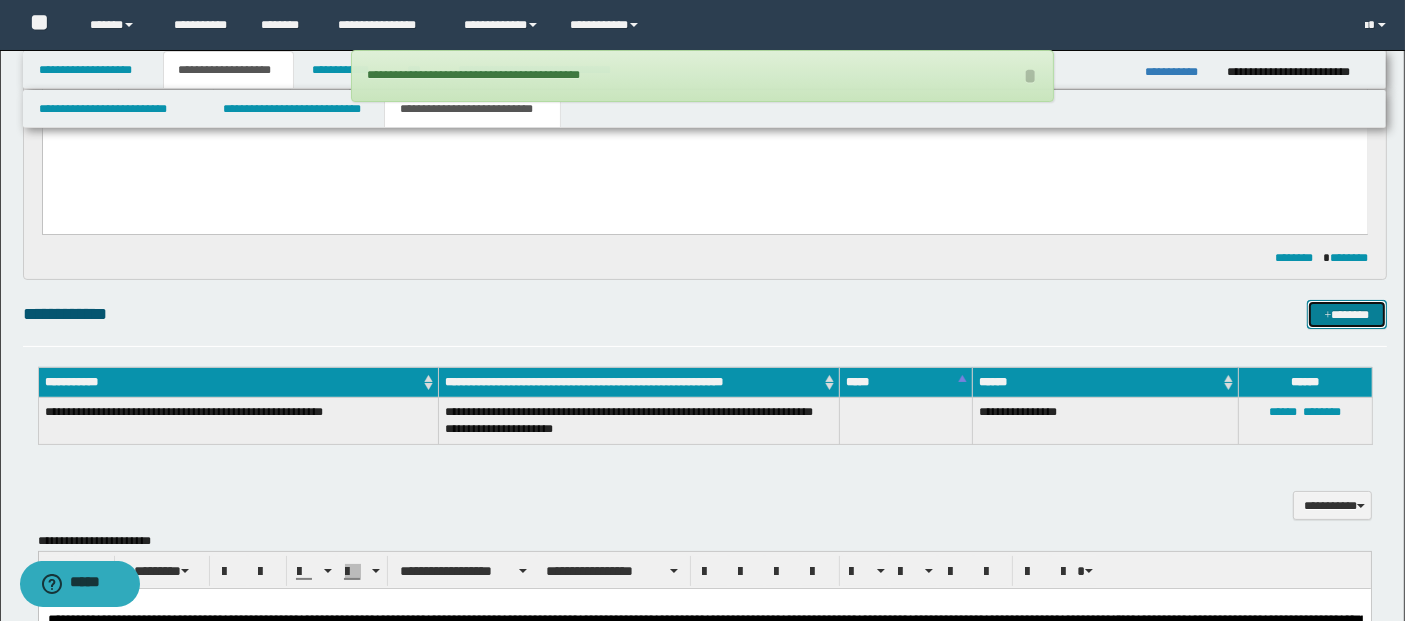 drag, startPoint x: 1344, startPoint y: 315, endPoint x: 1334, endPoint y: 312, distance: 10.440307 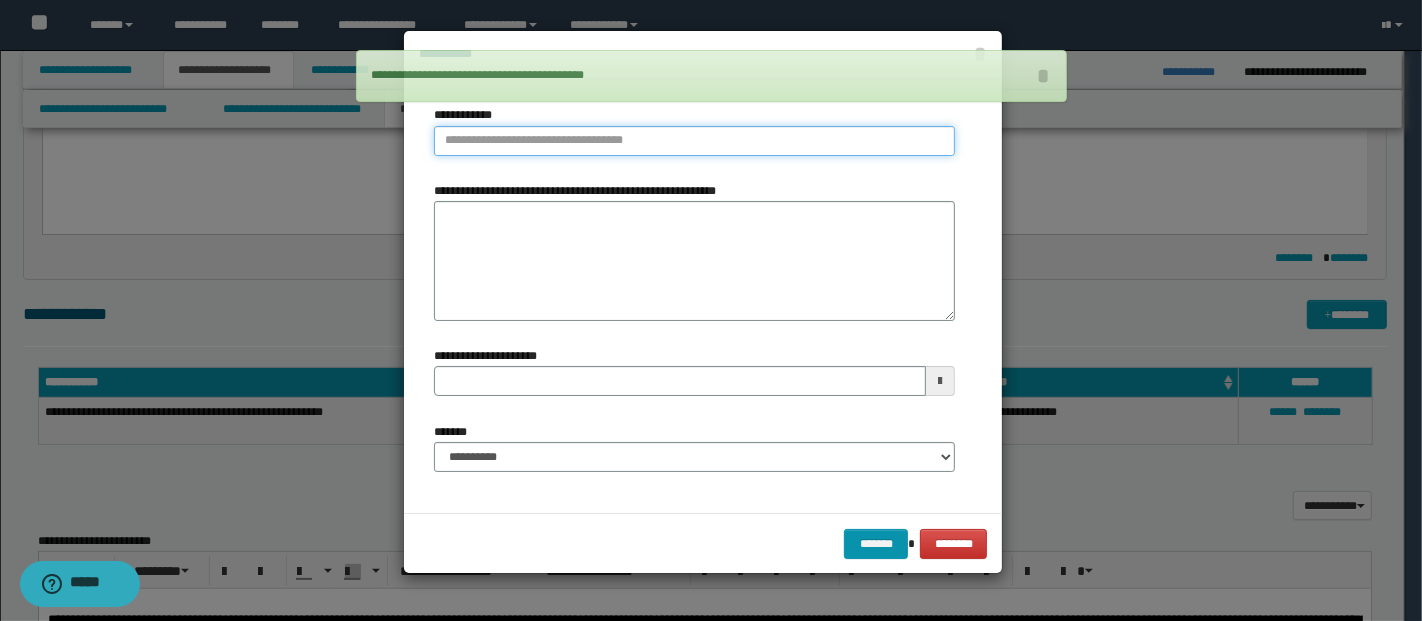 type on "**********" 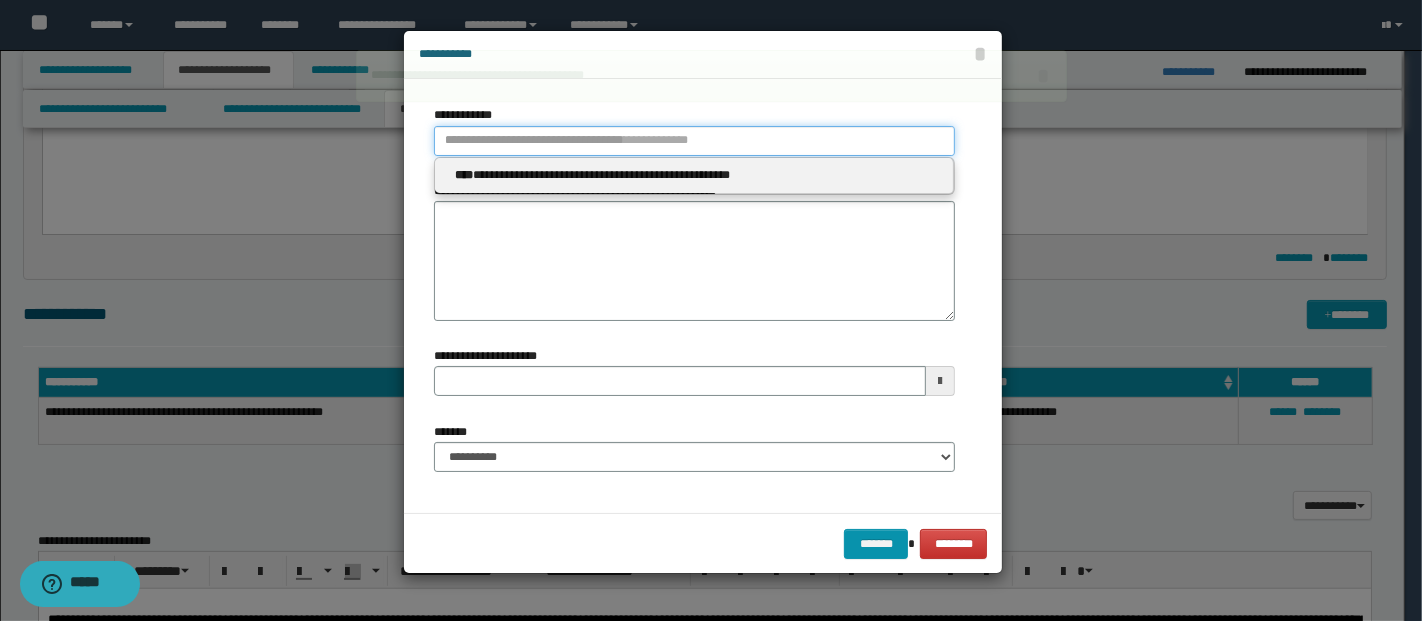click on "**********" at bounding box center [695, 141] 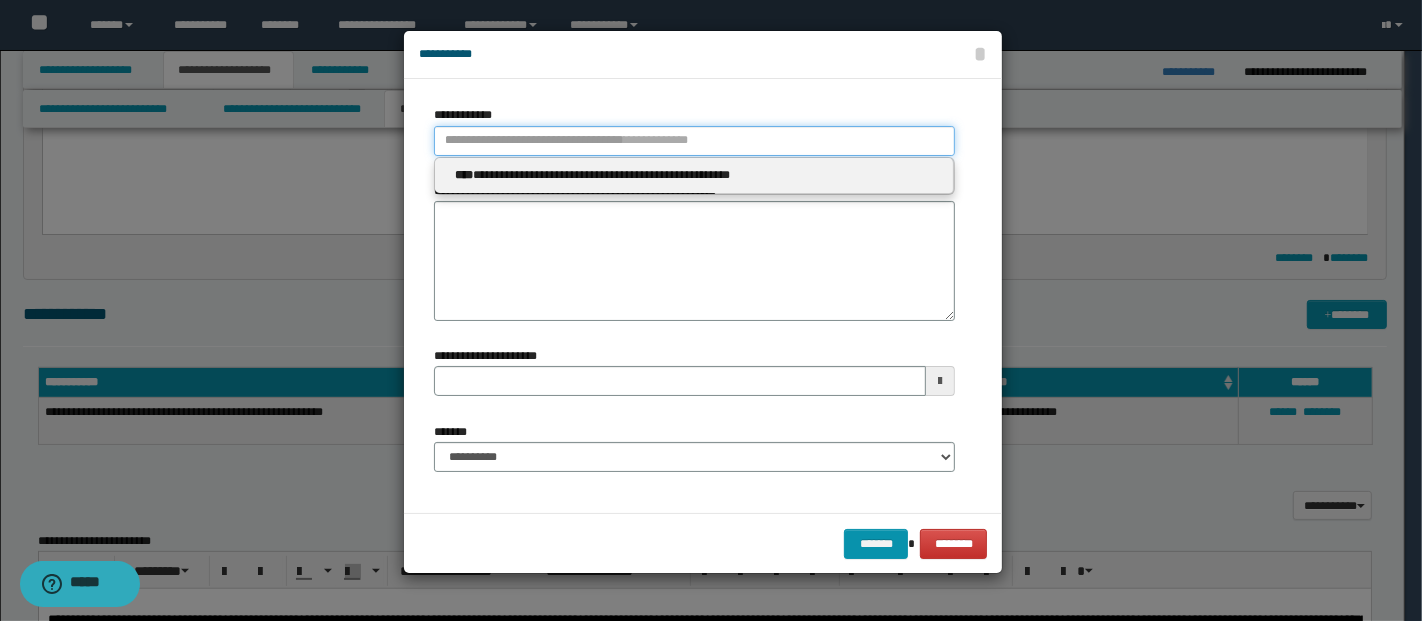 type 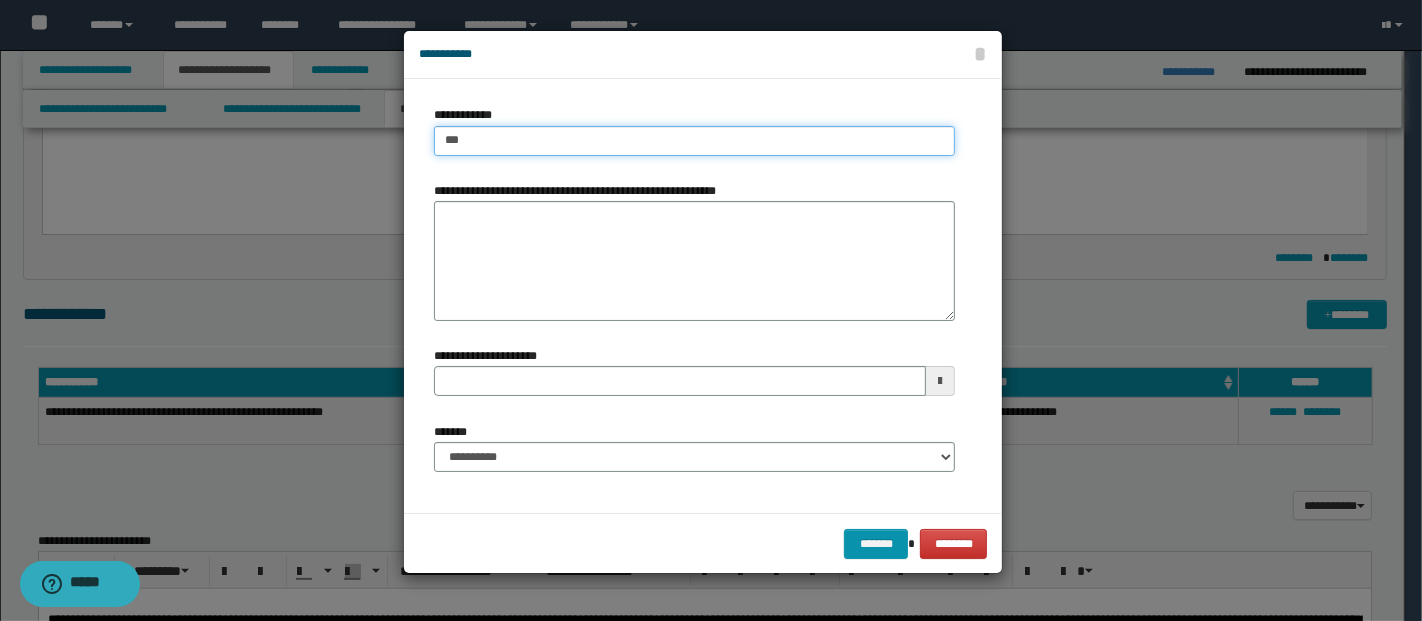 type on "****" 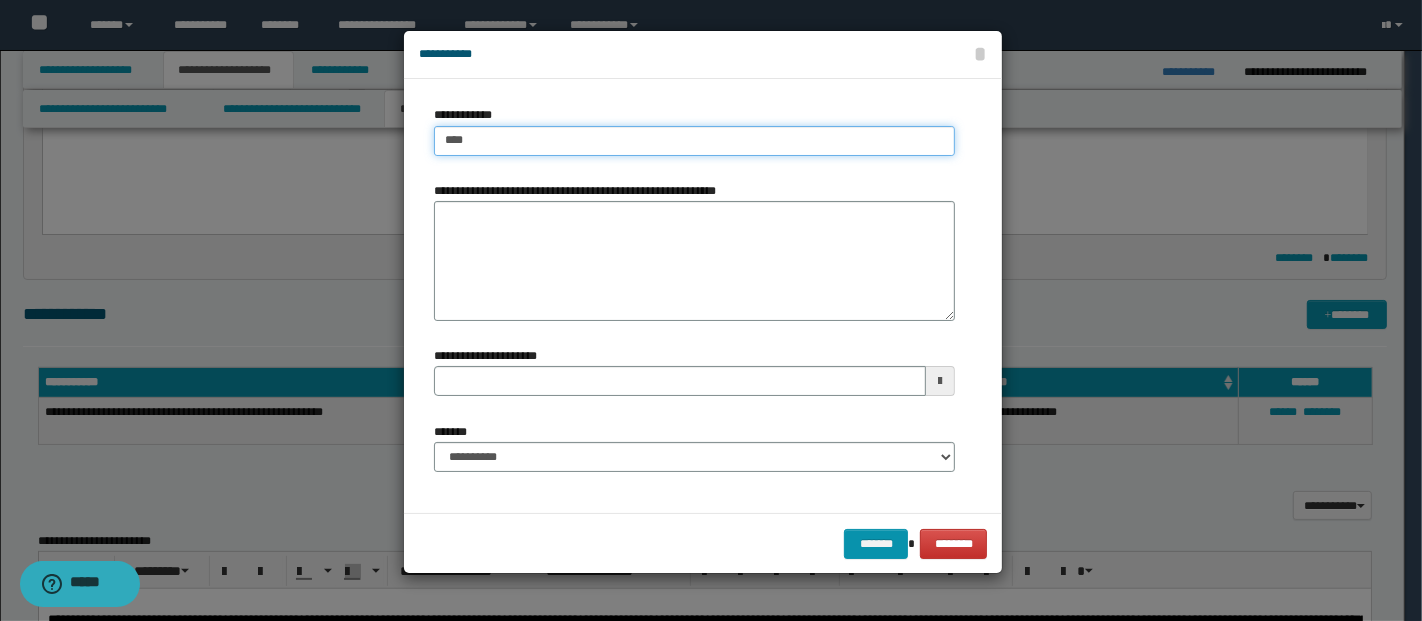 type on "****" 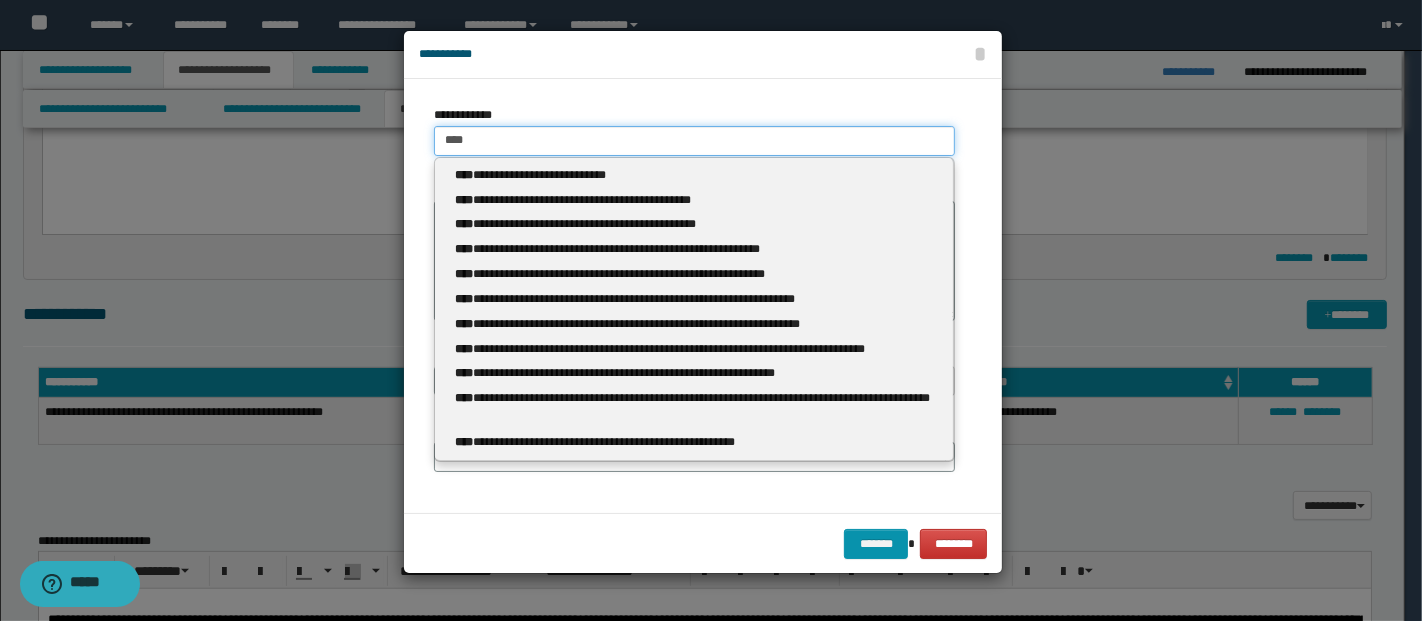 type 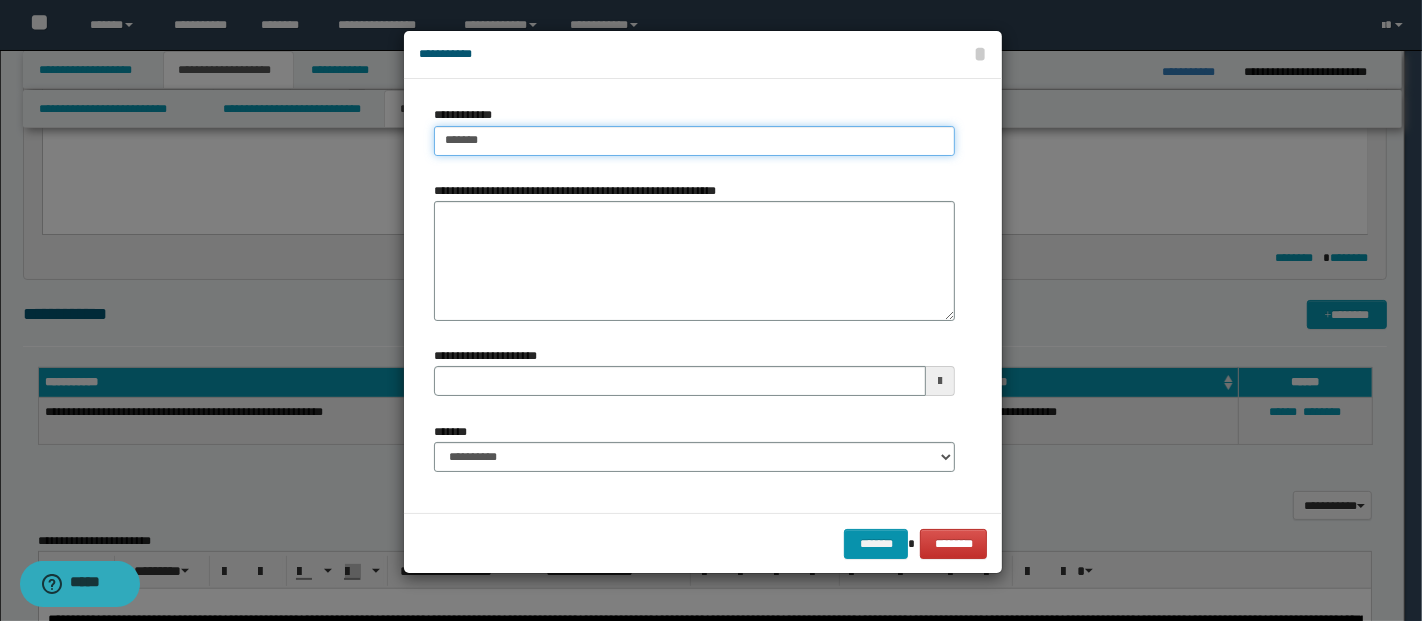 type on "******" 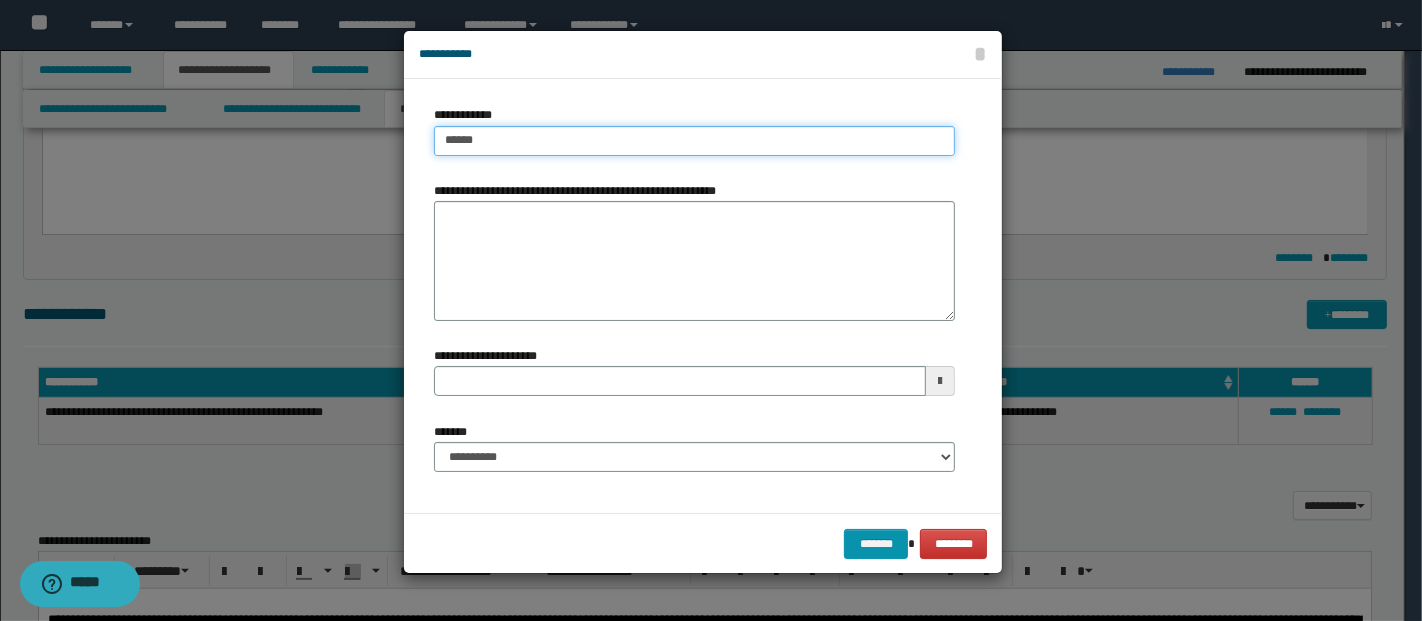 type on "******" 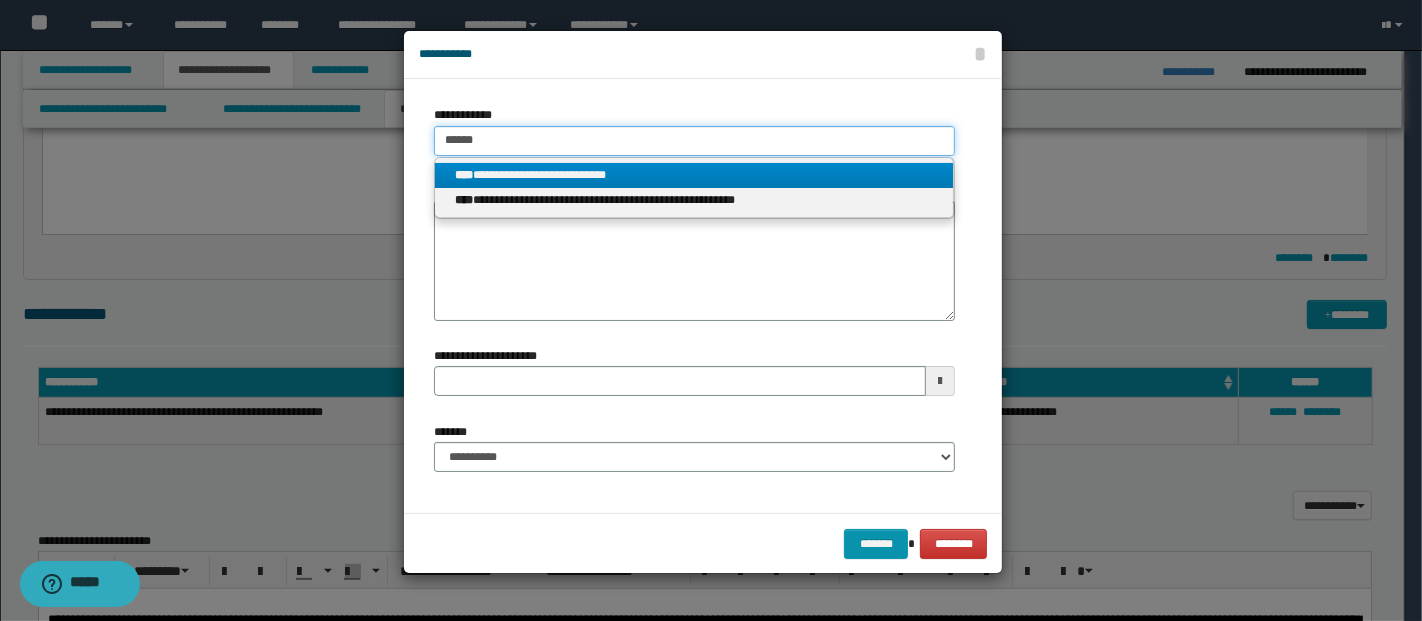 type 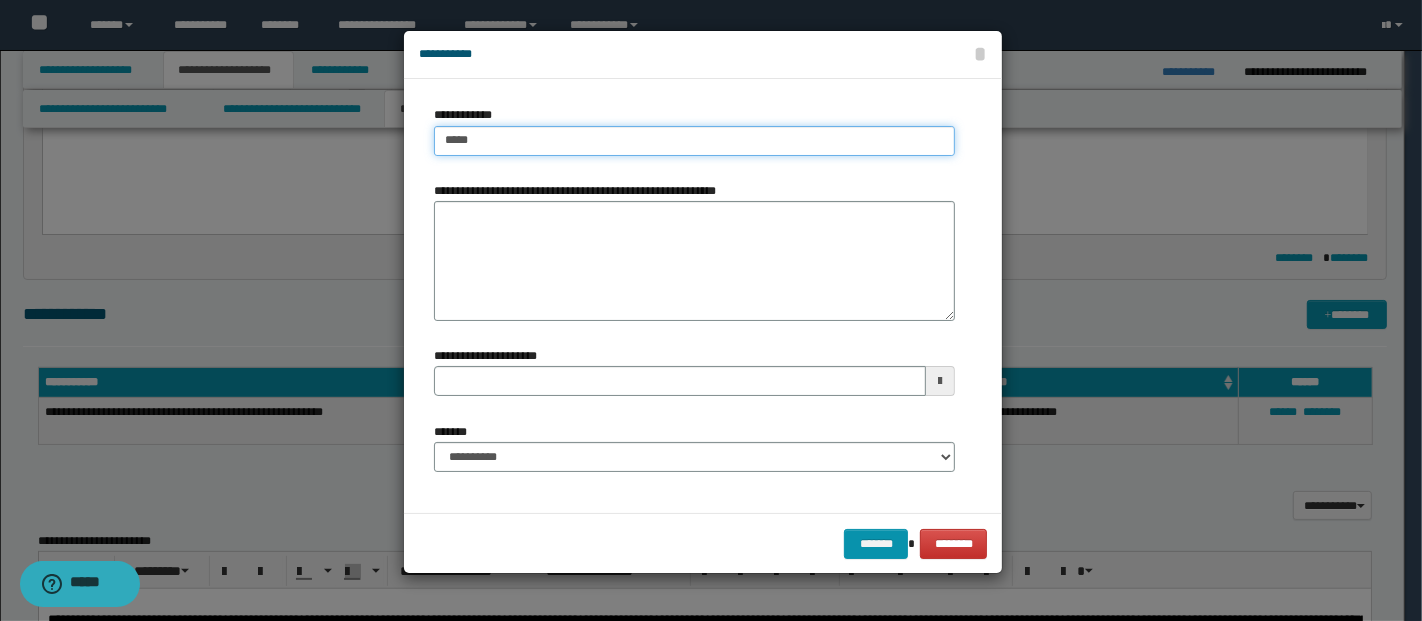 type on "*****" 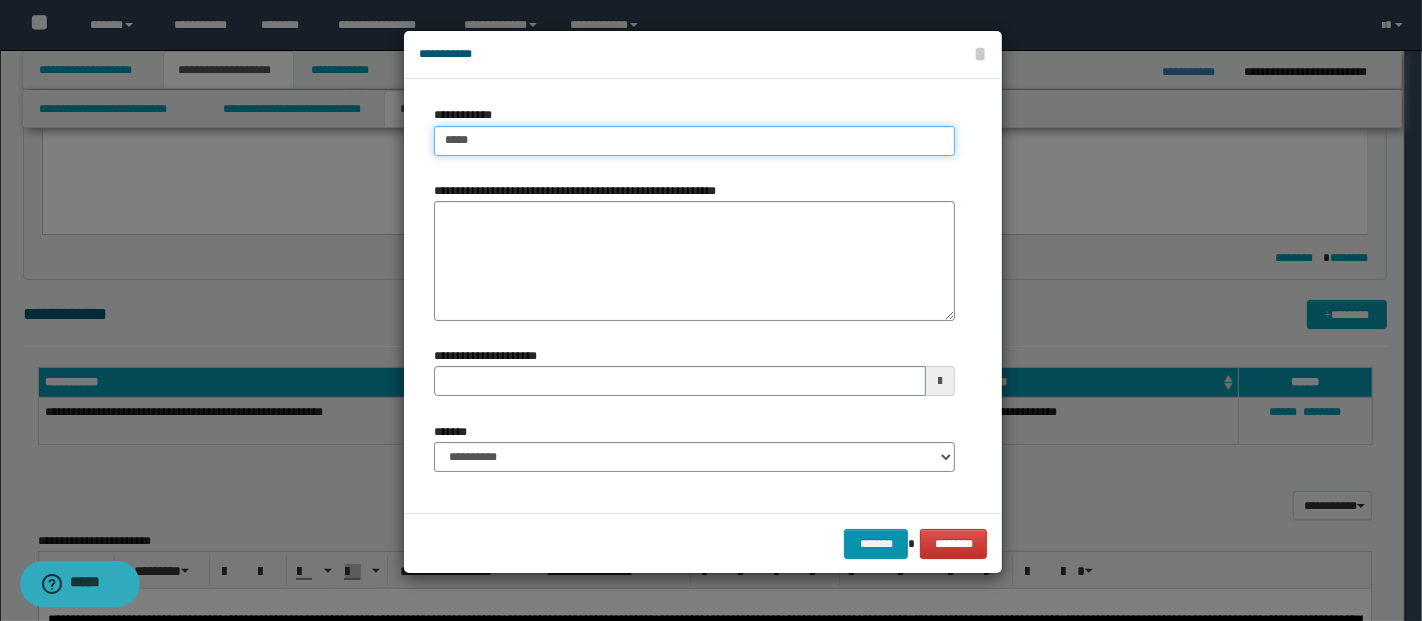 type 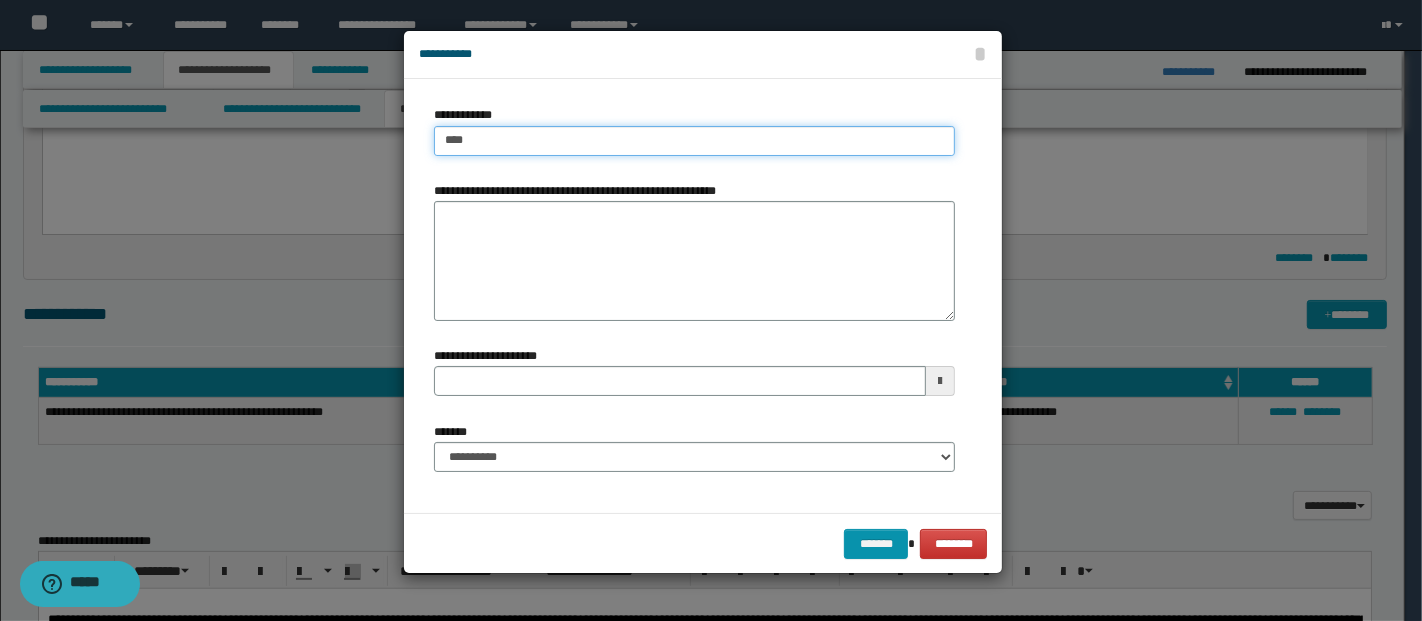 type on "****" 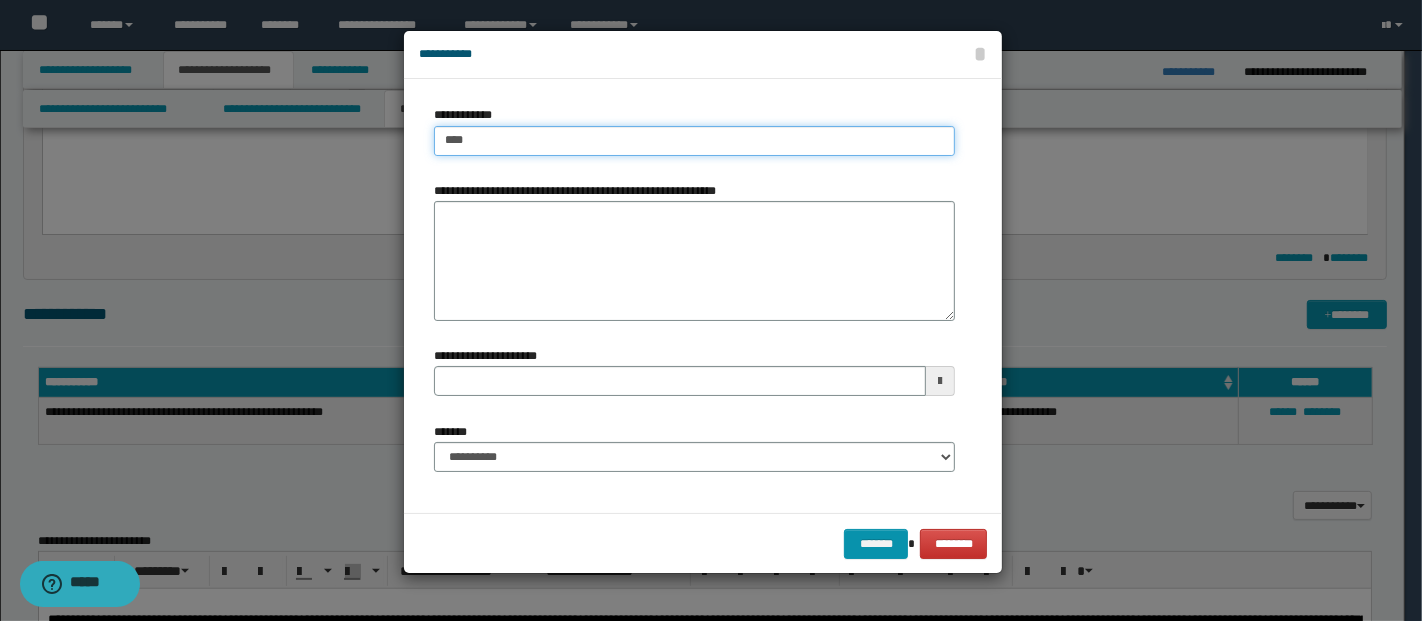 type 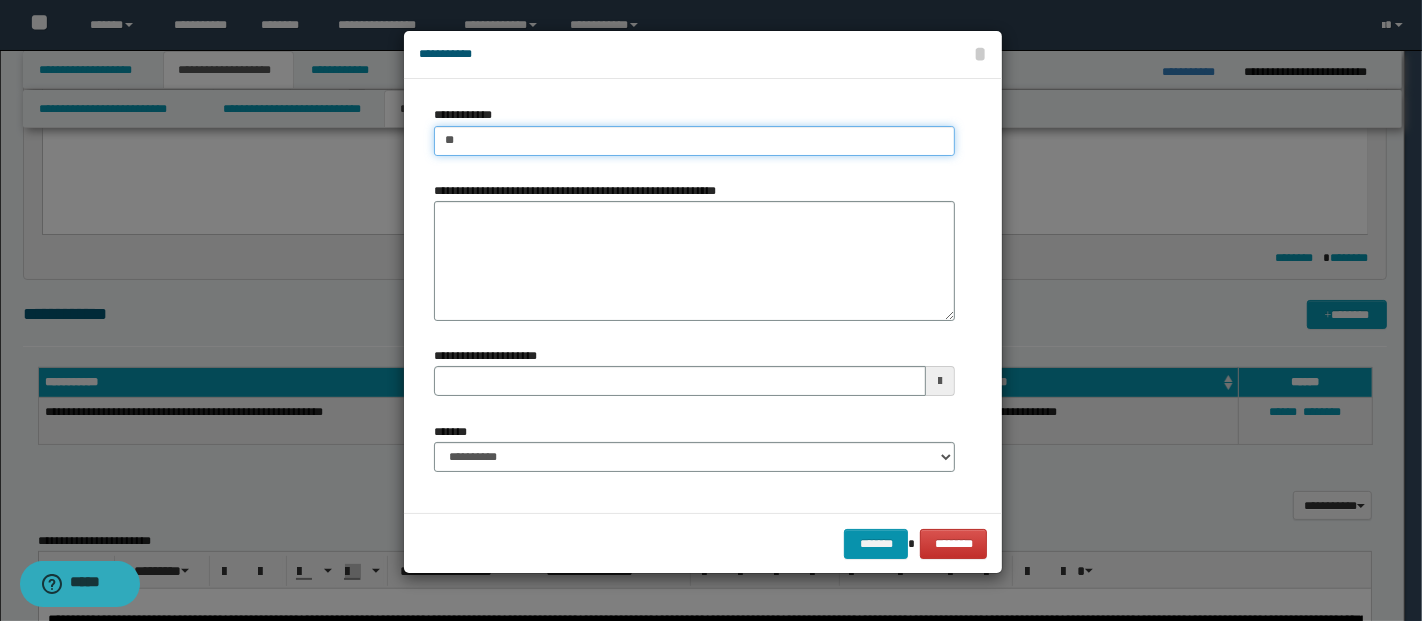 type on "*" 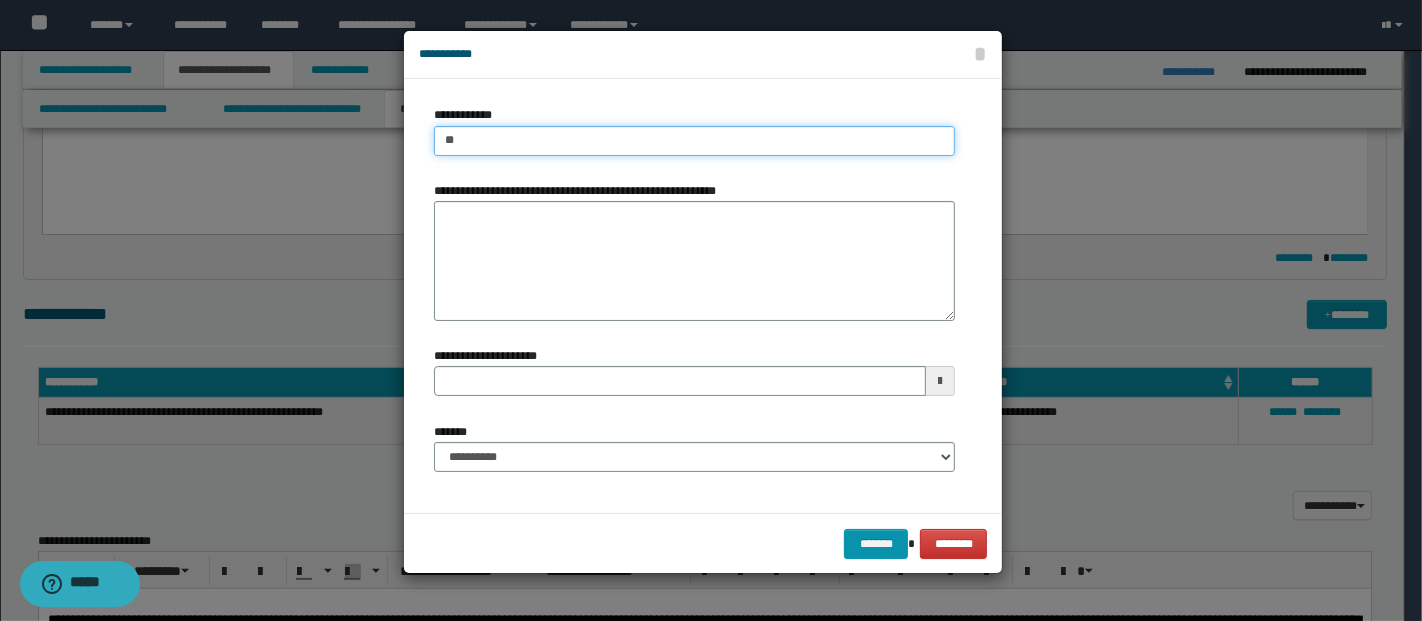 type on "***" 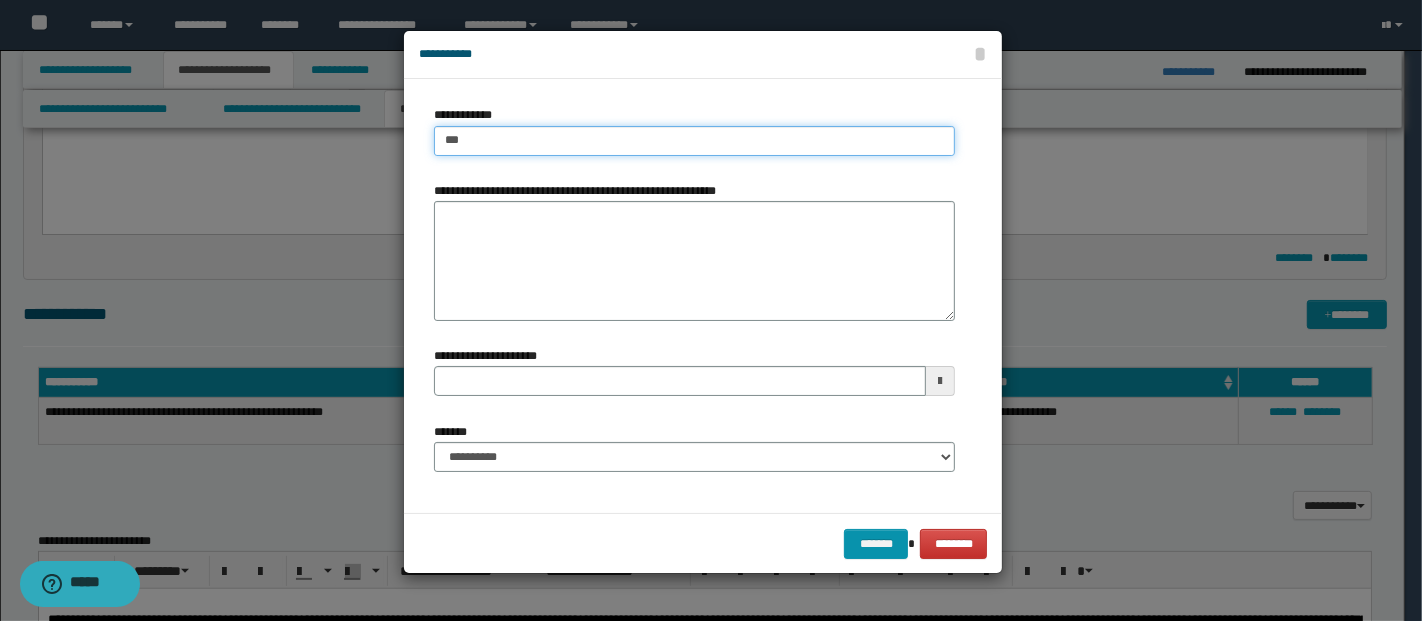 type on "***" 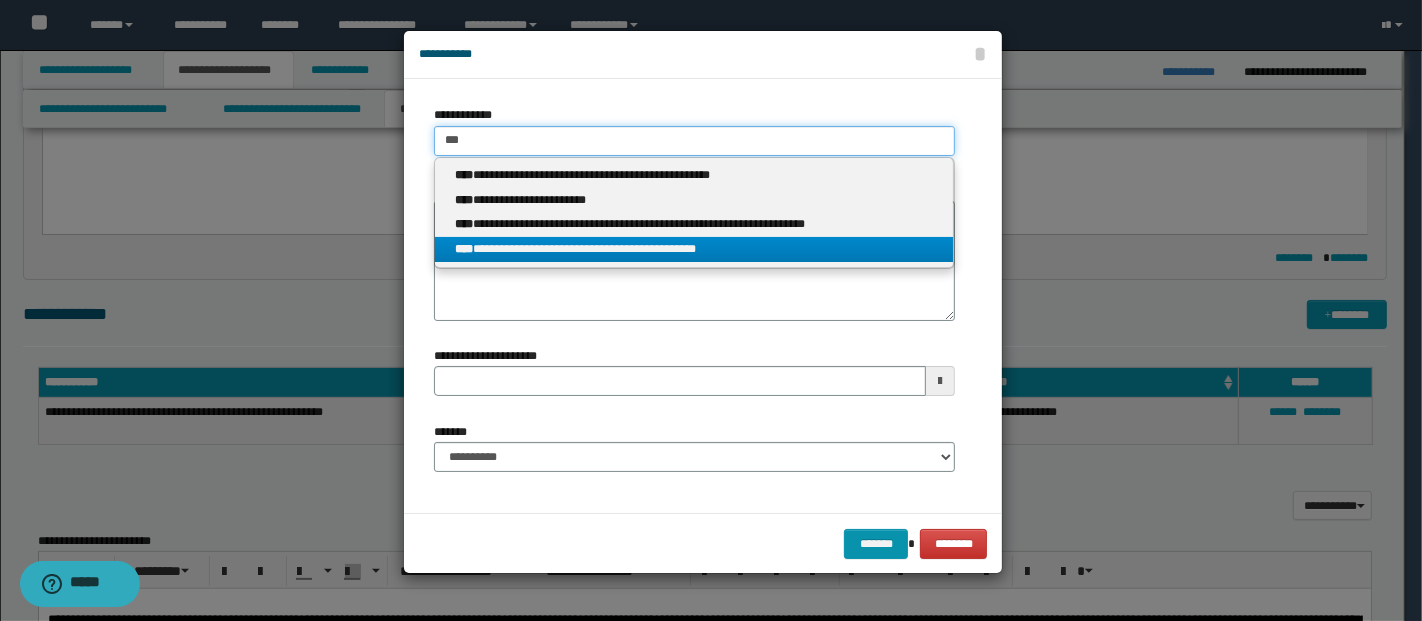 type on "***" 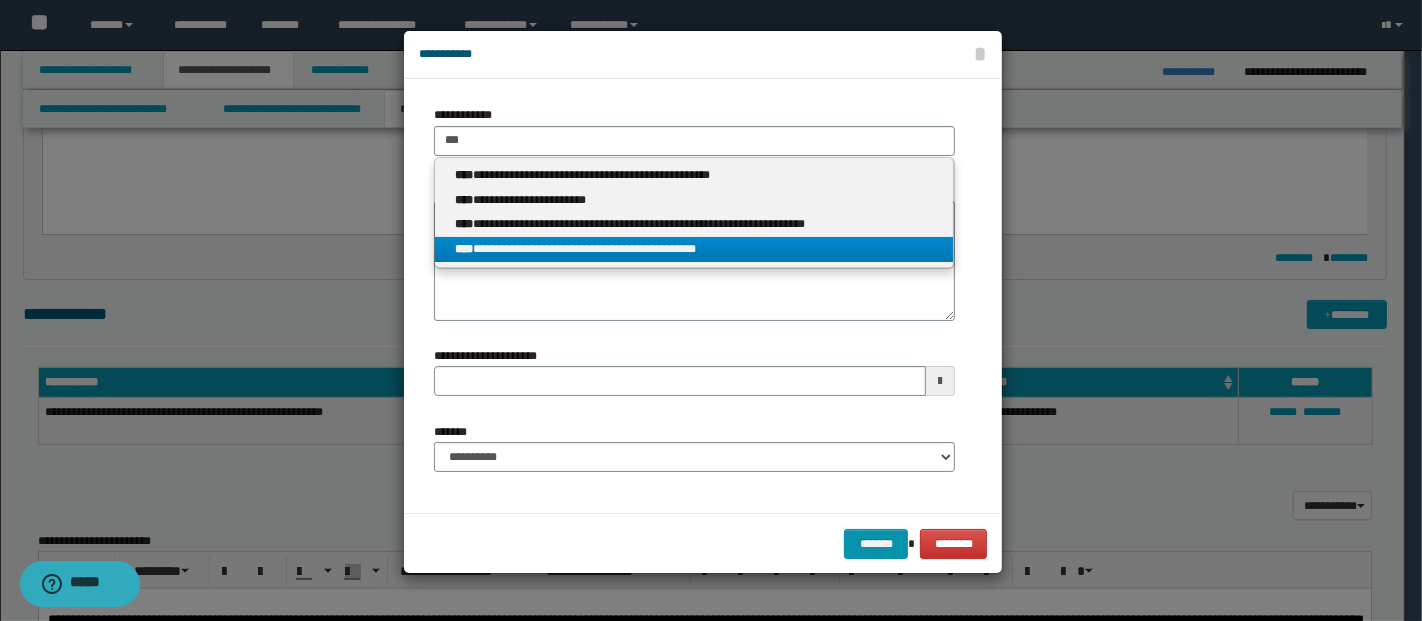 click on "**********" at bounding box center [694, 249] 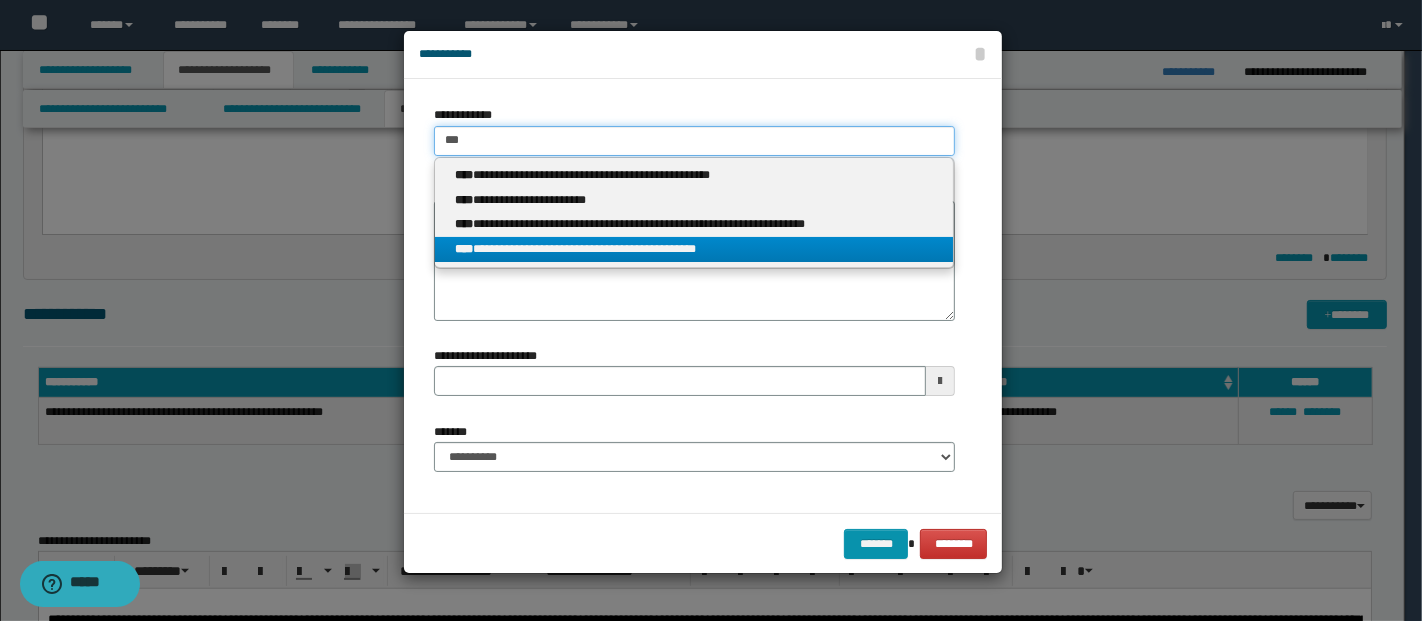 type 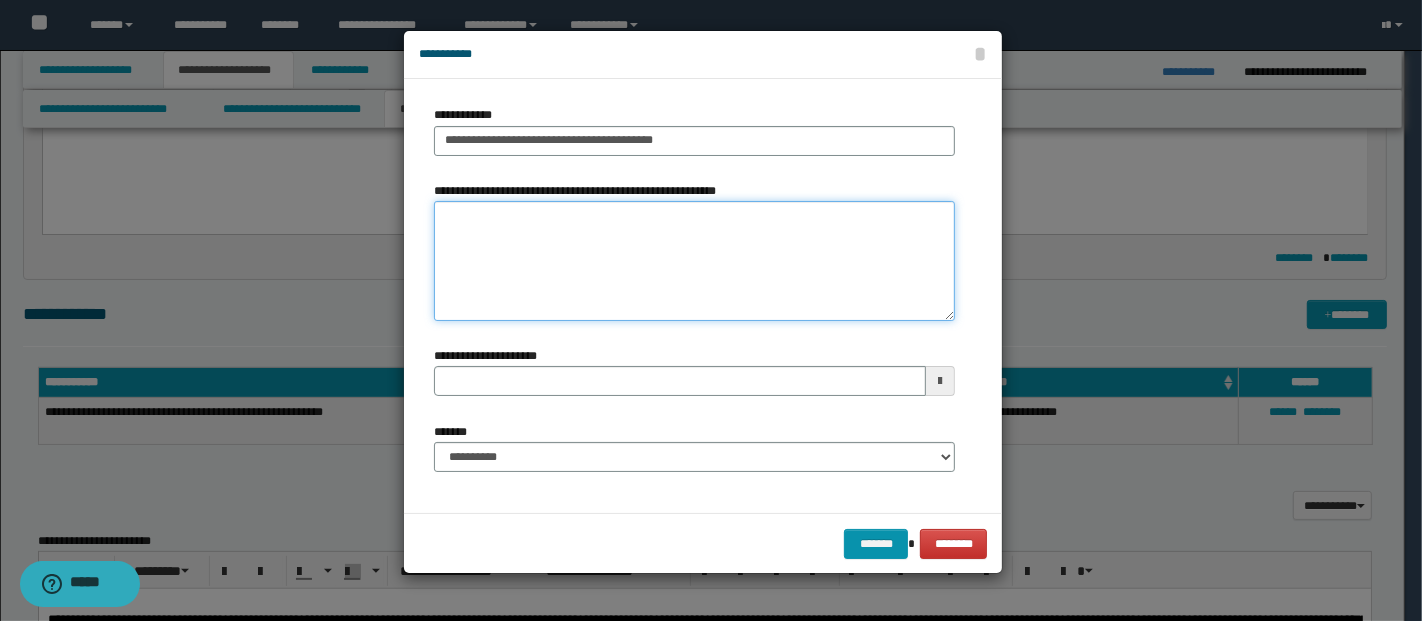 click on "**********" at bounding box center (695, 261) 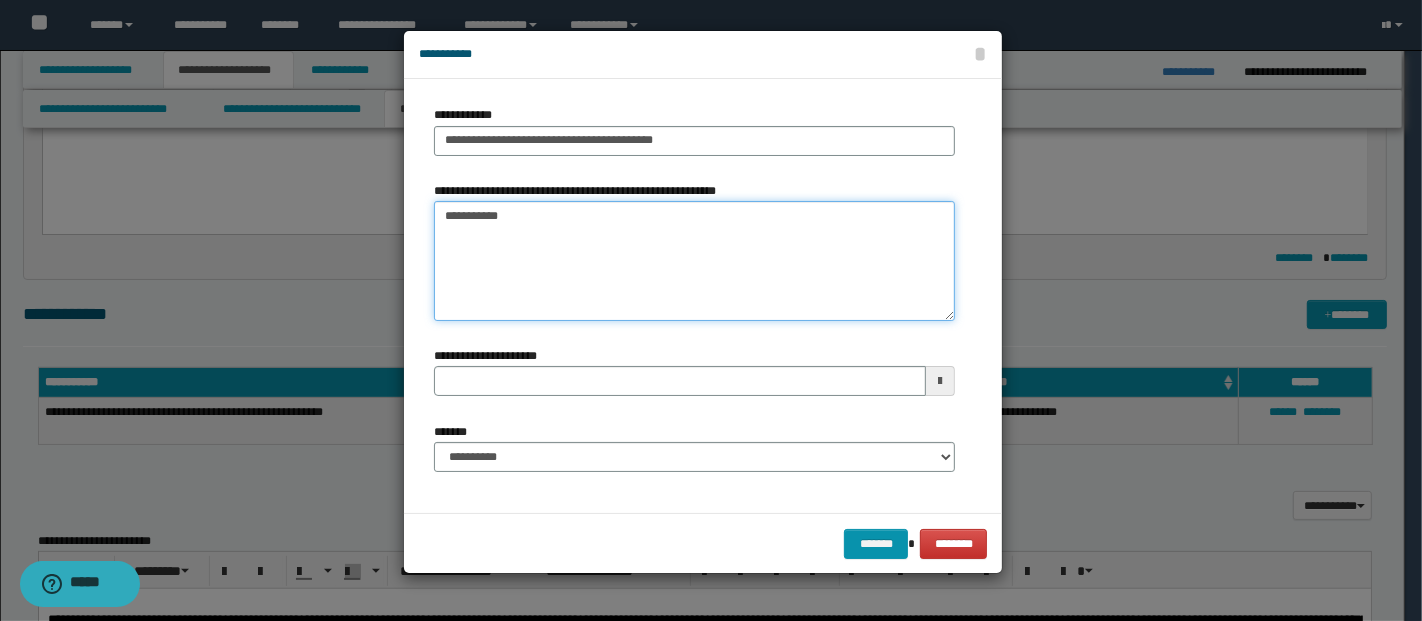 type on "**********" 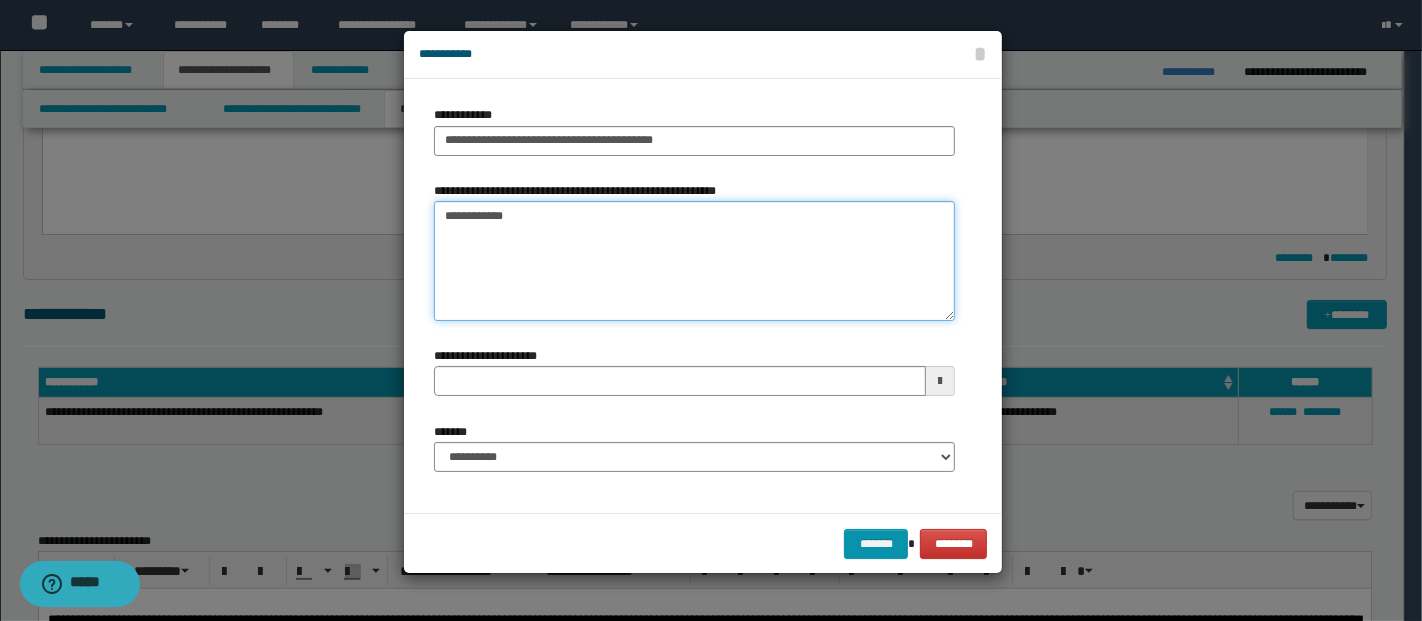 type 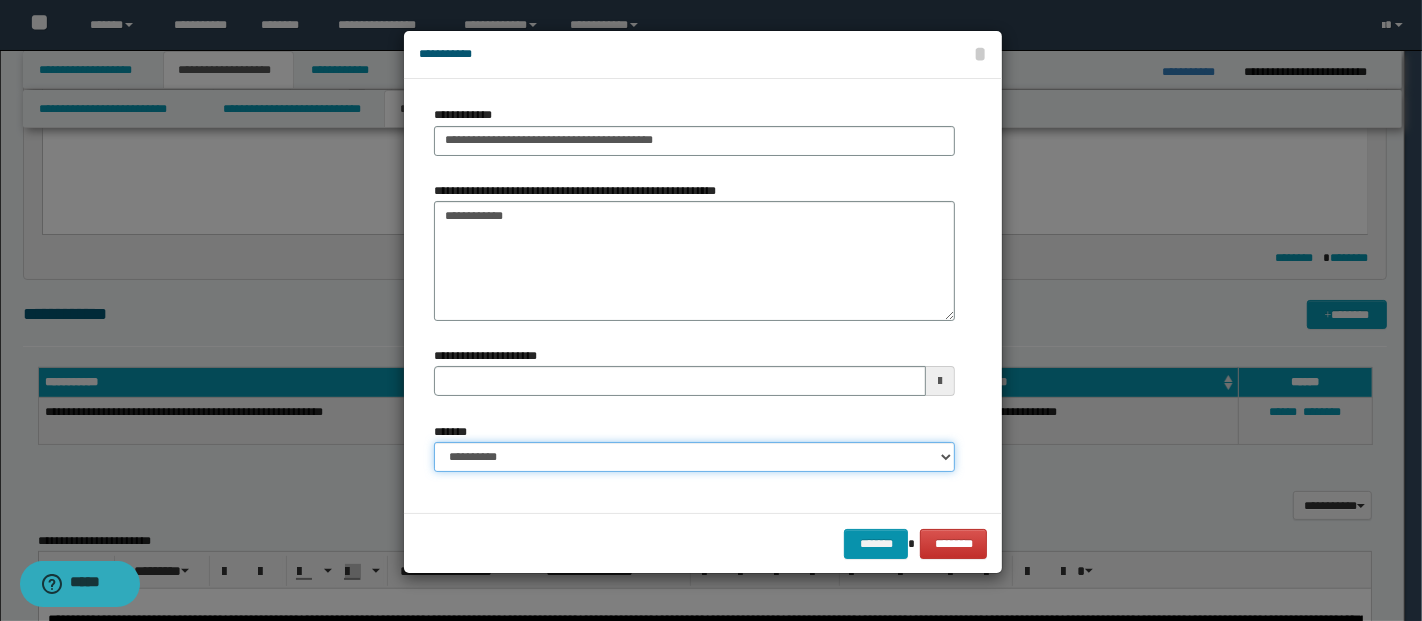 click on "**********" at bounding box center [695, 457] 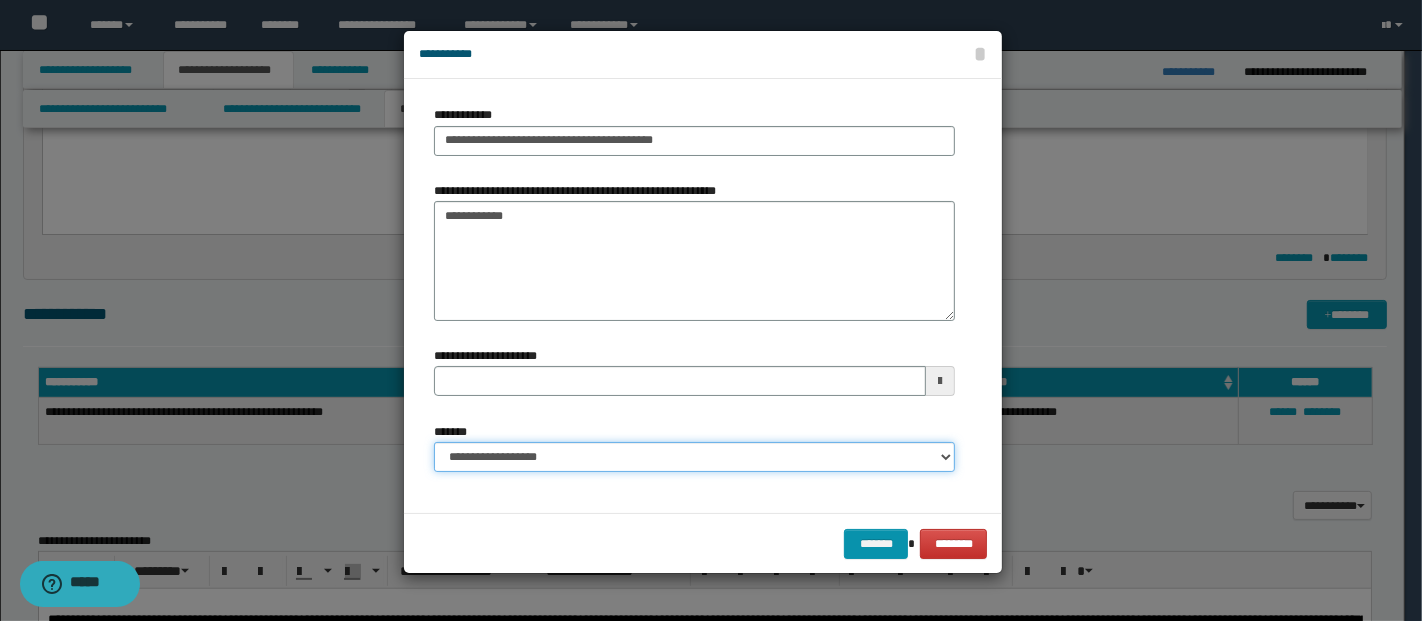 click on "**********" at bounding box center [695, 457] 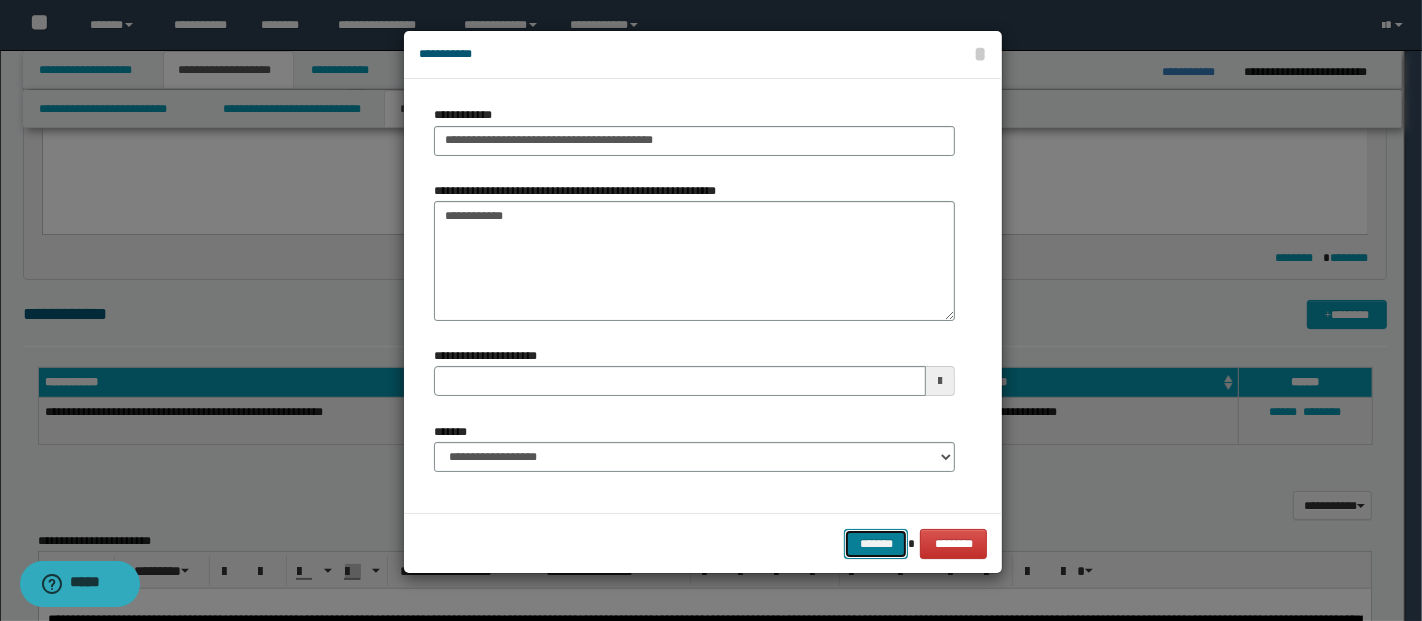 click on "*******" at bounding box center [876, 543] 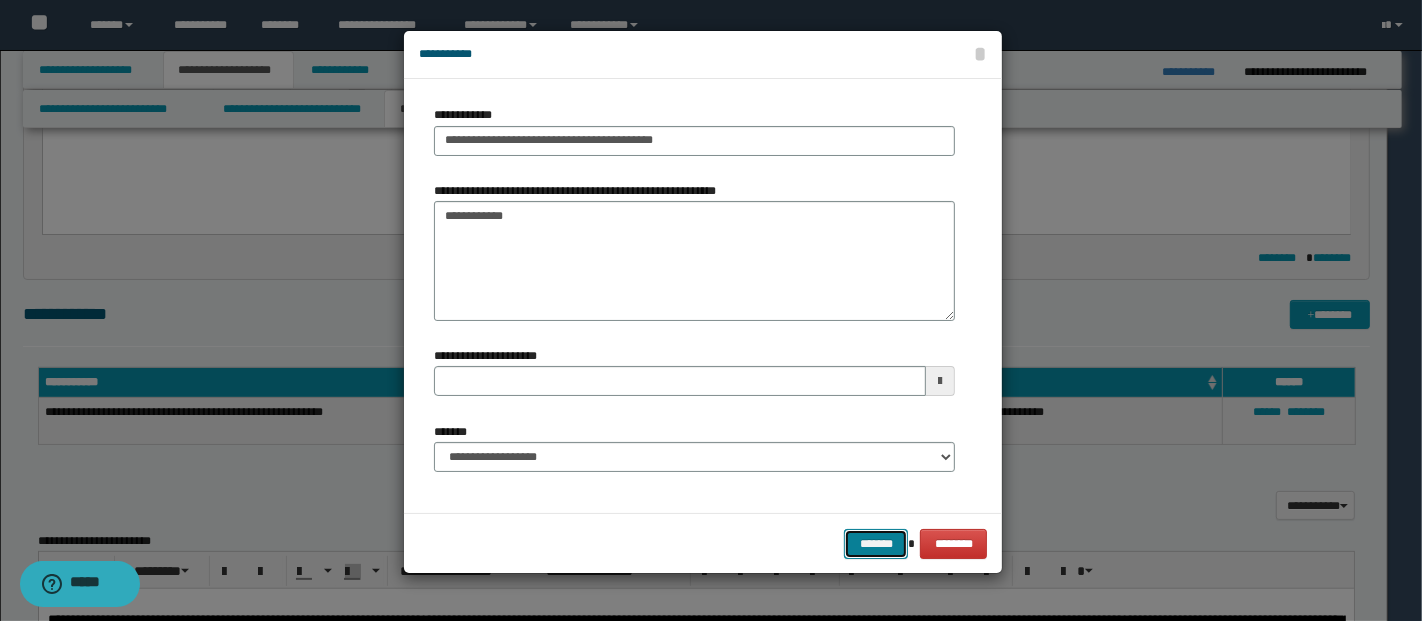 type 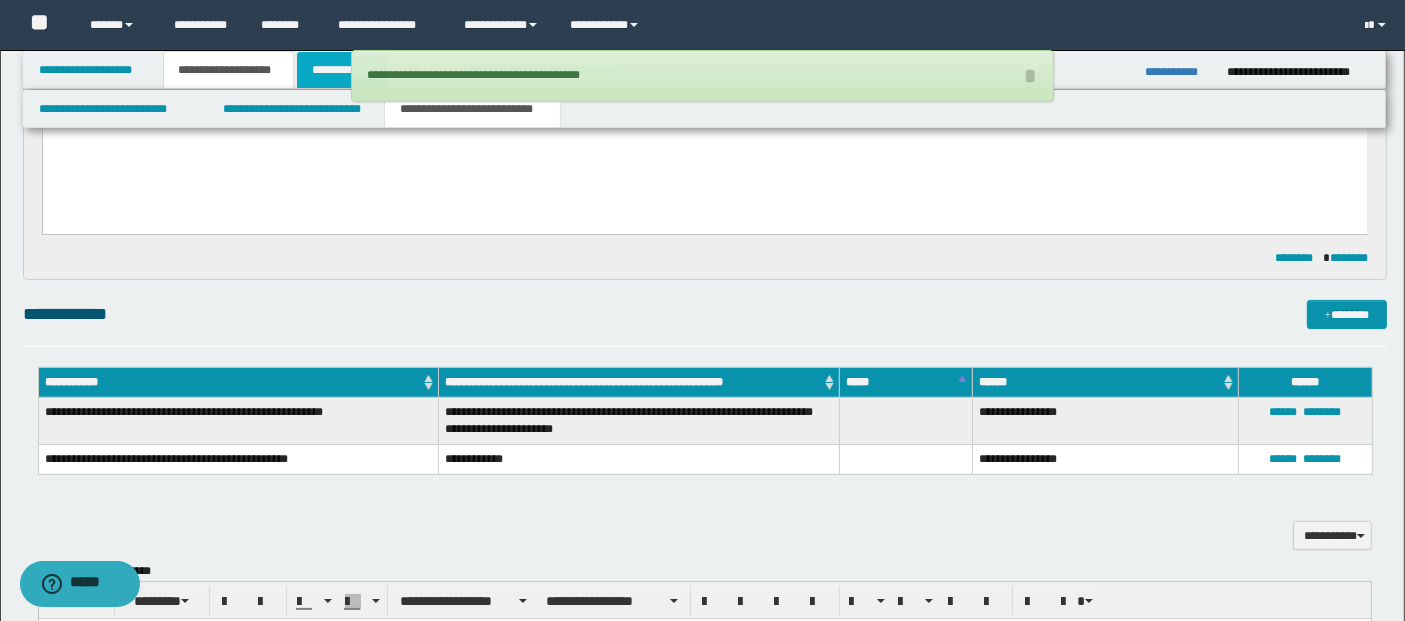 click on "**********" at bounding box center (343, 70) 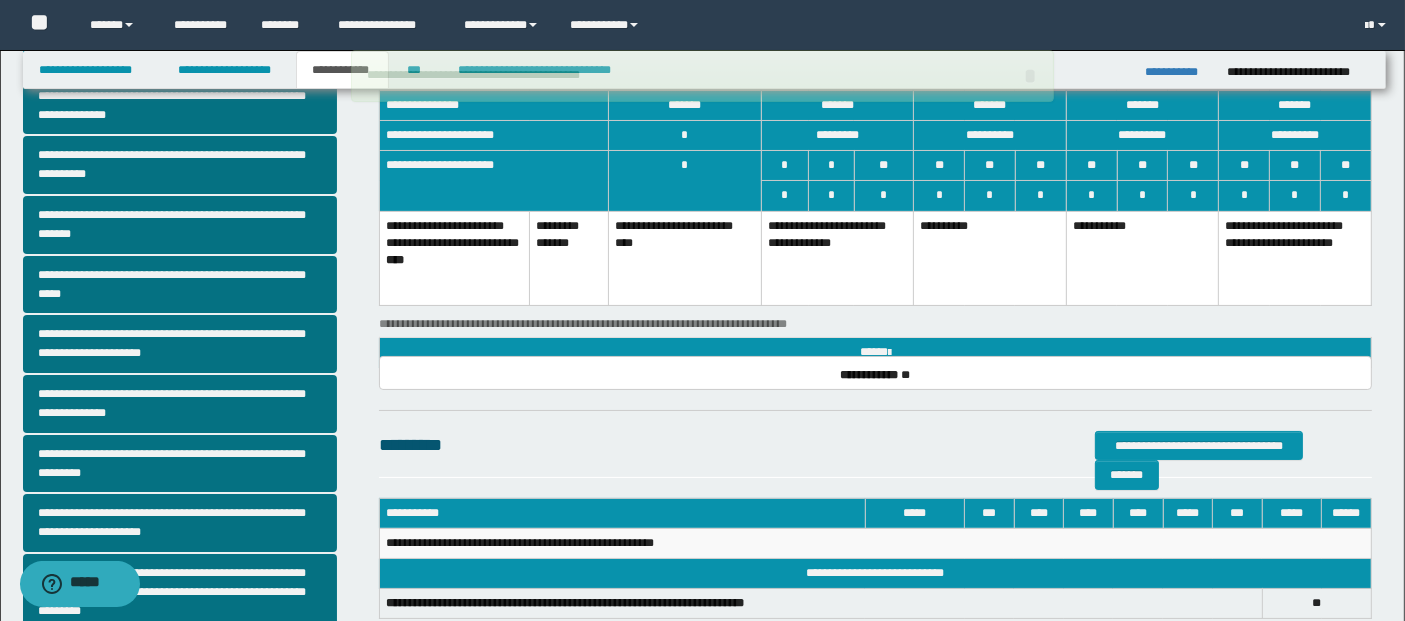 scroll, scrollTop: 0, scrollLeft: 0, axis: both 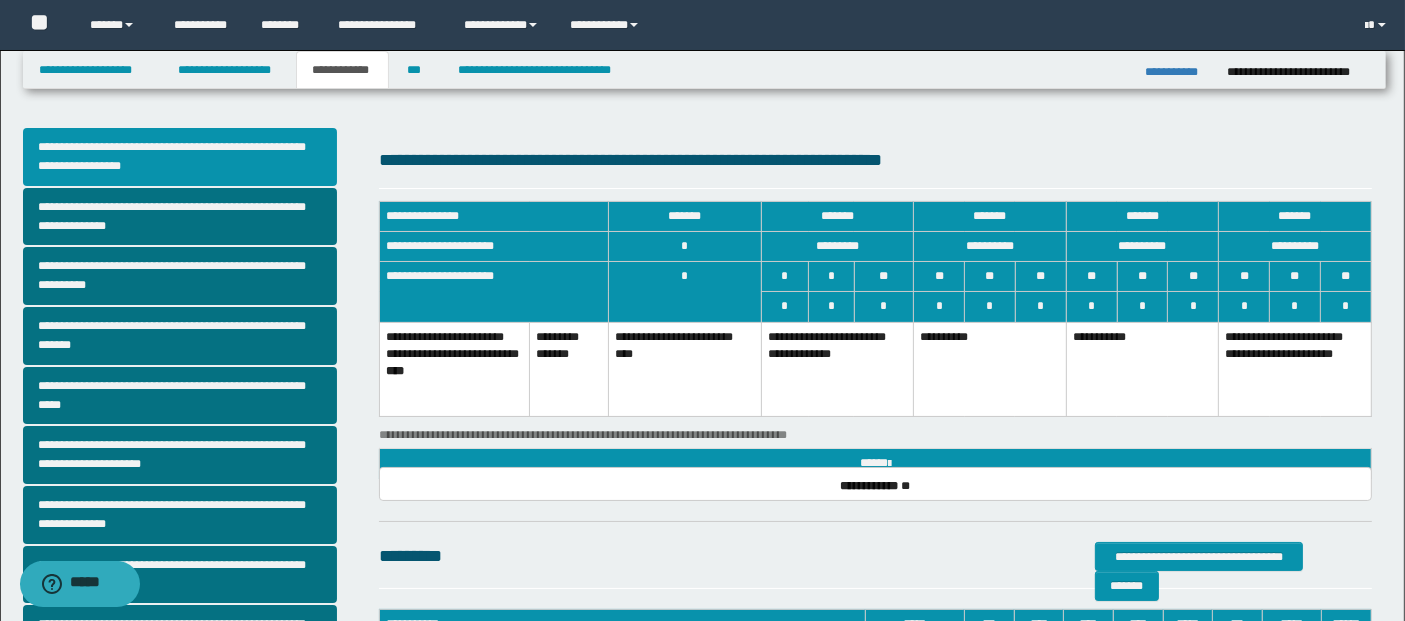 click on "**********" at bounding box center (180, 157) 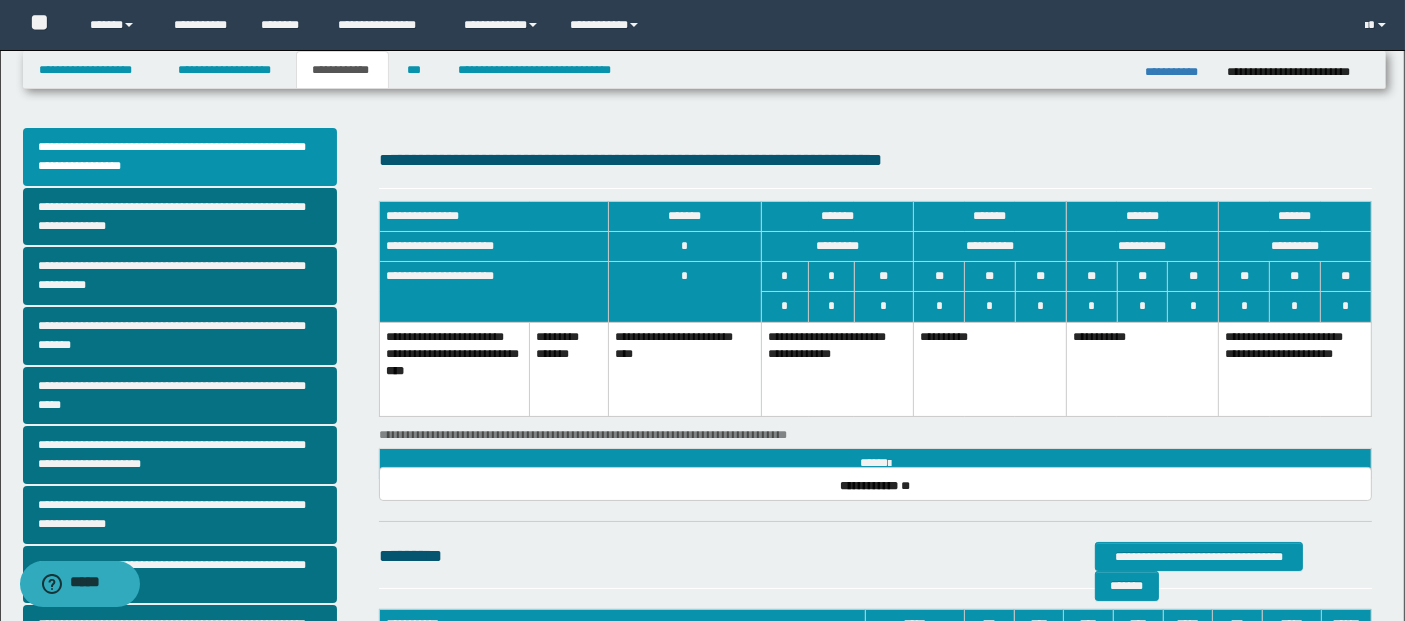 click on "**********" at bounding box center [1295, 369] 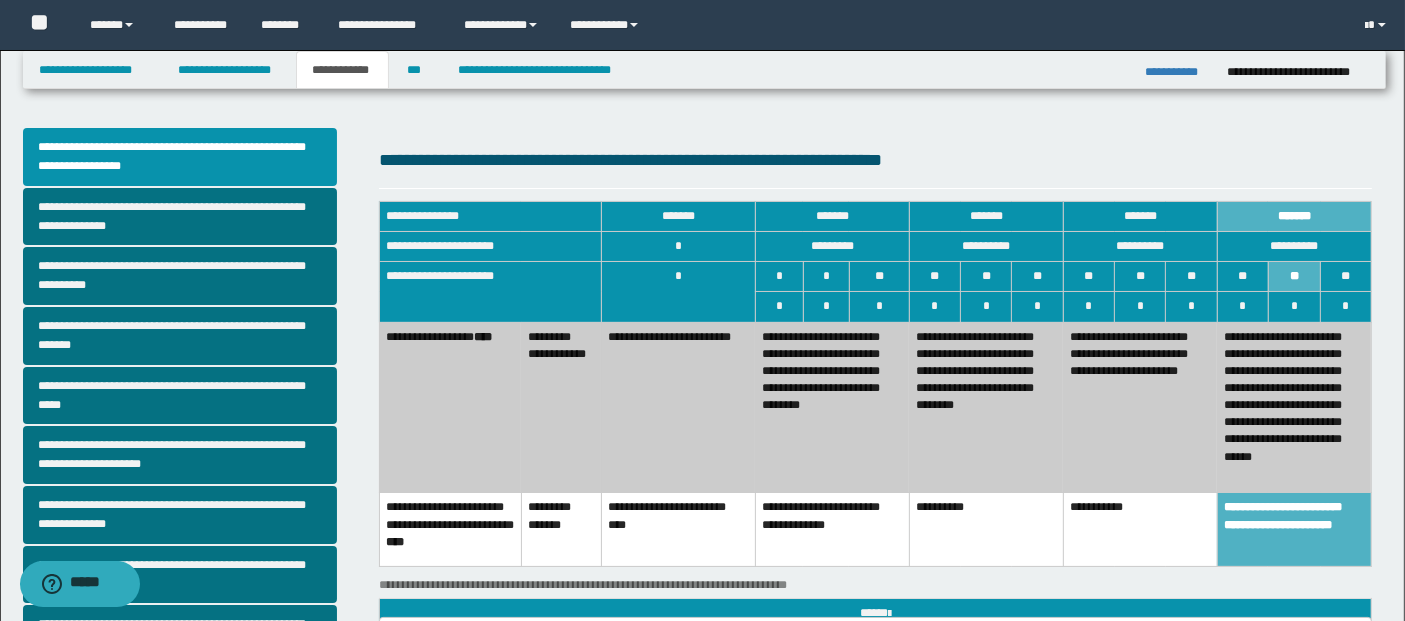 drag, startPoint x: 1277, startPoint y: 370, endPoint x: 1275, endPoint y: 398, distance: 28.071337 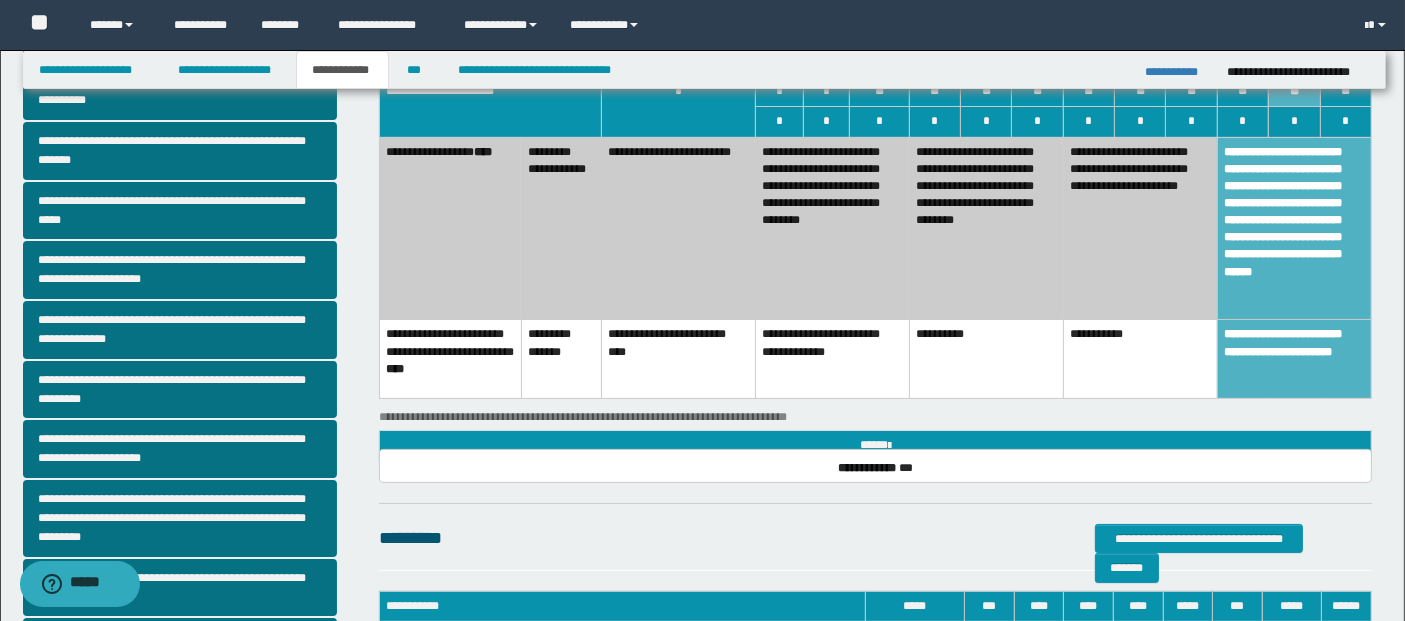 scroll, scrollTop: 222, scrollLeft: 0, axis: vertical 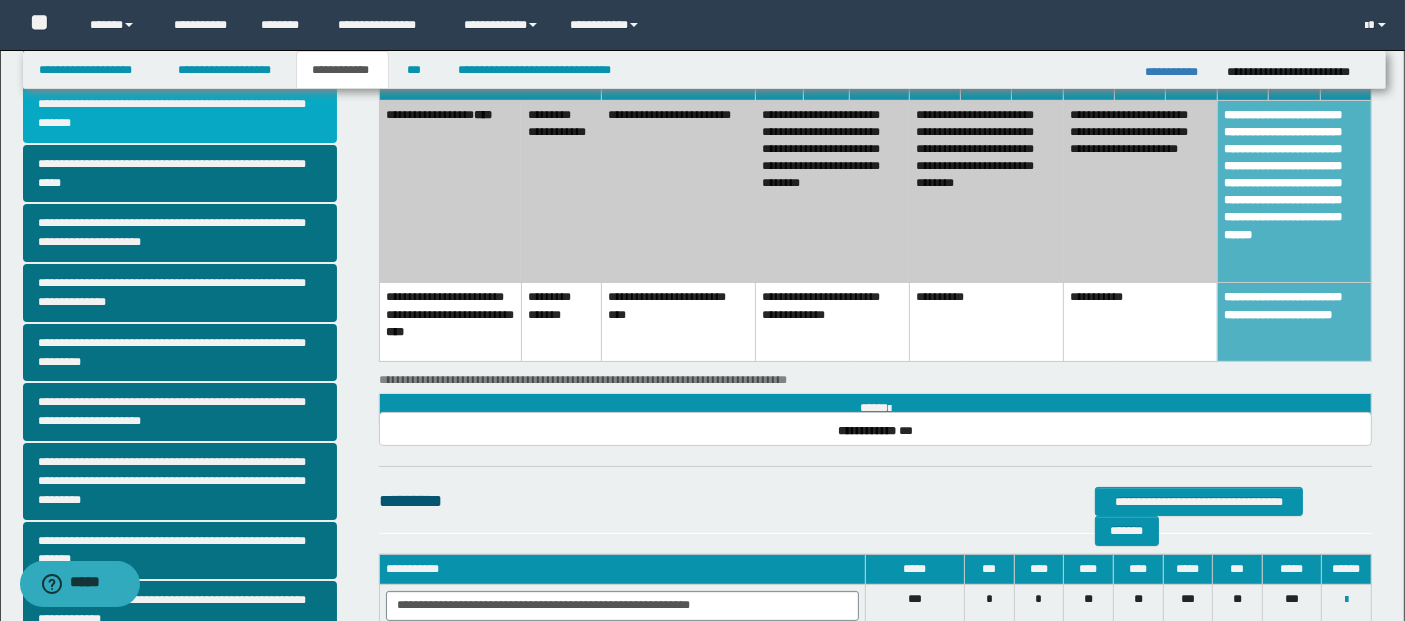 click on "**********" at bounding box center (180, 114) 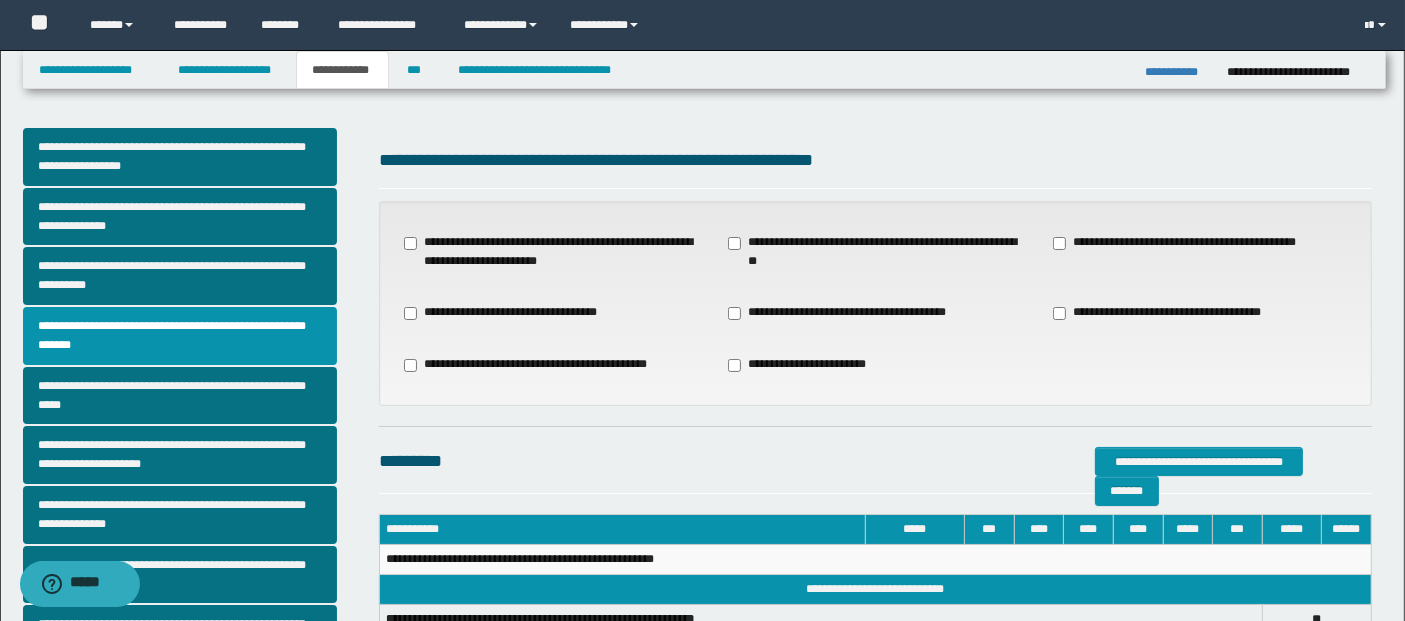 drag, startPoint x: 904, startPoint y: 240, endPoint x: 925, endPoint y: 238, distance: 21.095022 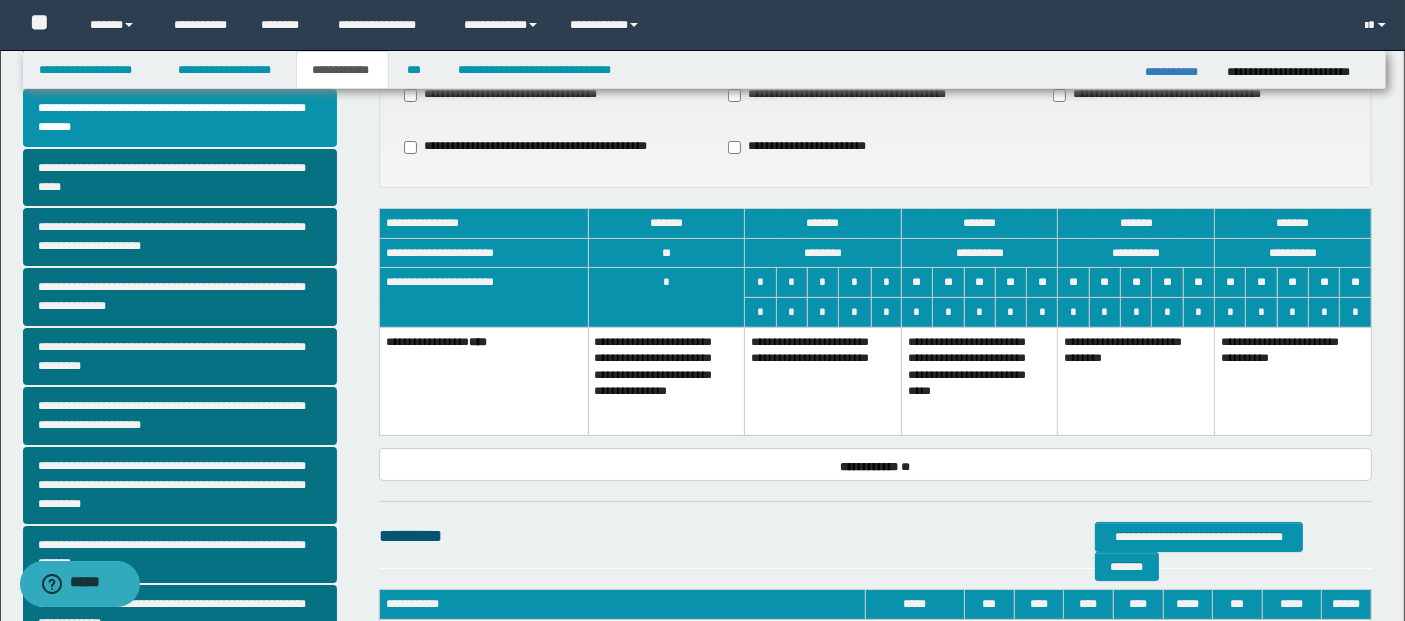 scroll, scrollTop: 222, scrollLeft: 0, axis: vertical 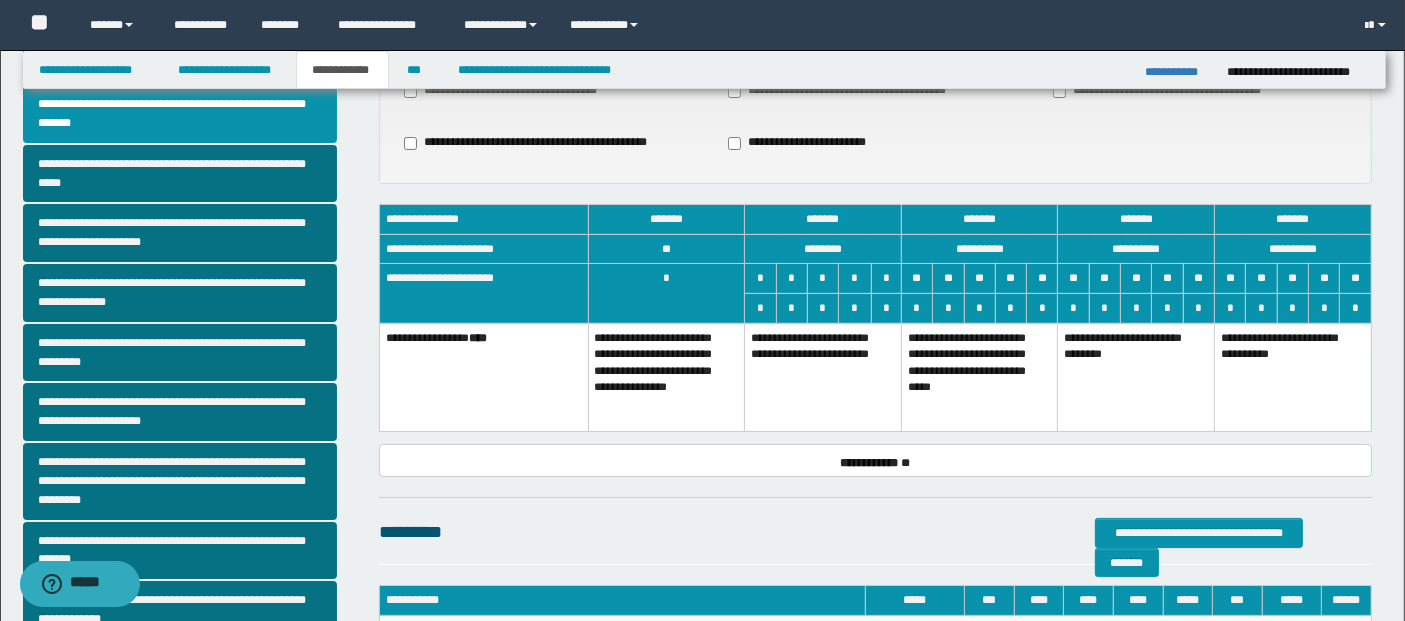click on "**********" at bounding box center [1136, 377] 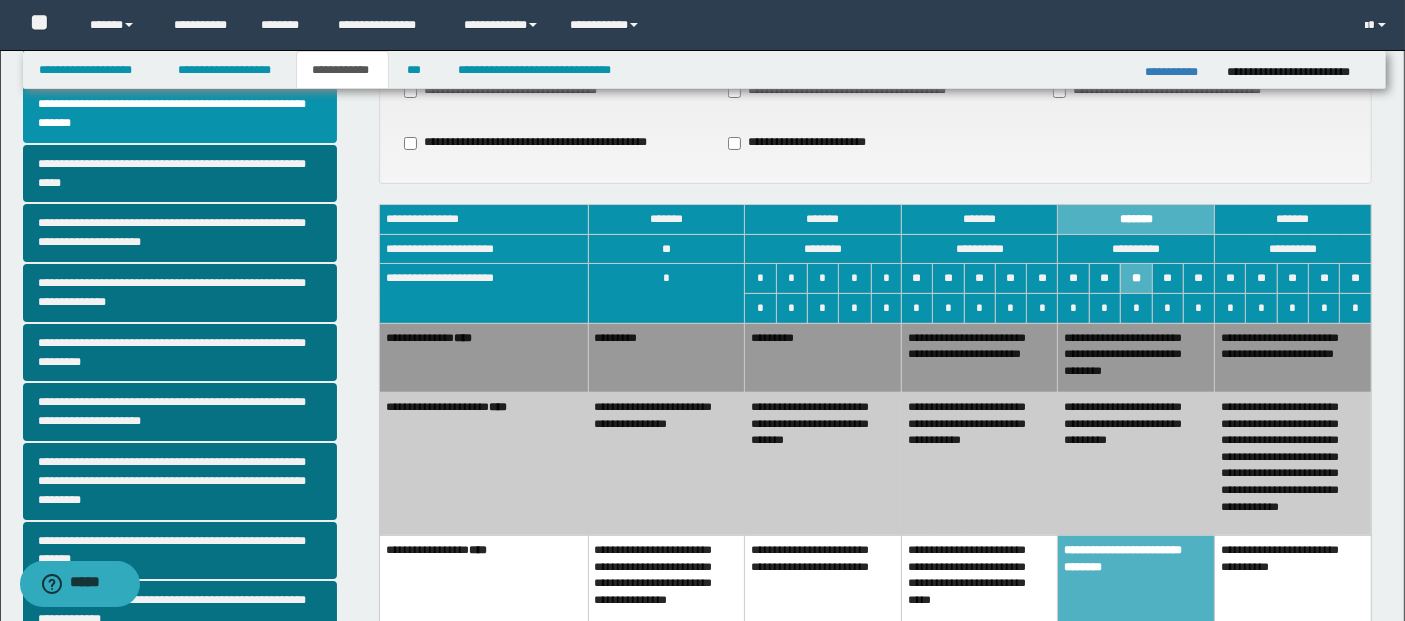 click on "**********" at bounding box center [979, 357] 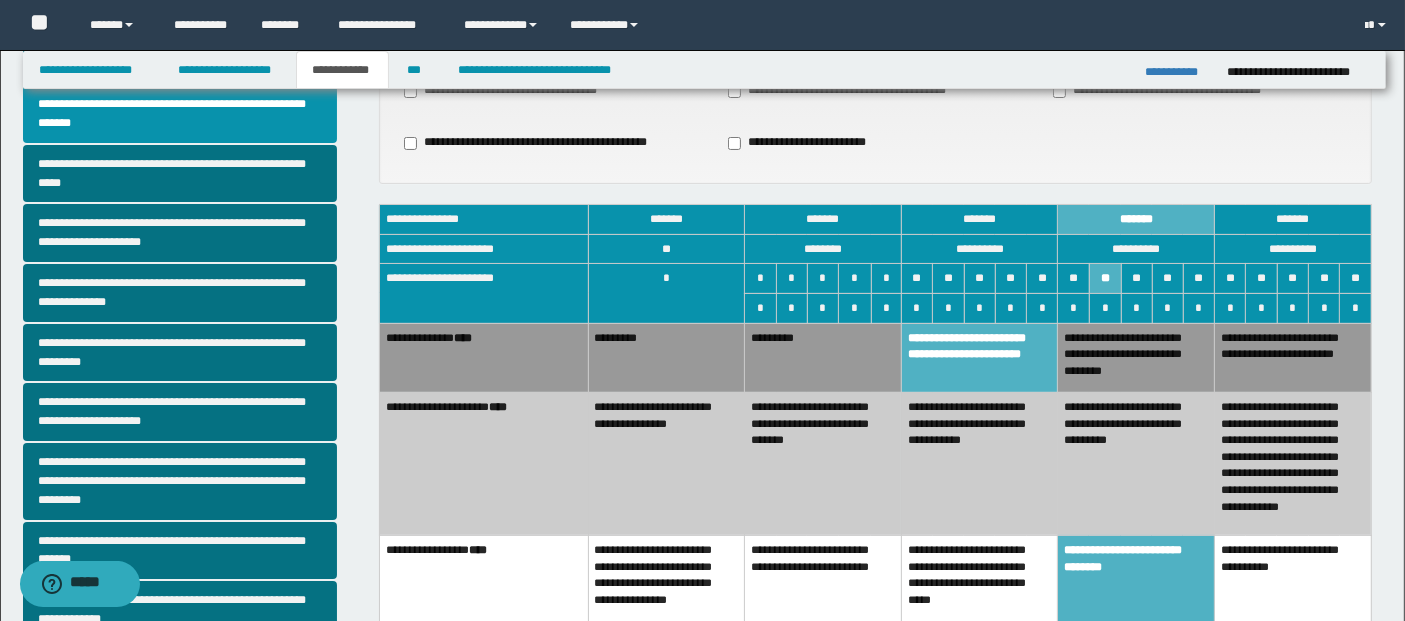 click on "*********" at bounding box center (823, 357) 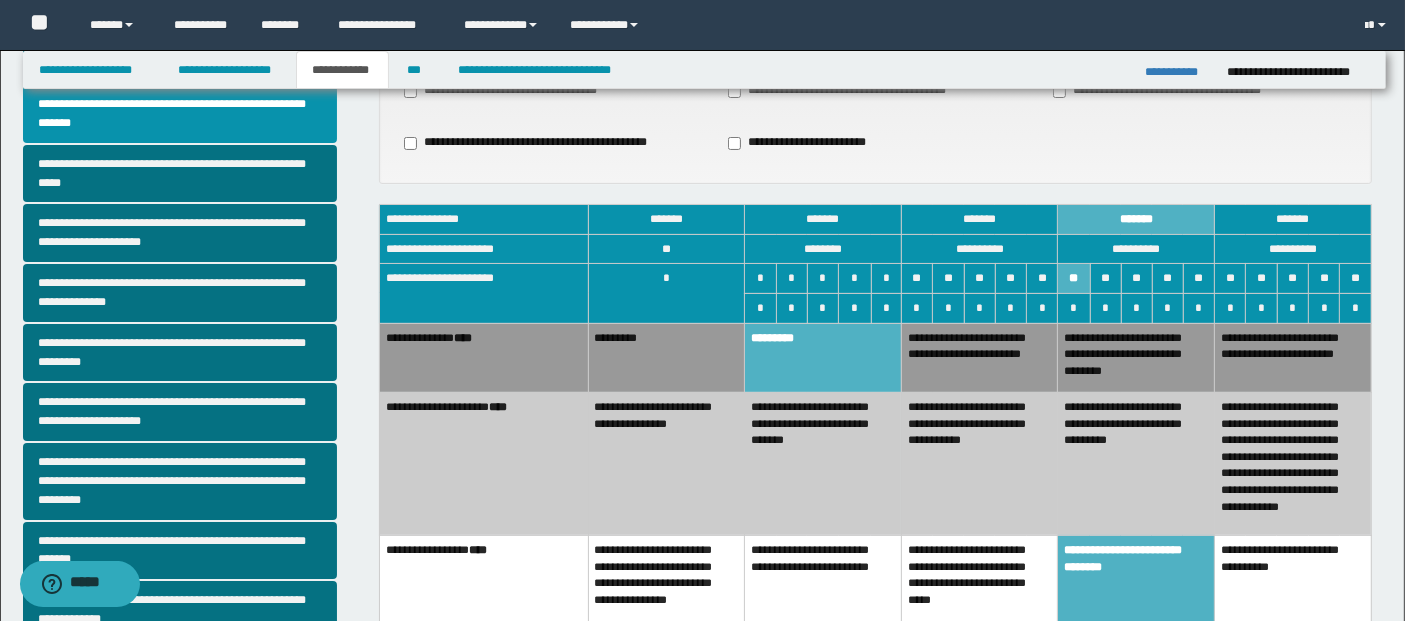 click on "**********" at bounding box center (979, 463) 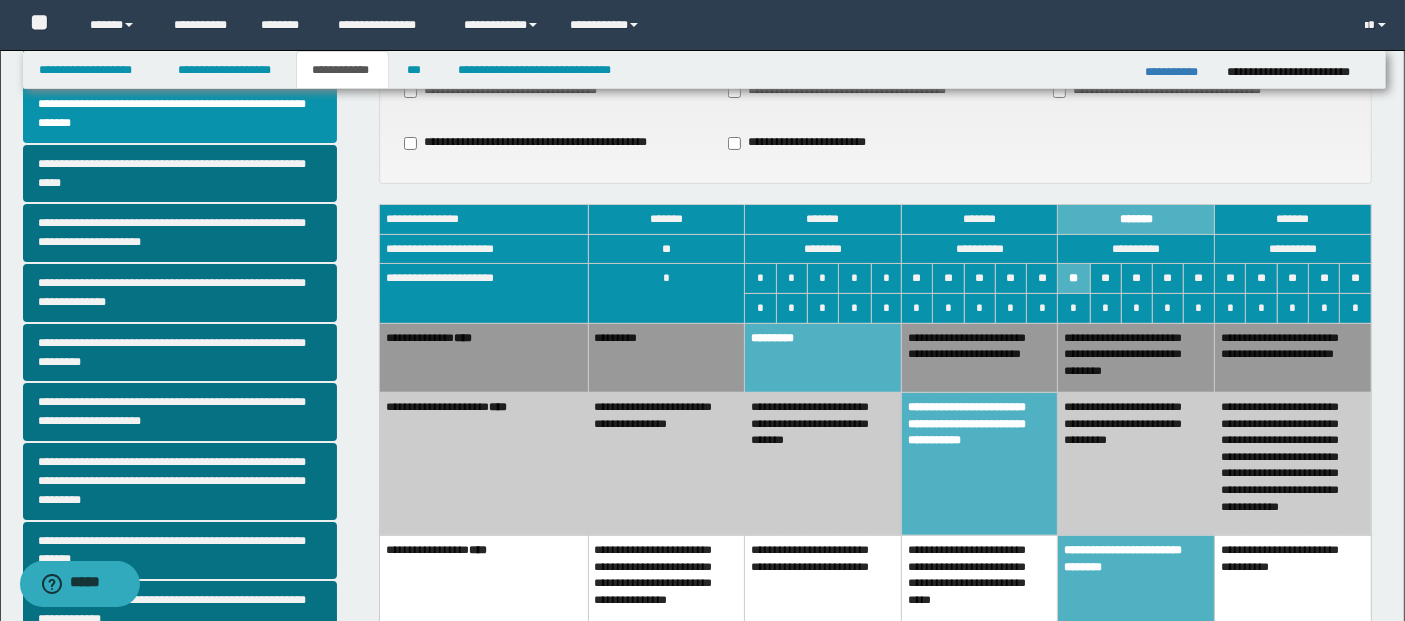 click on "**********" at bounding box center [1136, 463] 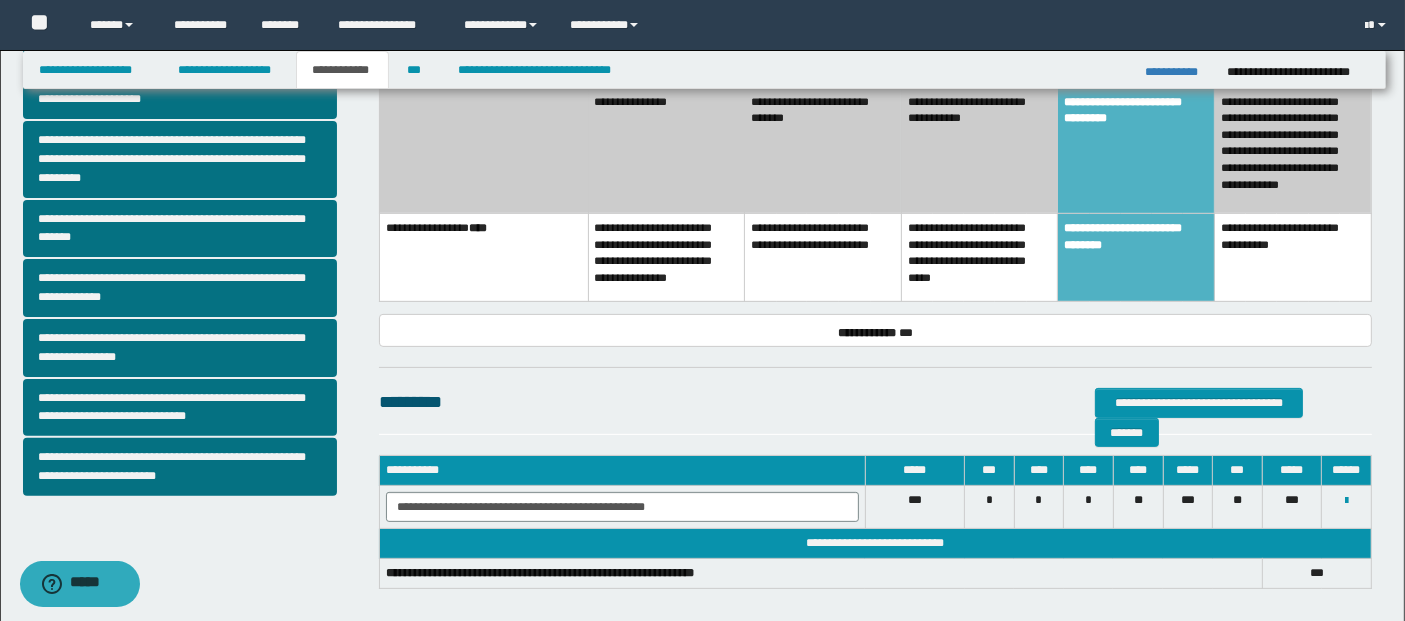 scroll, scrollTop: 555, scrollLeft: 0, axis: vertical 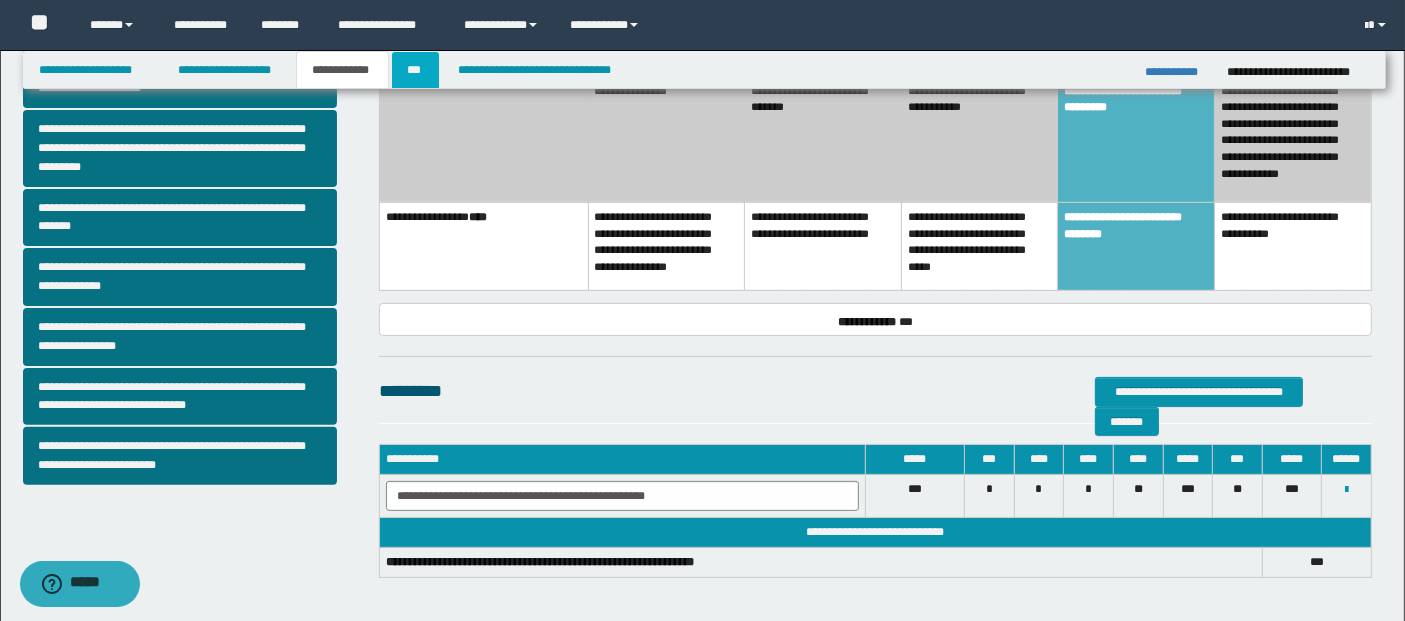 click on "***" at bounding box center [415, 70] 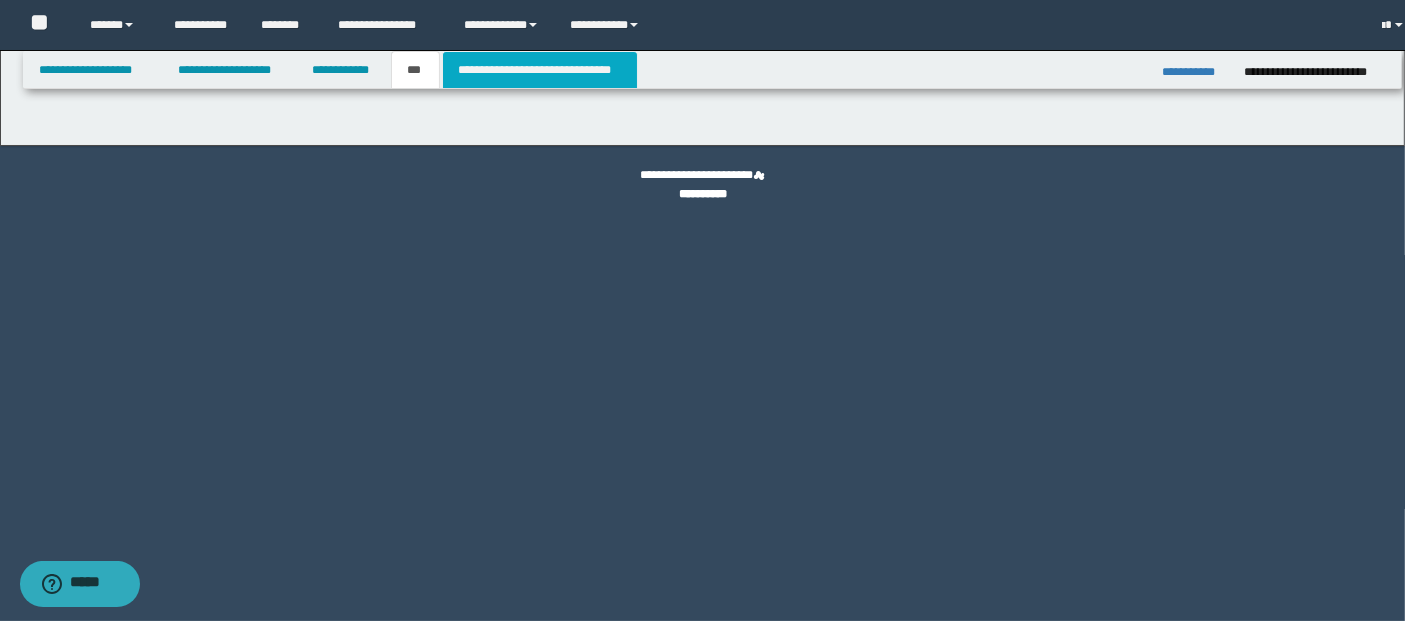 scroll, scrollTop: 0, scrollLeft: 0, axis: both 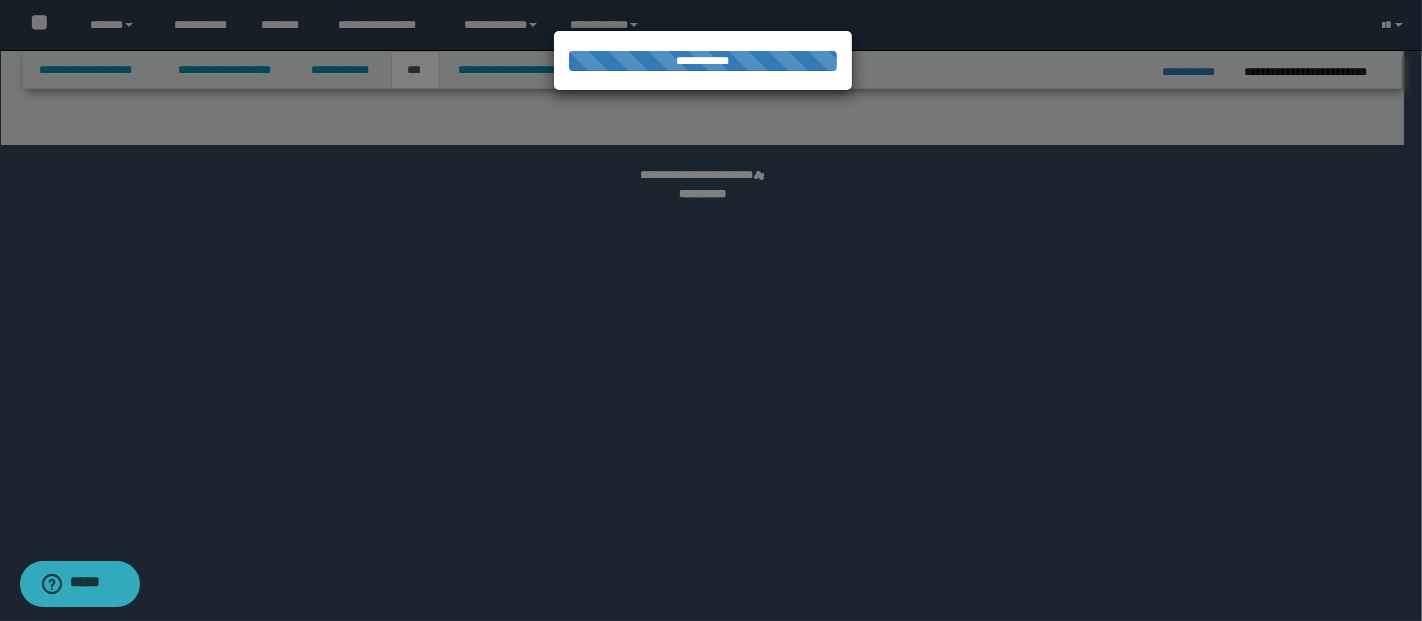 select on "*" 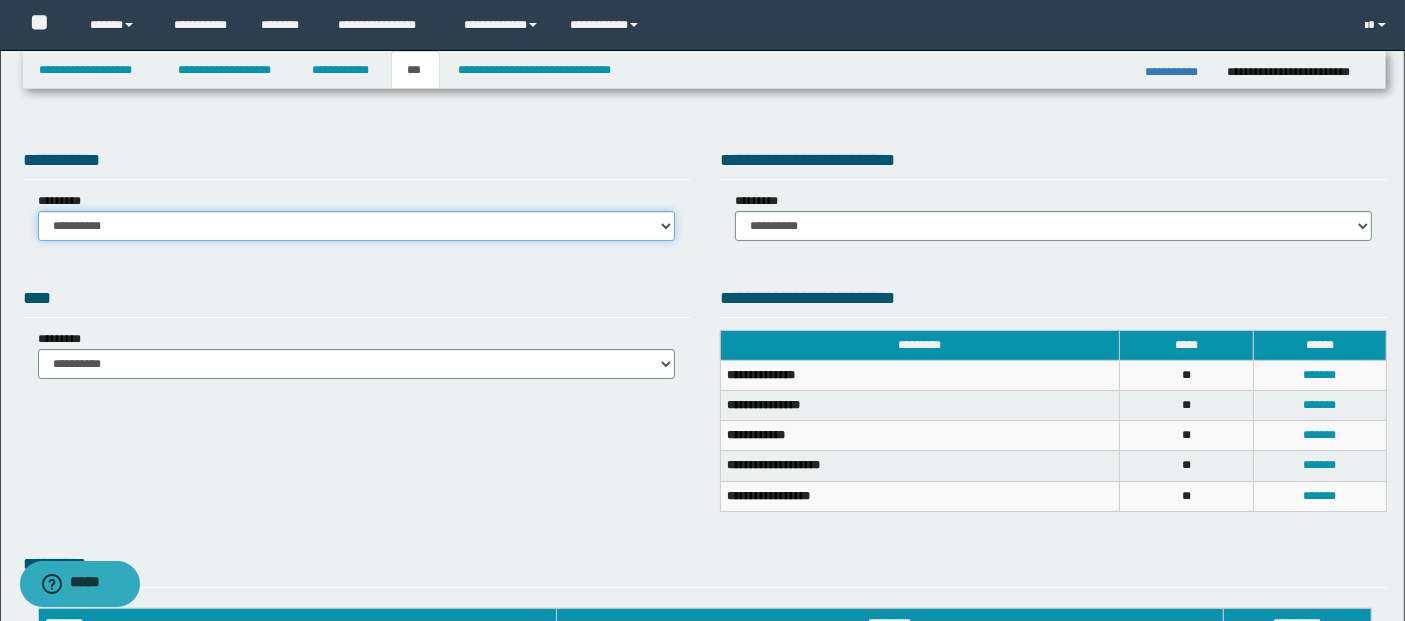 drag, startPoint x: 243, startPoint y: 217, endPoint x: 245, endPoint y: 228, distance: 11.18034 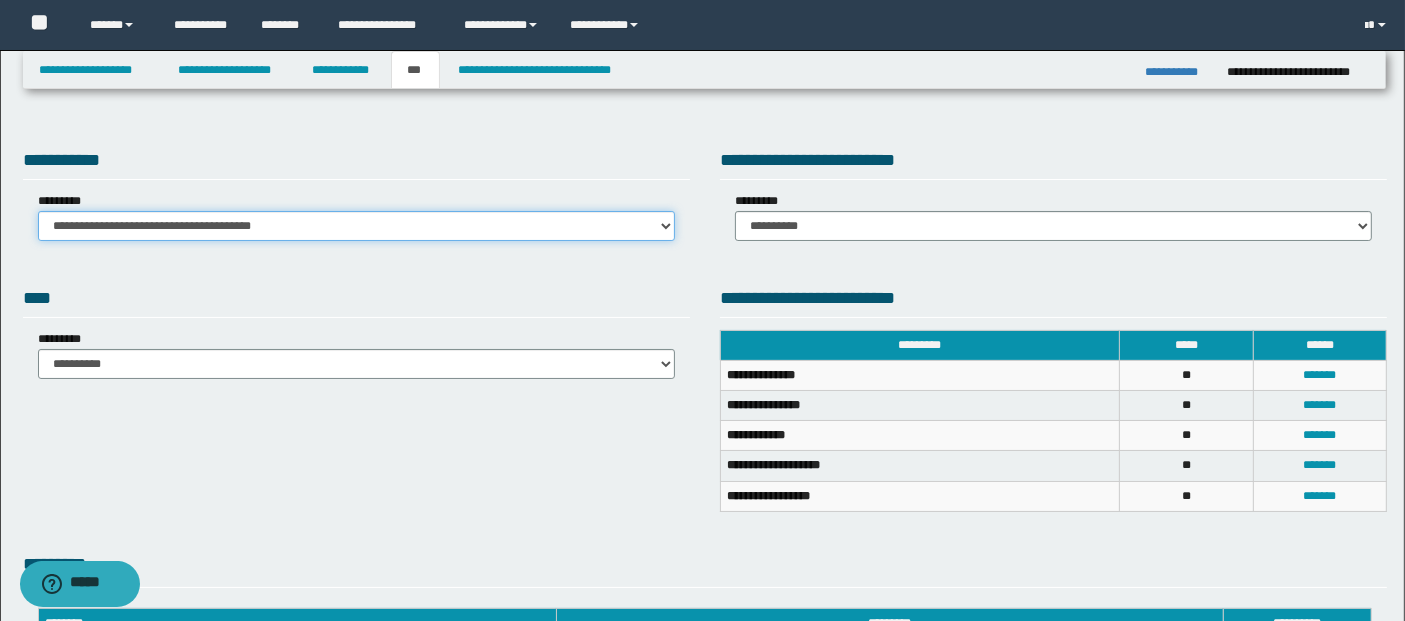 click on "**********" at bounding box center (356, 226) 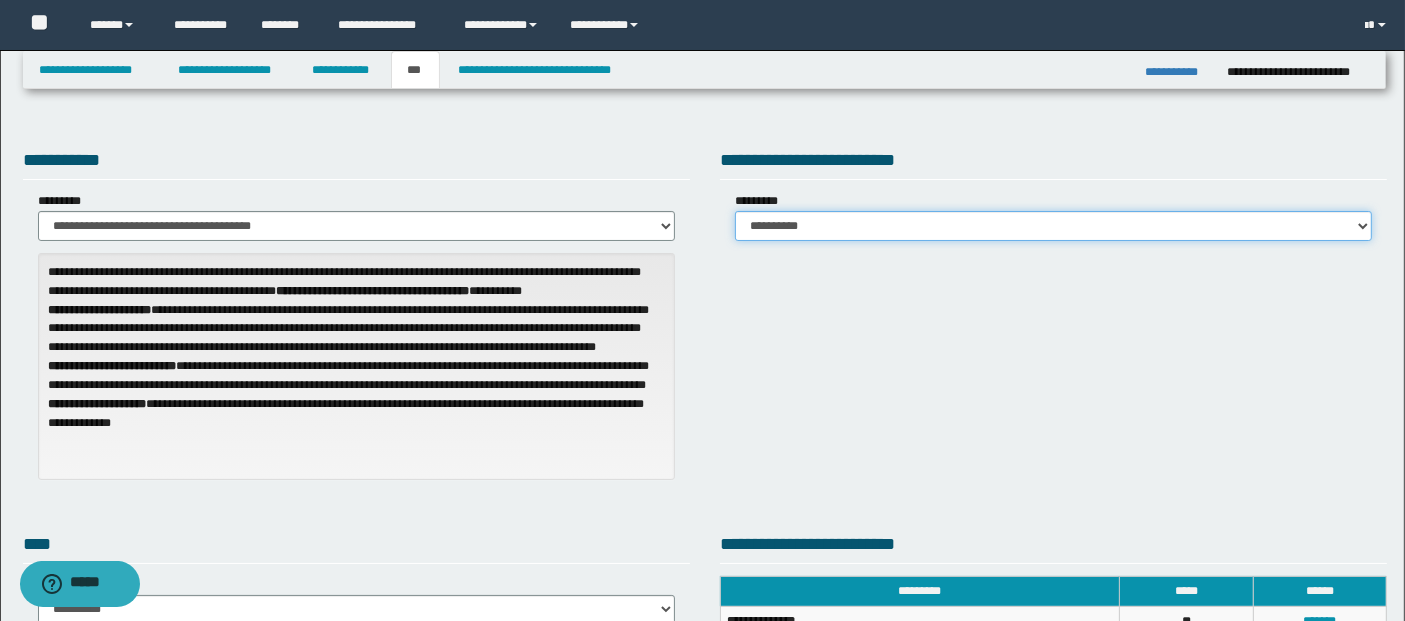 click on "**********" at bounding box center (1053, 226) 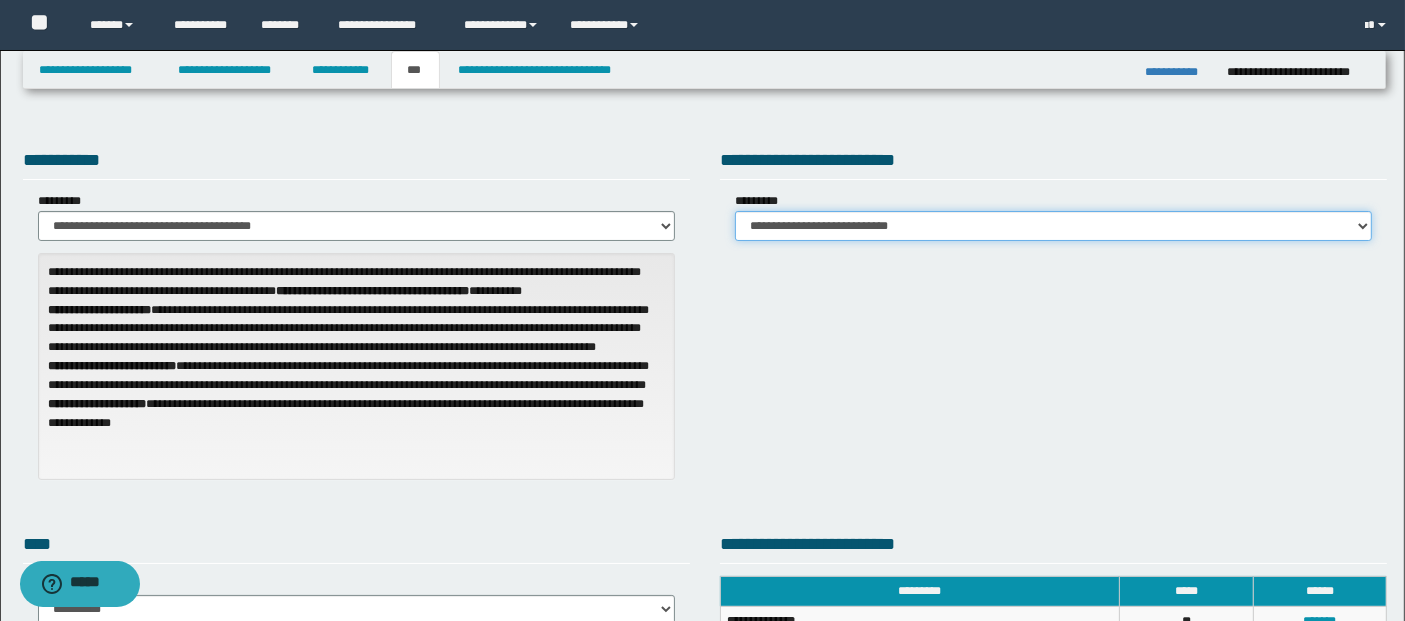 click on "**********" at bounding box center (1053, 226) 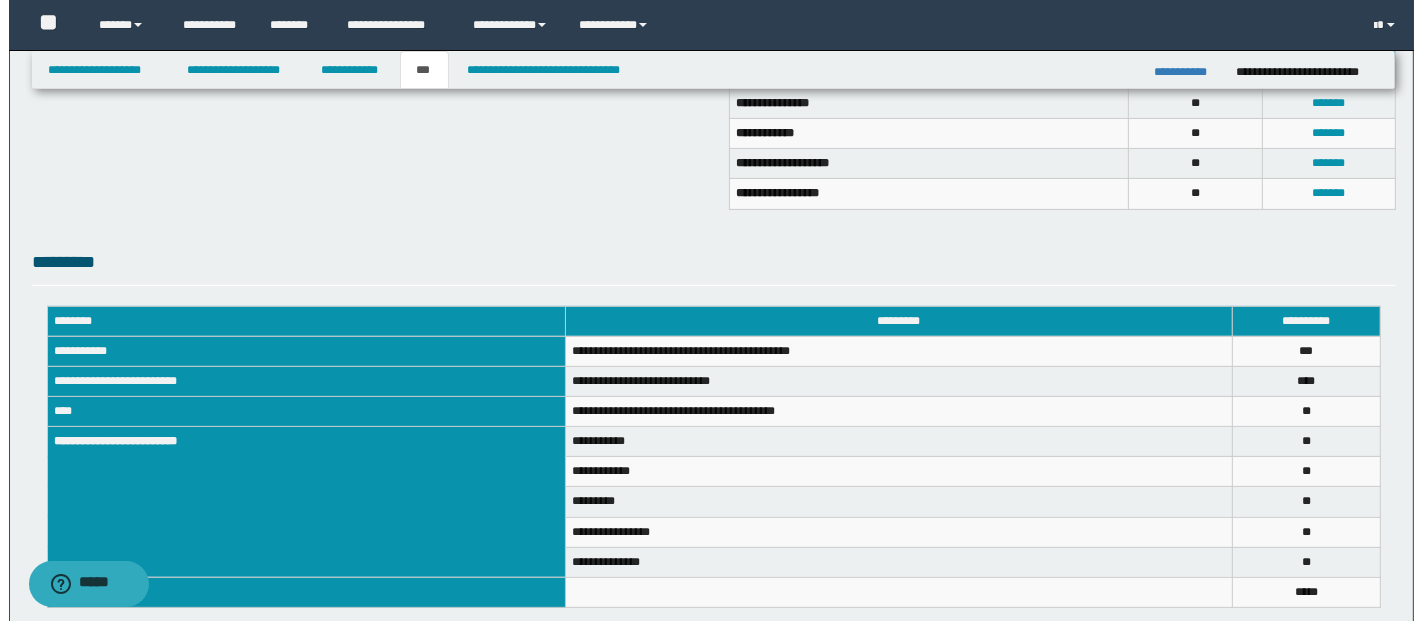 scroll, scrollTop: 326, scrollLeft: 0, axis: vertical 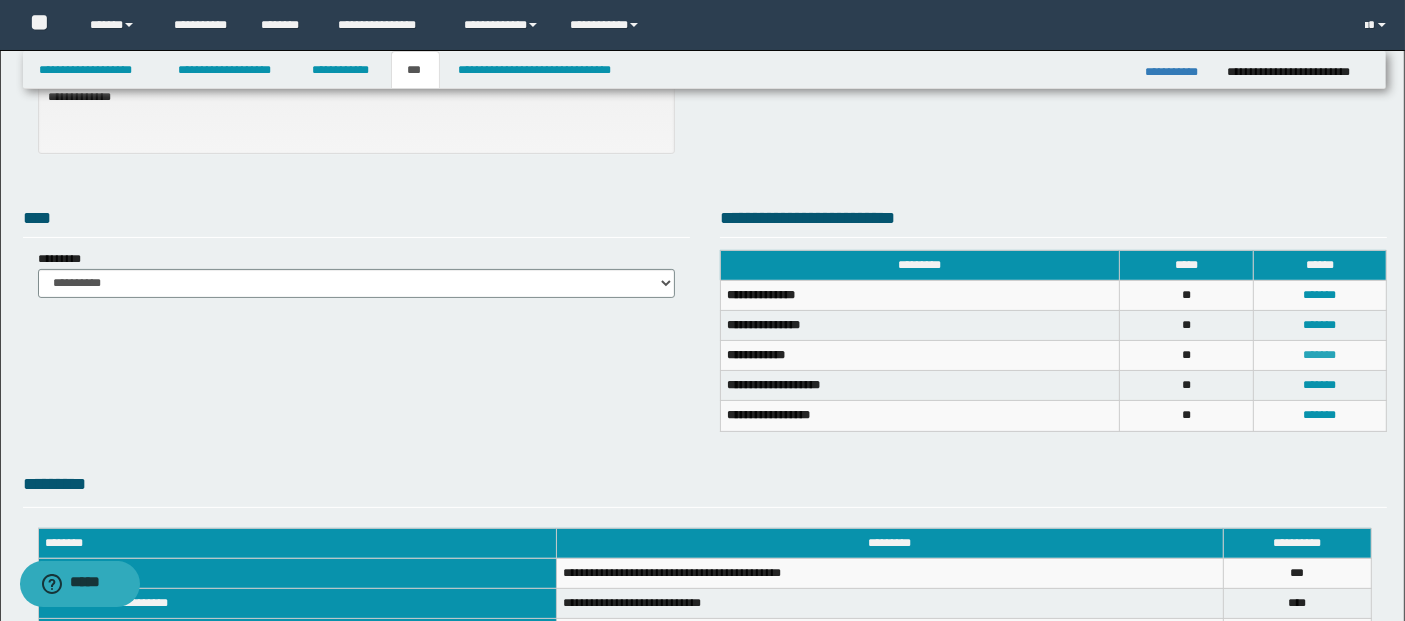 click on "*******" at bounding box center (1319, 355) 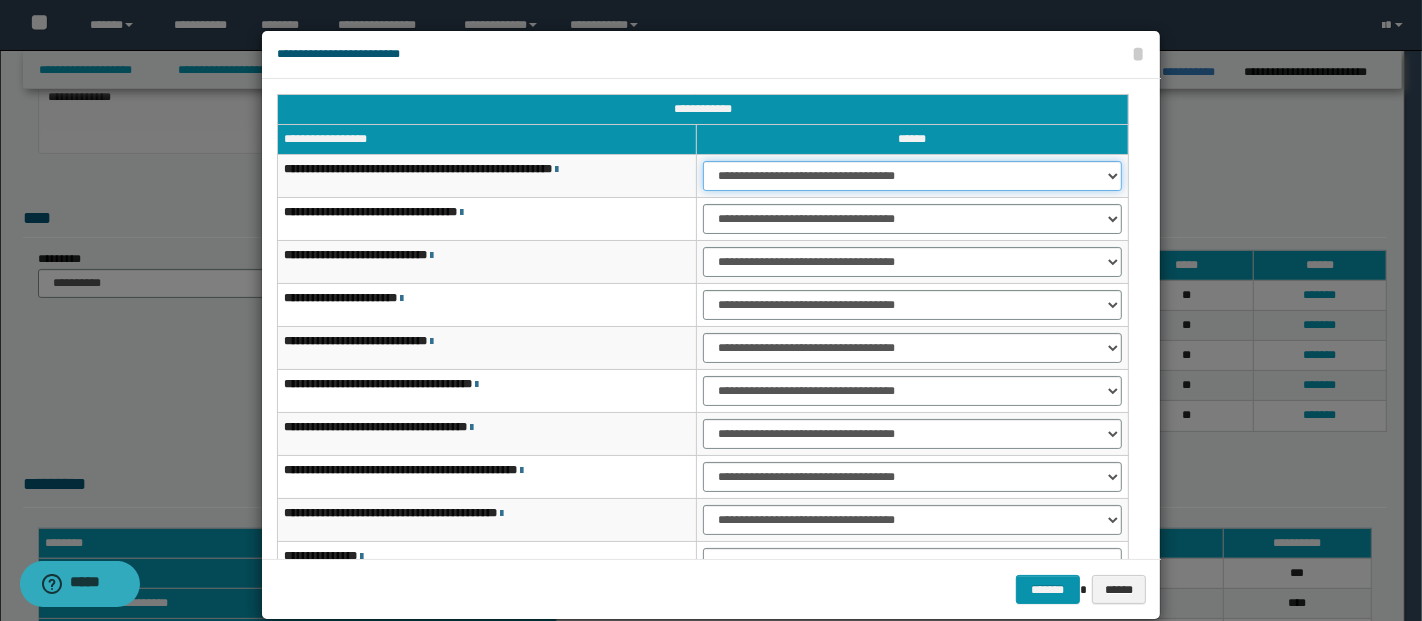 click on "**********" at bounding box center (912, 176) 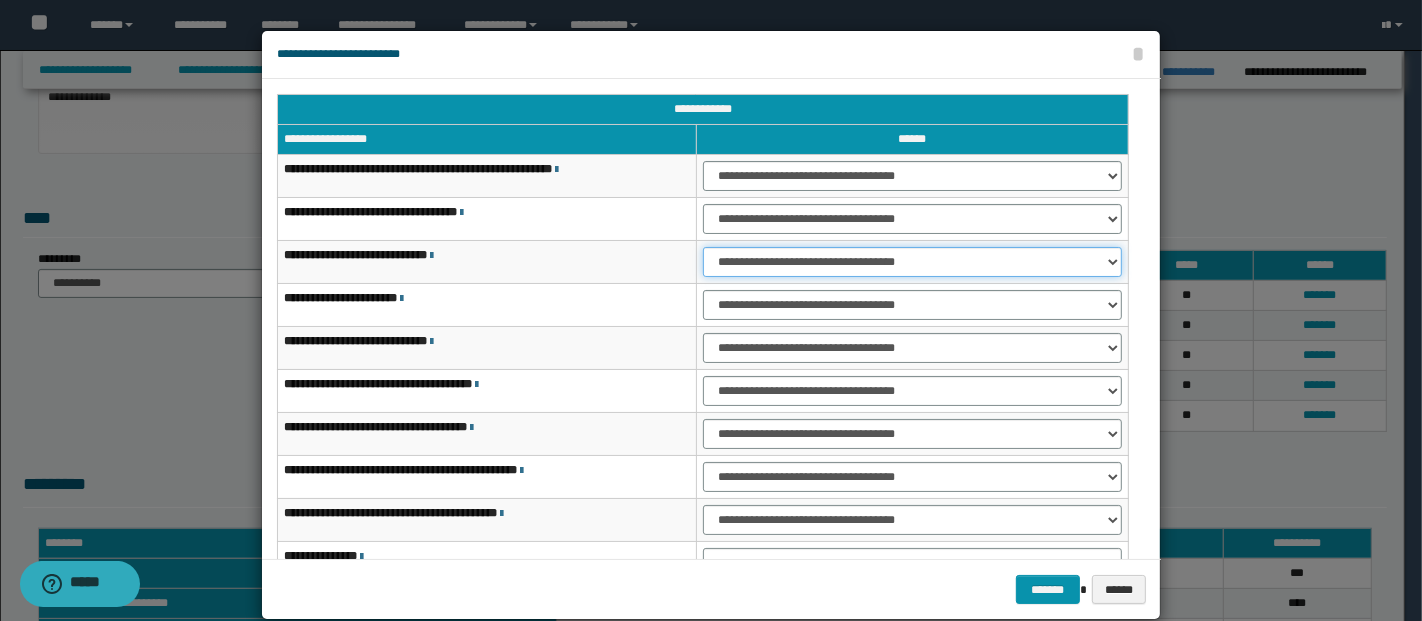 drag, startPoint x: 766, startPoint y: 258, endPoint x: 768, endPoint y: 270, distance: 12.165525 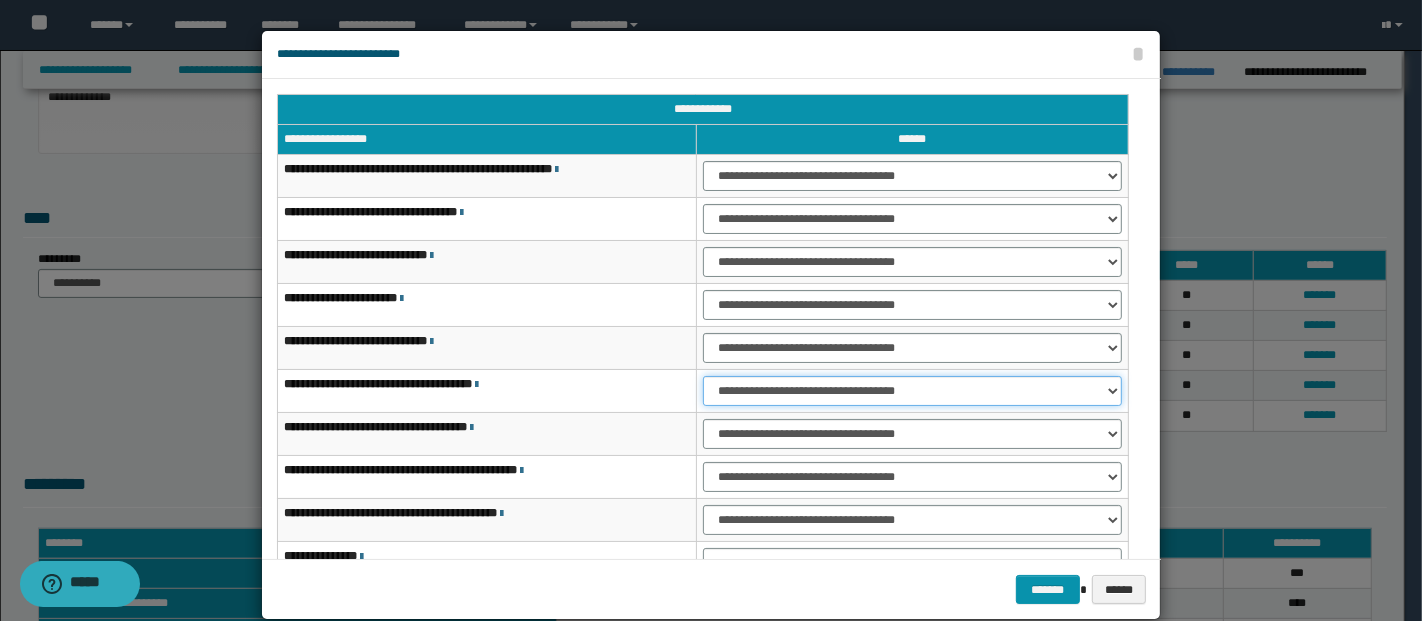 click on "**********" at bounding box center (912, 391) 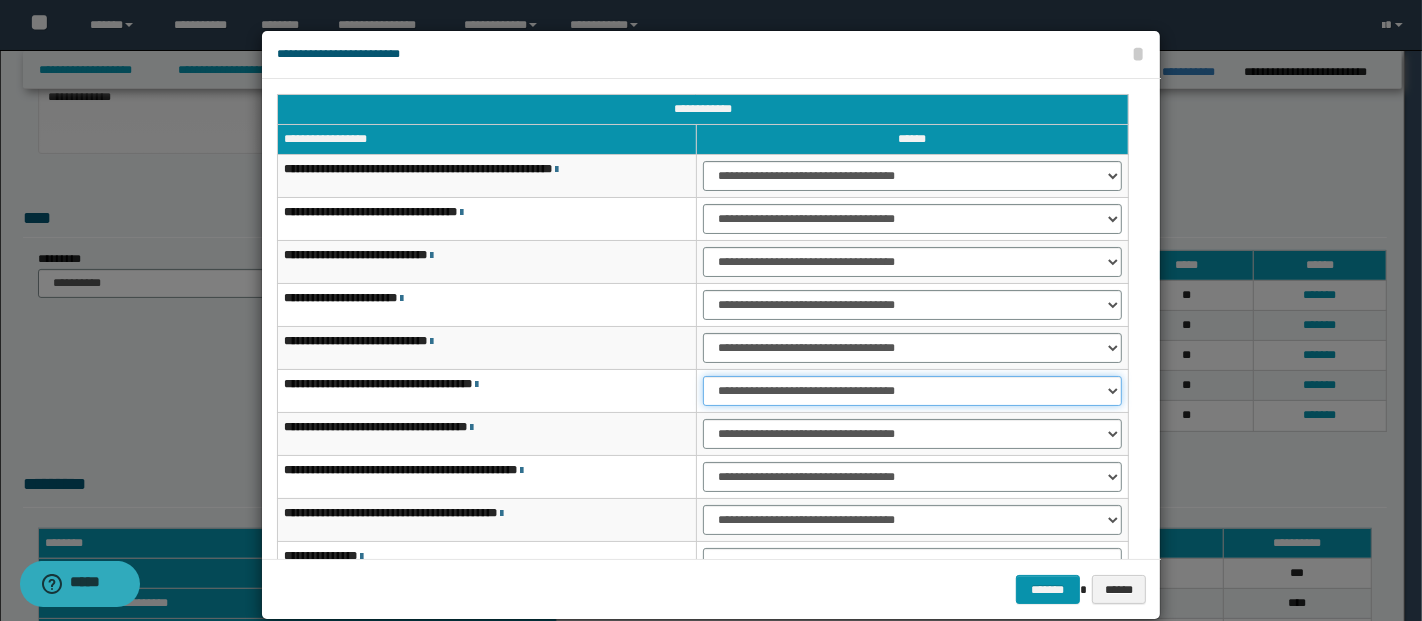 select on "***" 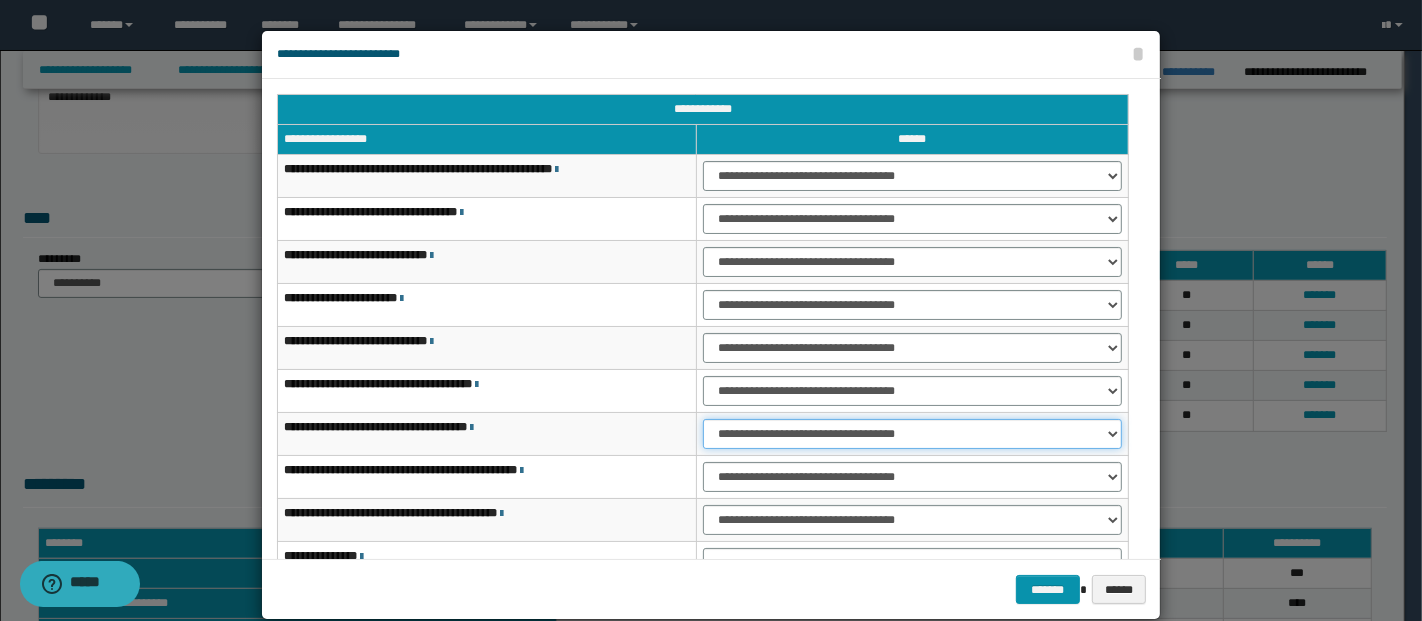 click on "**********" at bounding box center [912, 434] 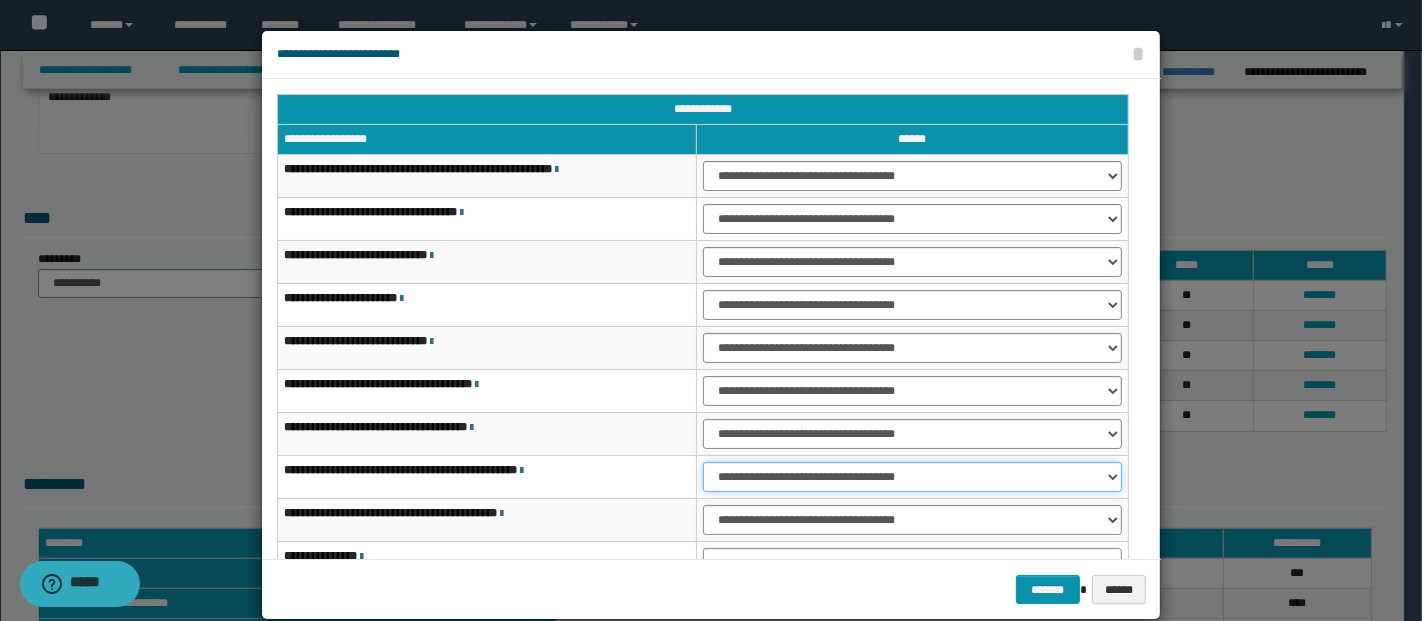 drag, startPoint x: 762, startPoint y: 470, endPoint x: 788, endPoint y: 510, distance: 47.707443 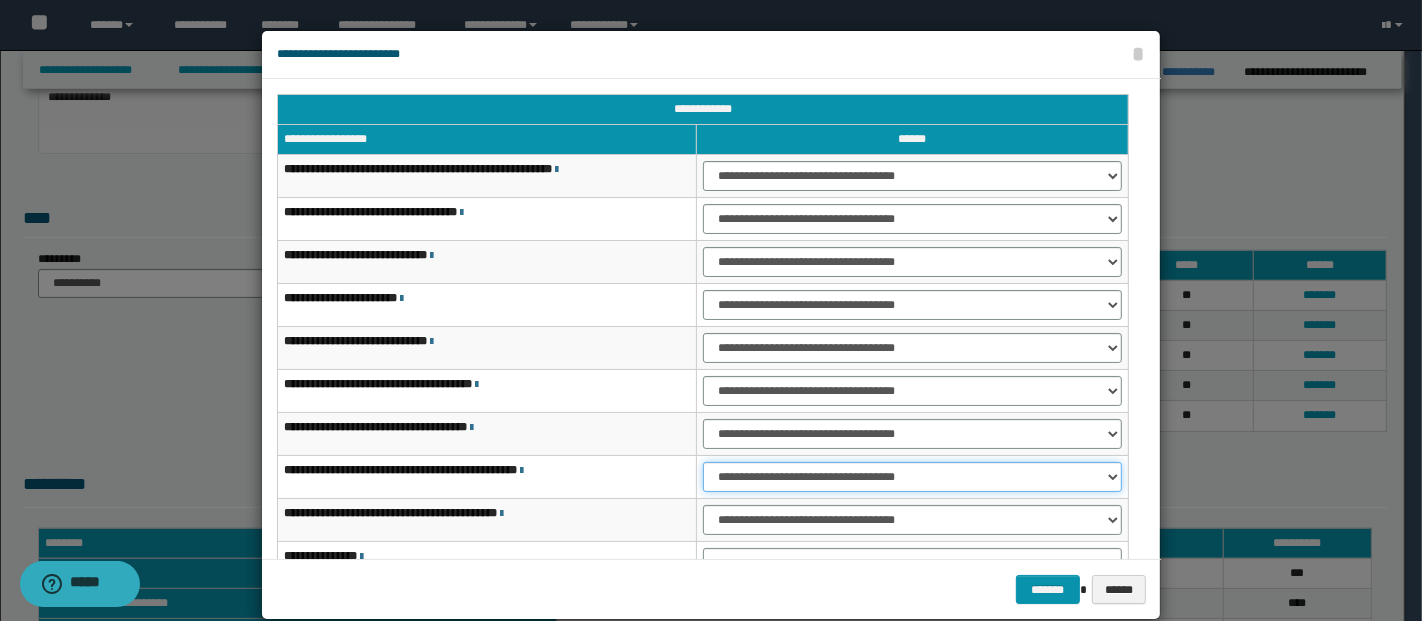 select on "***" 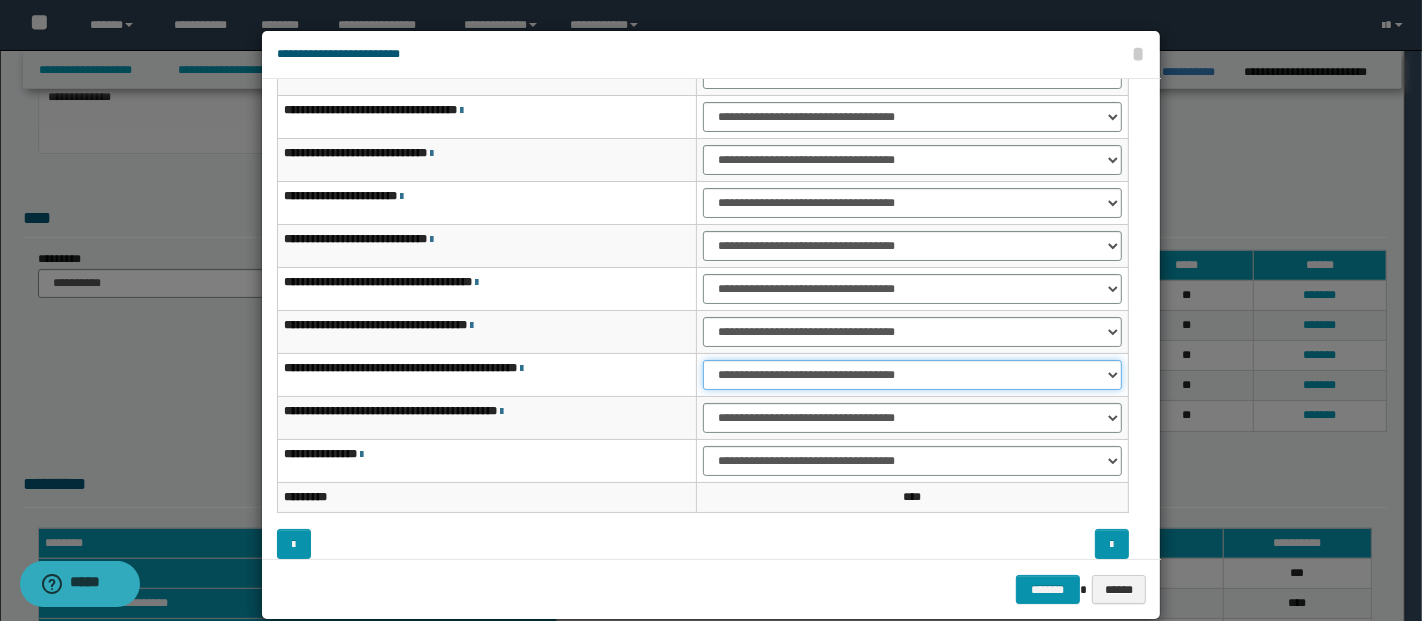 scroll, scrollTop: 111, scrollLeft: 0, axis: vertical 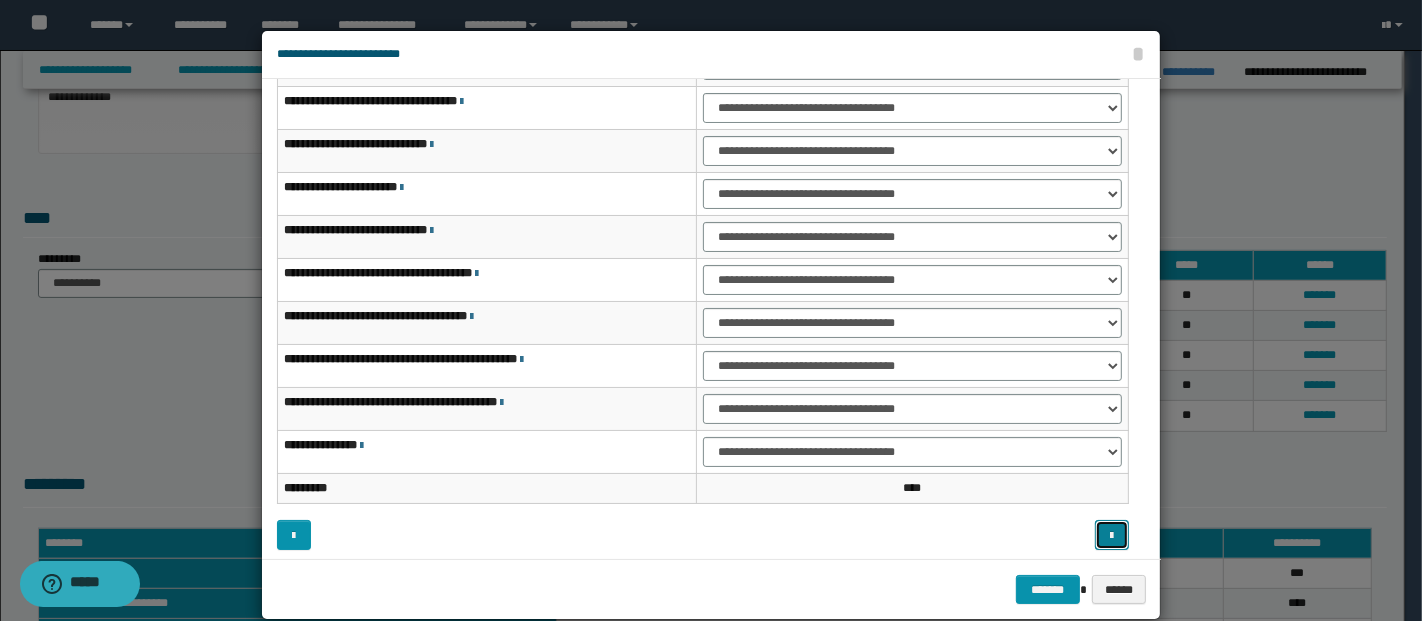 drag, startPoint x: 1094, startPoint y: 531, endPoint x: 1025, endPoint y: 450, distance: 106.404884 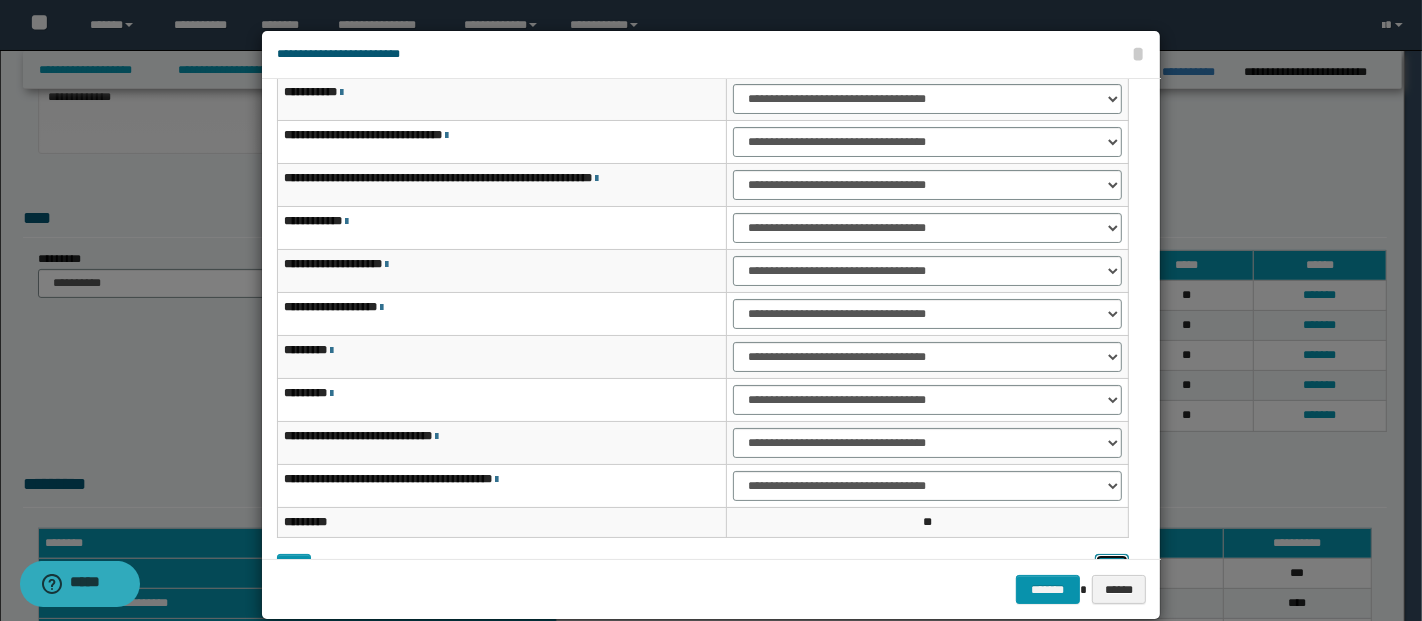 scroll, scrollTop: 111, scrollLeft: 0, axis: vertical 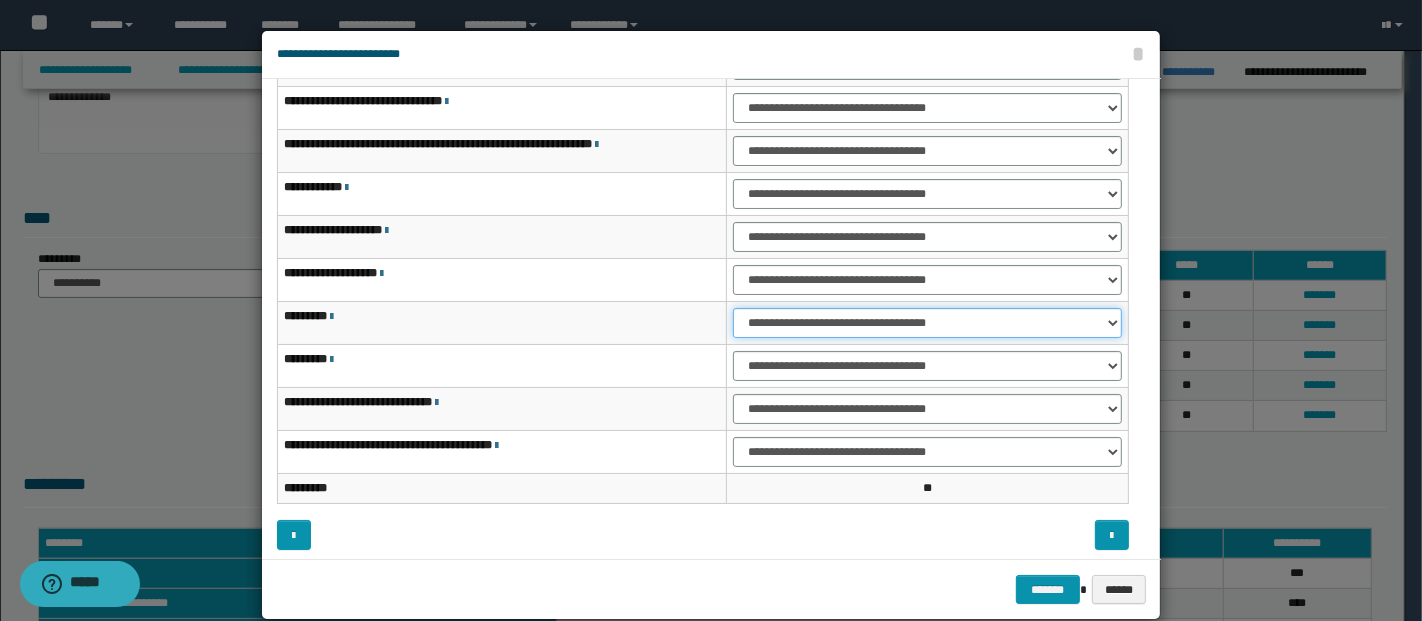 drag, startPoint x: 814, startPoint y: 324, endPoint x: 851, endPoint y: 334, distance: 38.327538 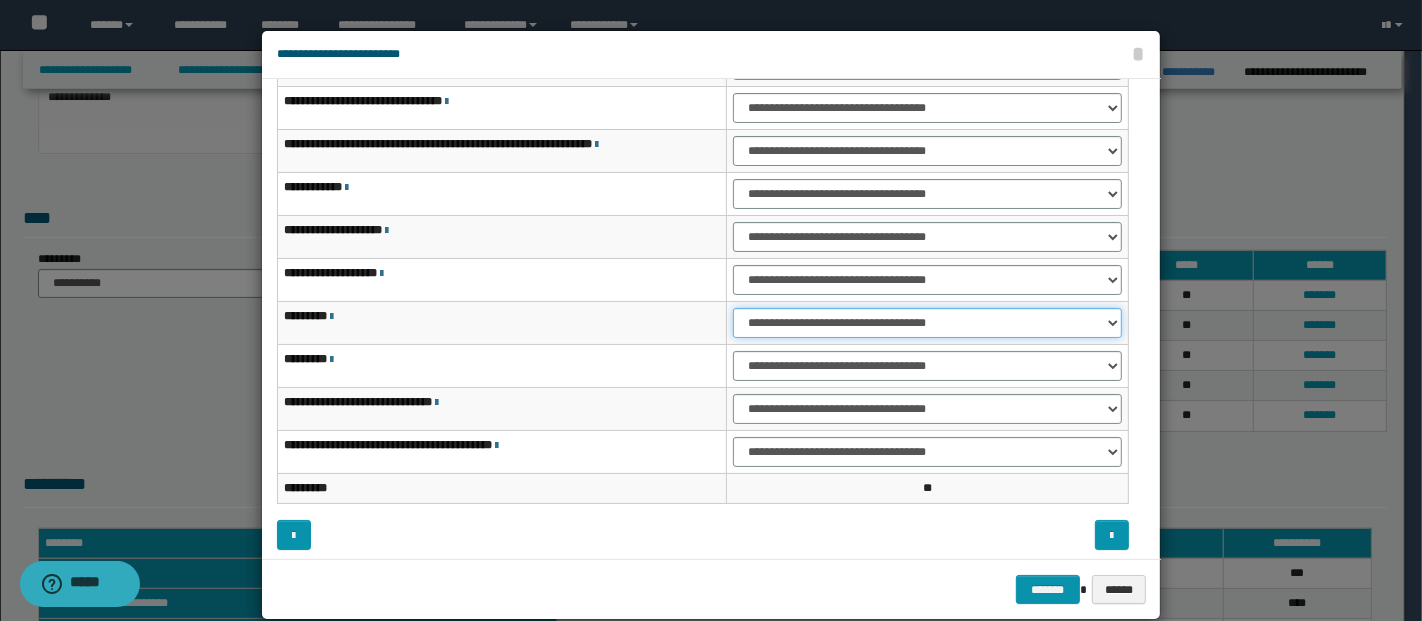 select on "***" 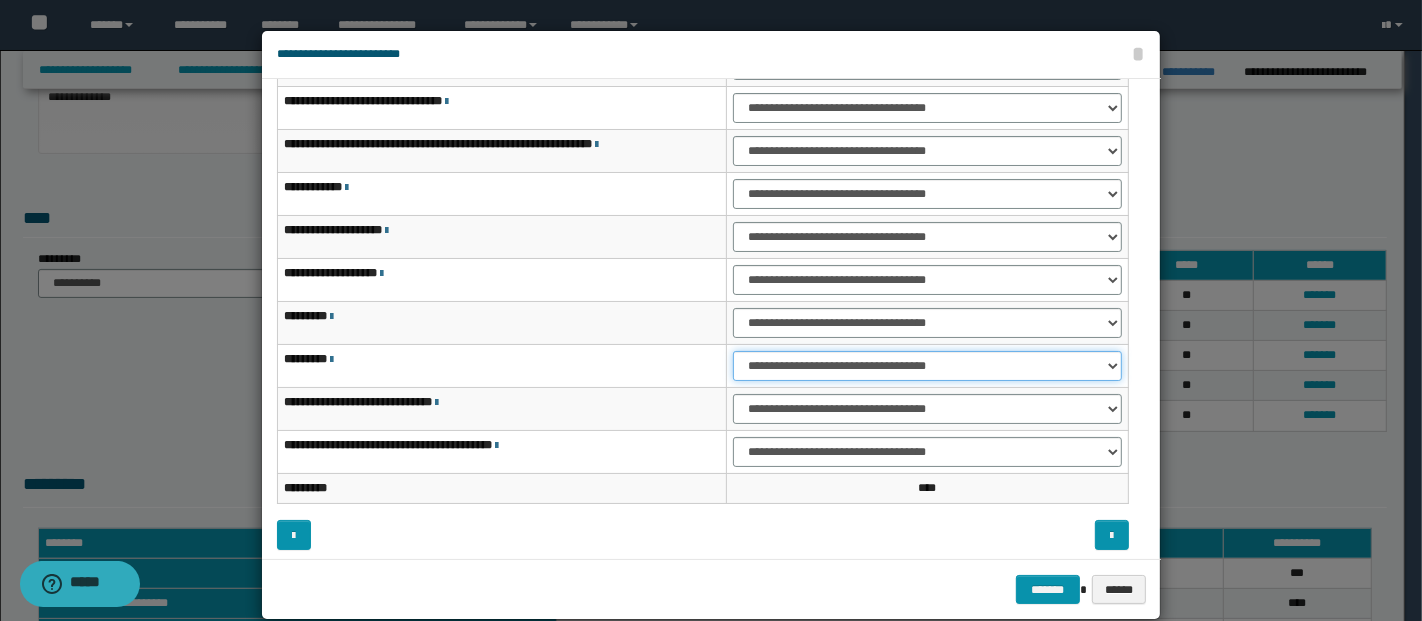 click on "**********" at bounding box center [927, 366] 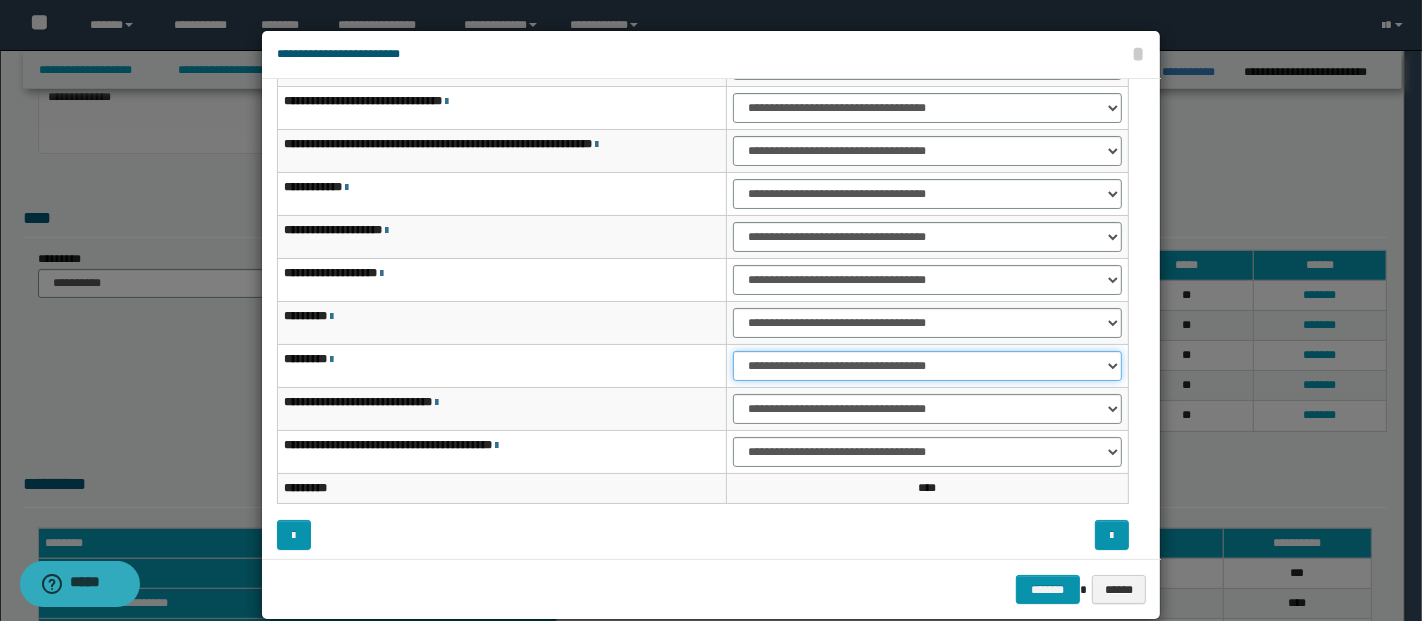 select on "***" 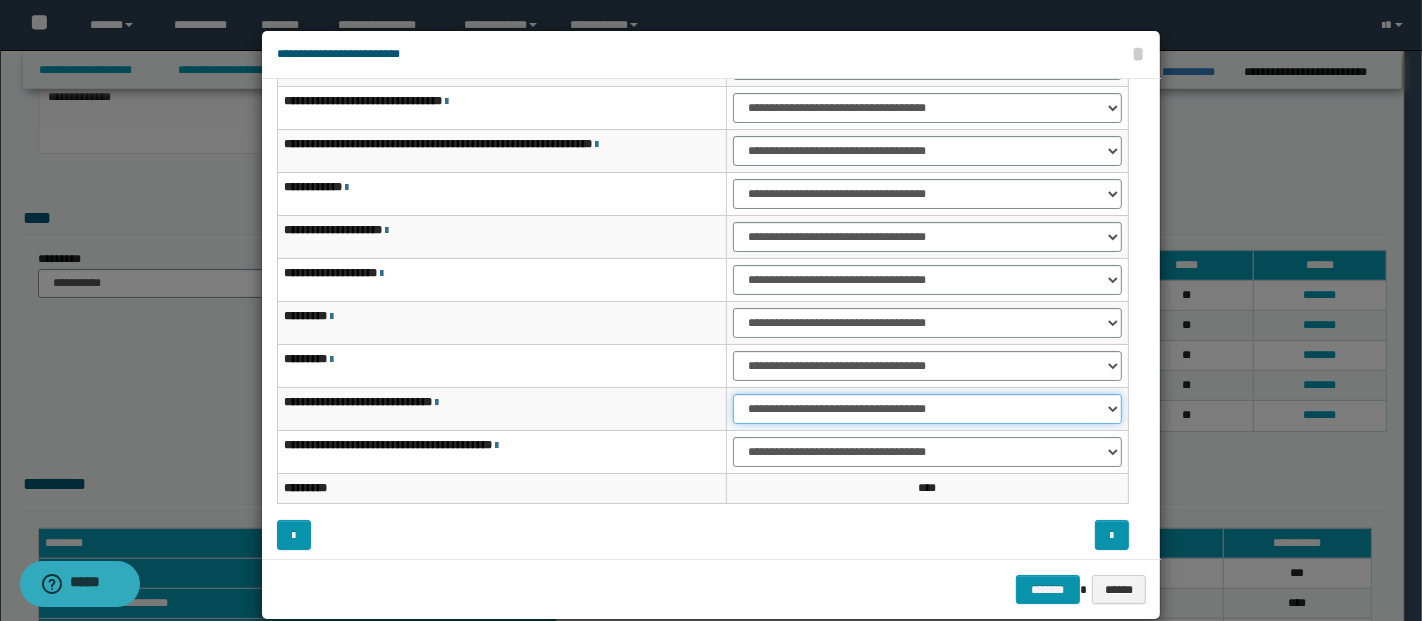 click on "**********" at bounding box center [927, 409] 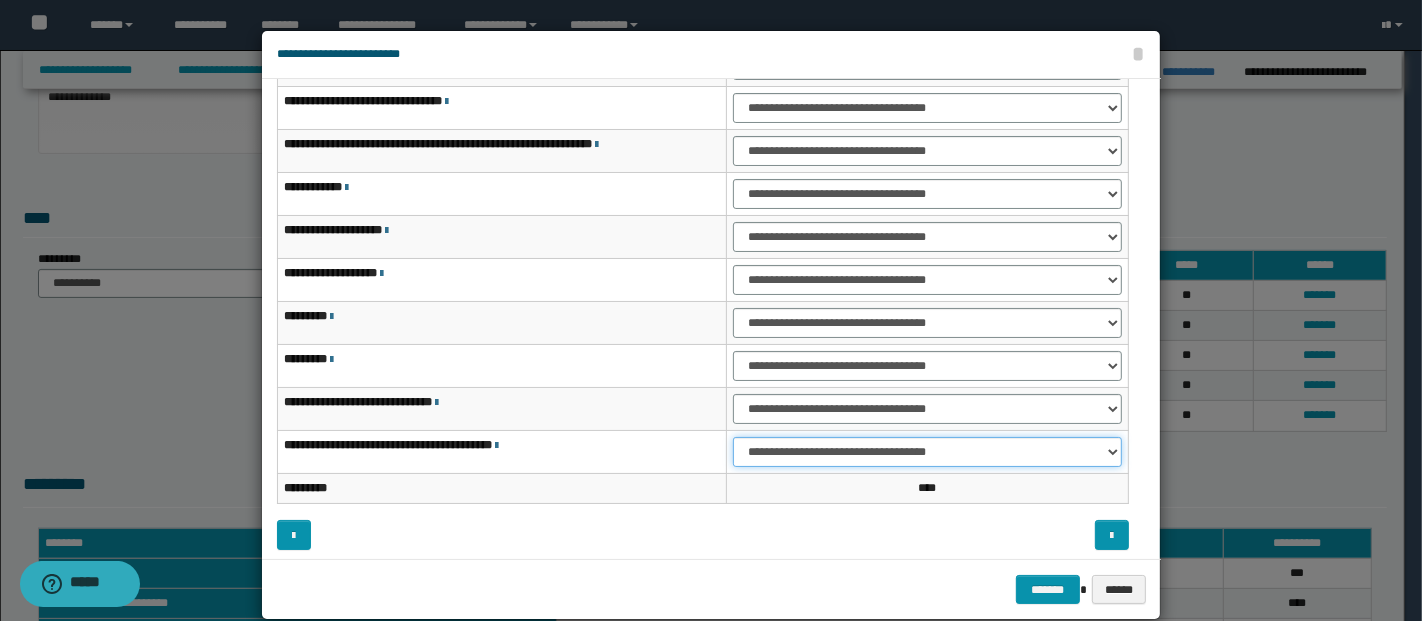 click on "**********" at bounding box center [927, 452] 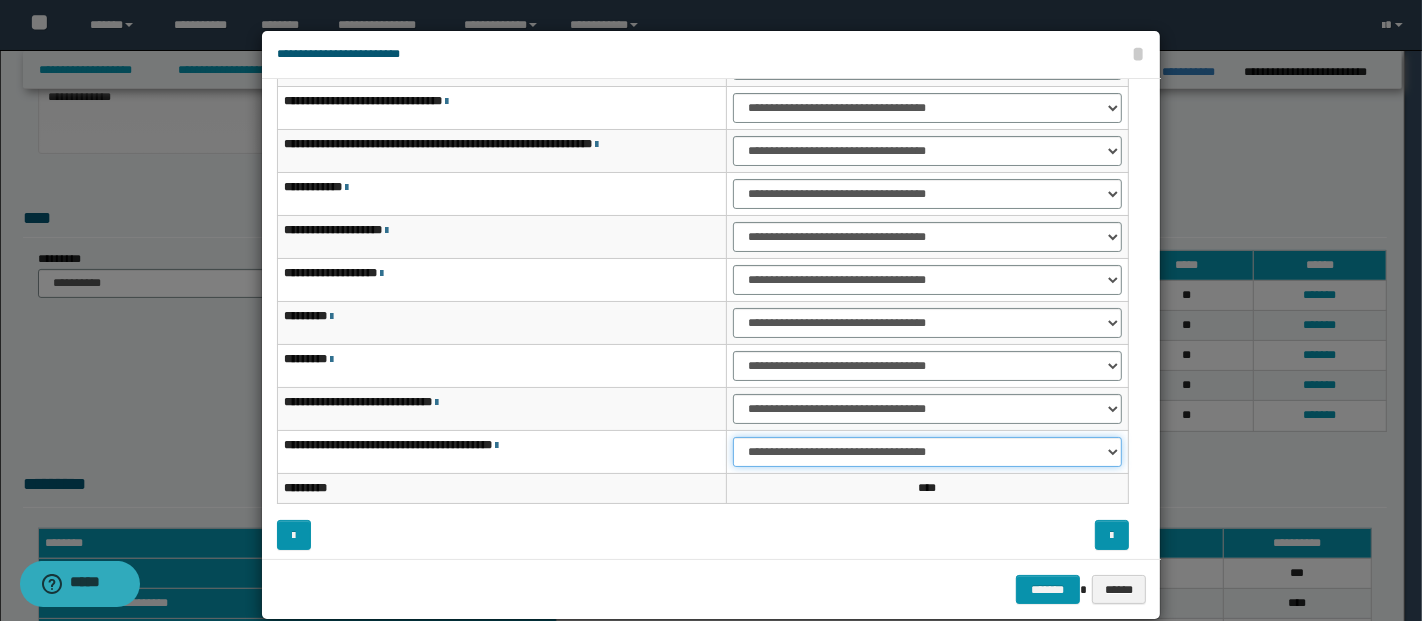 select on "***" 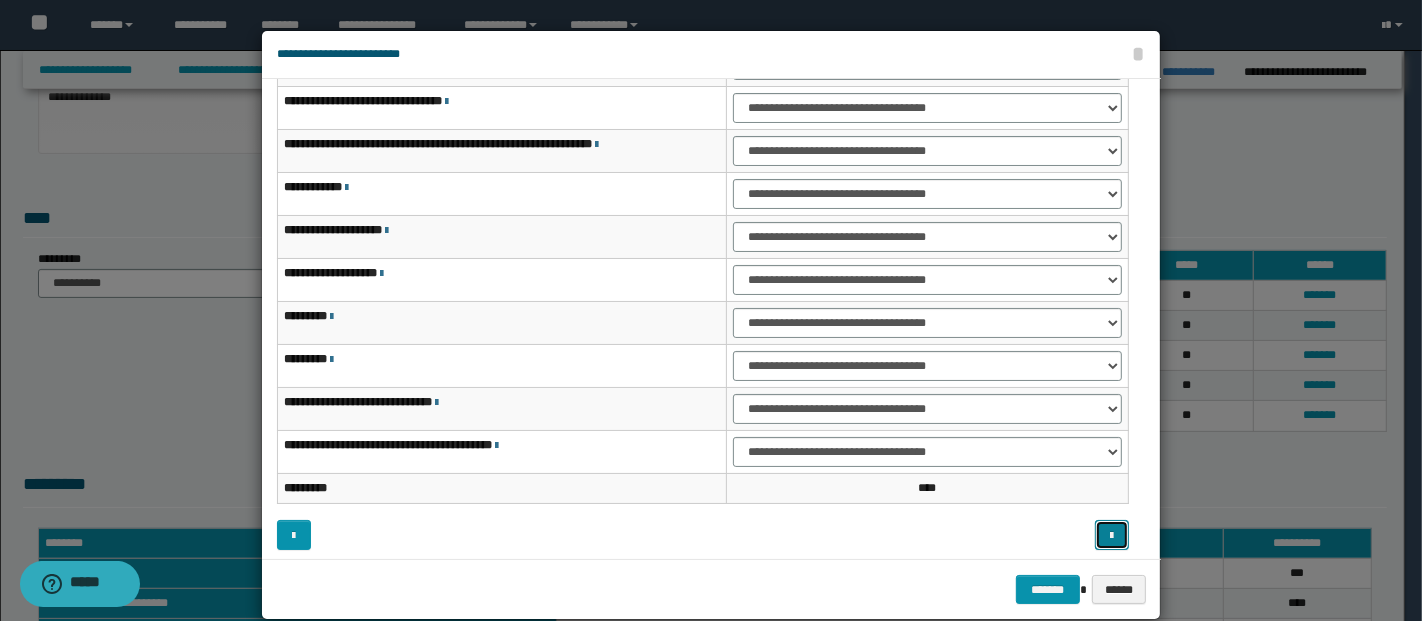 drag, startPoint x: 1114, startPoint y: 535, endPoint x: 1025, endPoint y: 461, distance: 115.74541 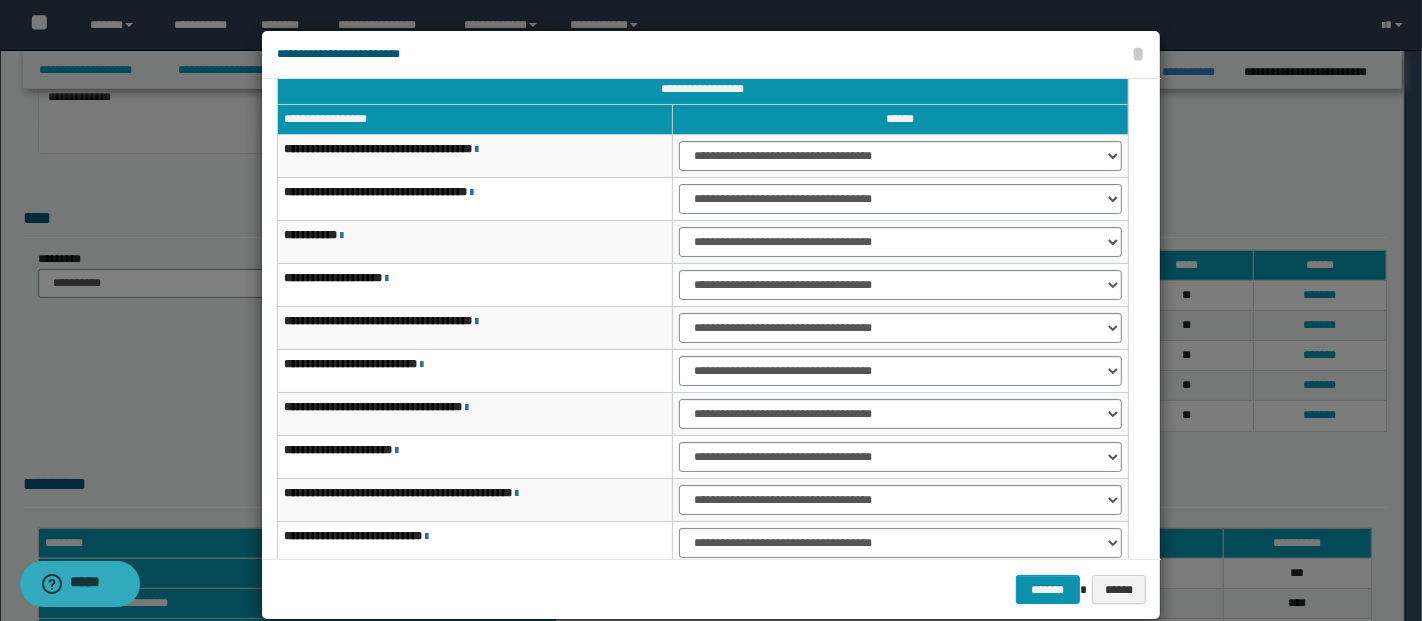 scroll, scrollTop: 0, scrollLeft: 0, axis: both 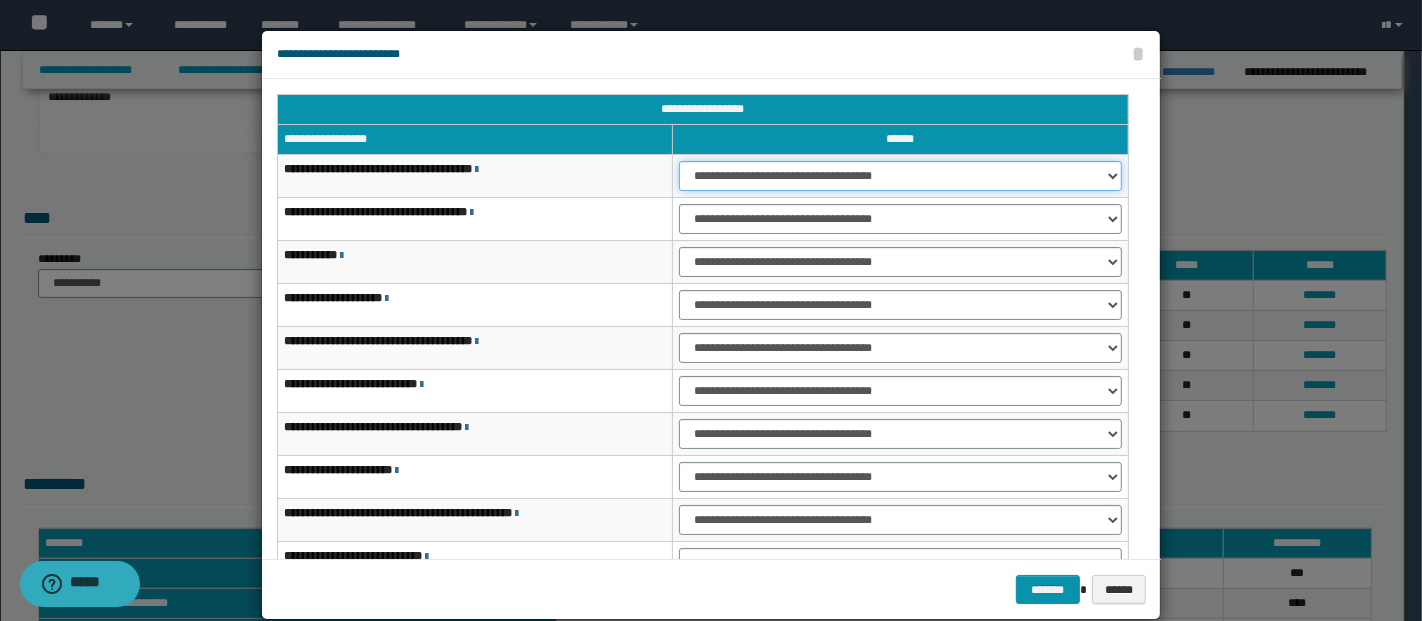 drag, startPoint x: 858, startPoint y: 177, endPoint x: 854, endPoint y: 187, distance: 10.770329 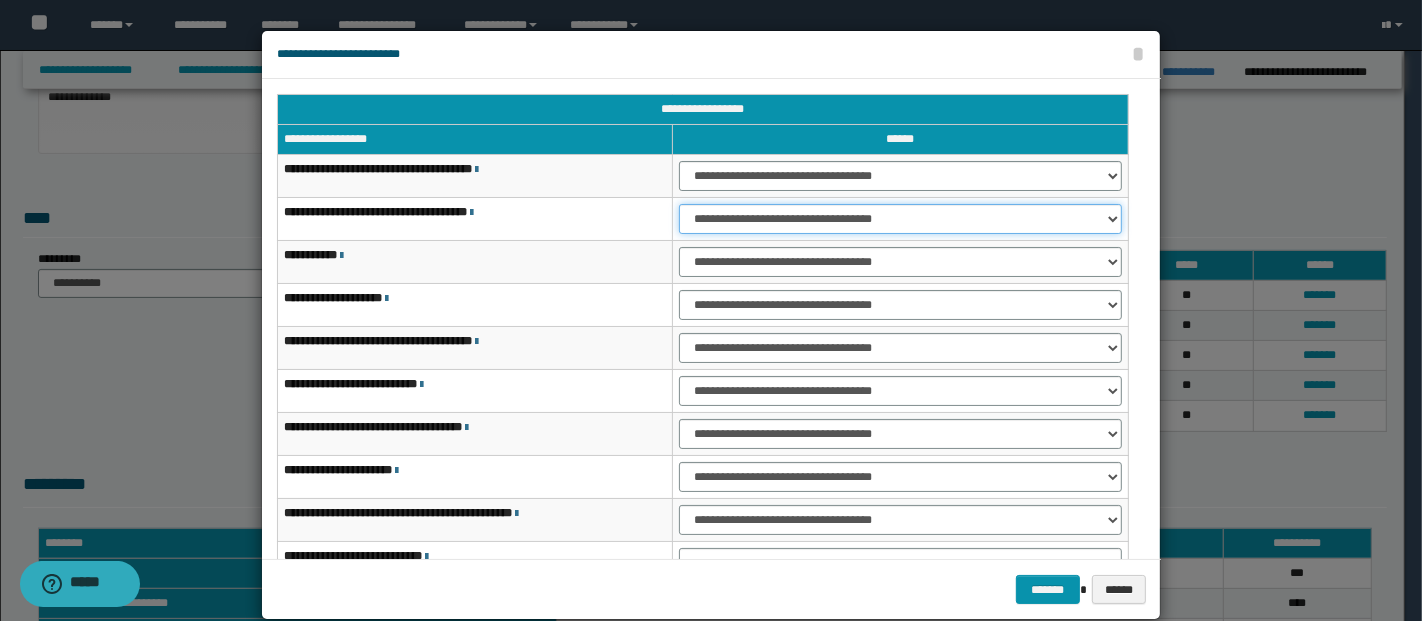 click on "**********" at bounding box center (900, 219) 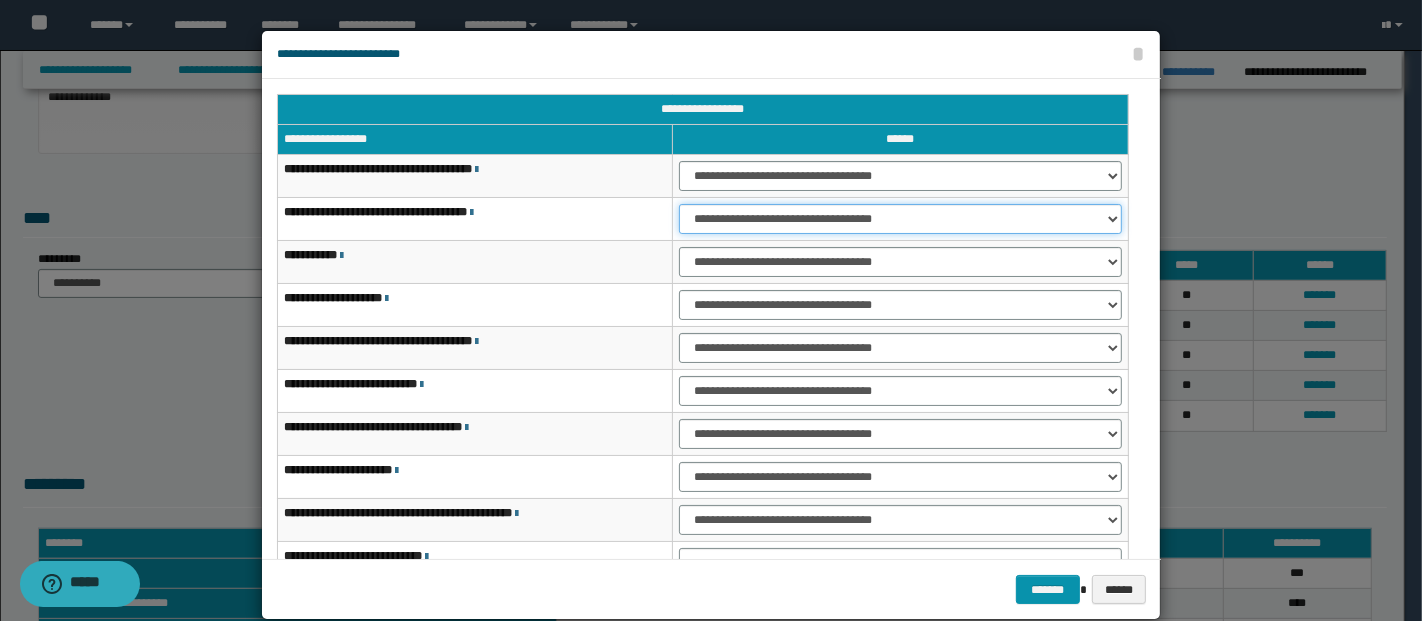 select on "***" 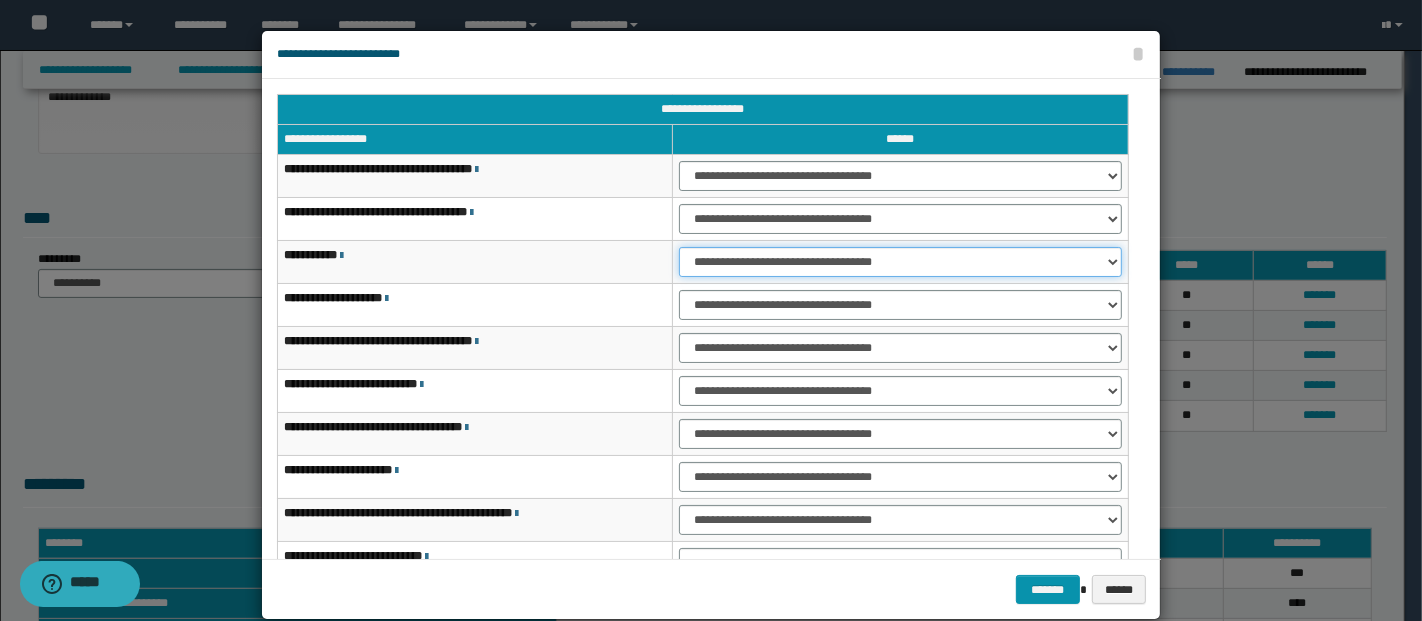 click on "**********" at bounding box center (900, 262) 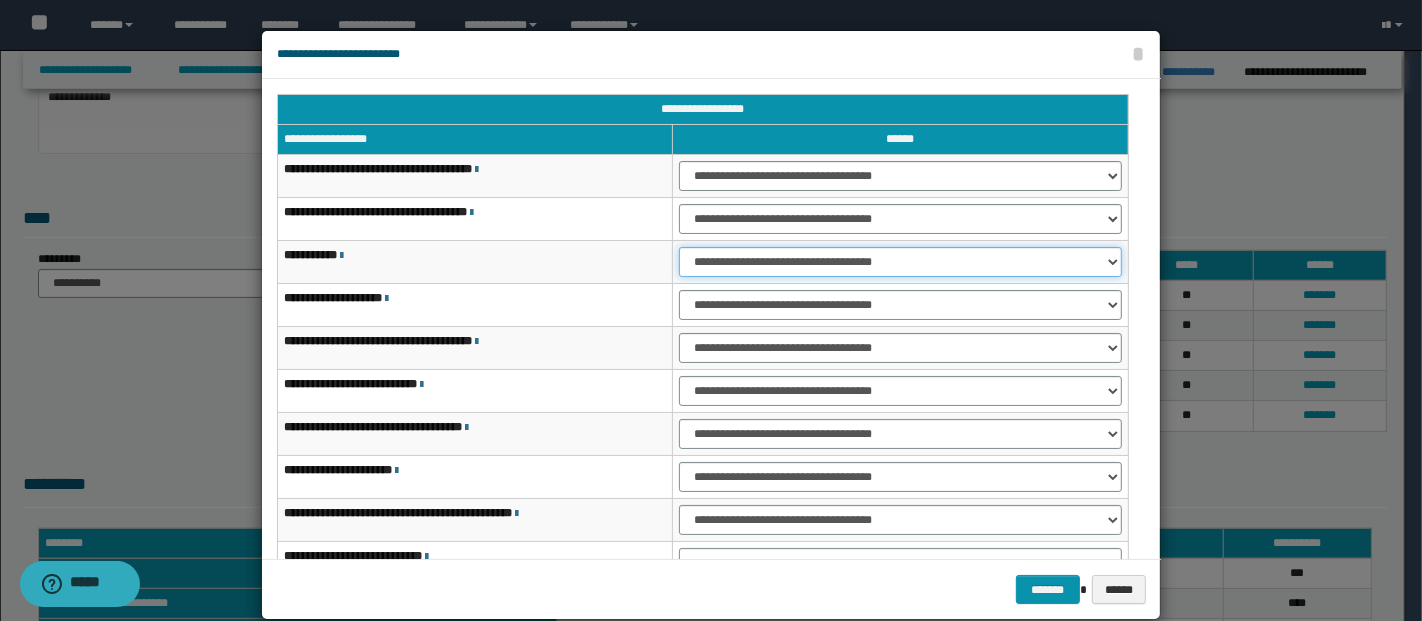 select on "***" 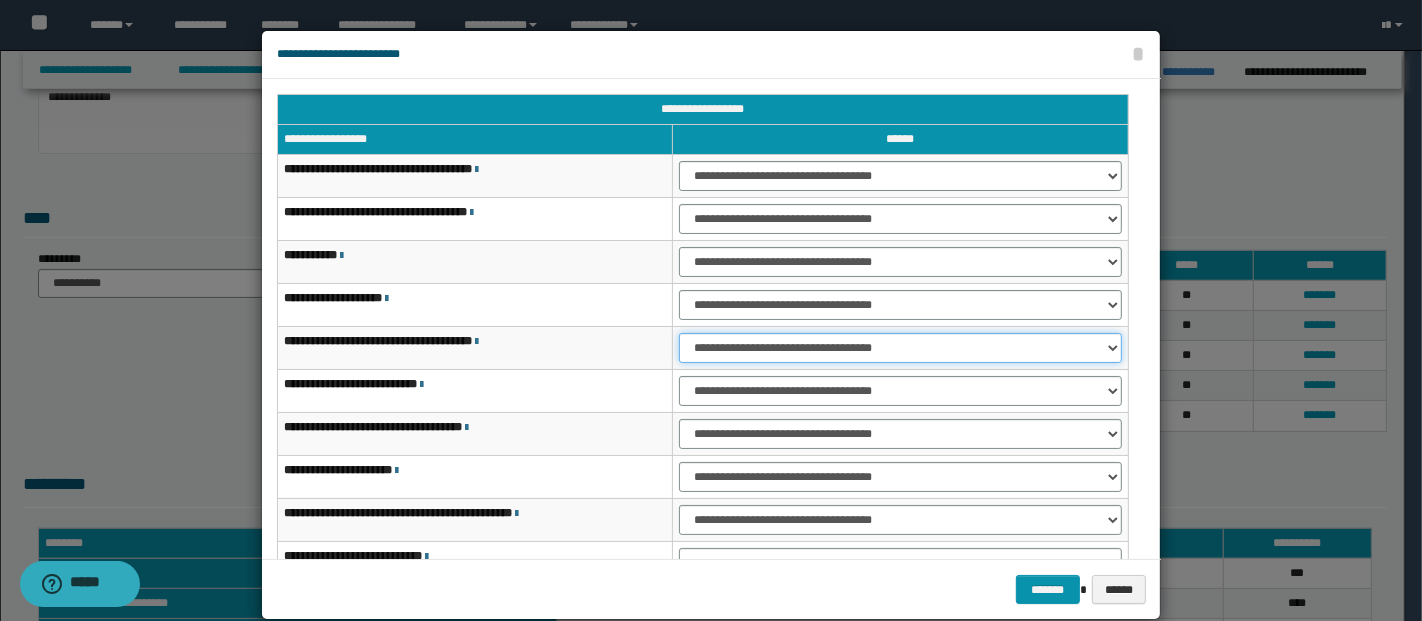 click on "**********" at bounding box center [900, 348] 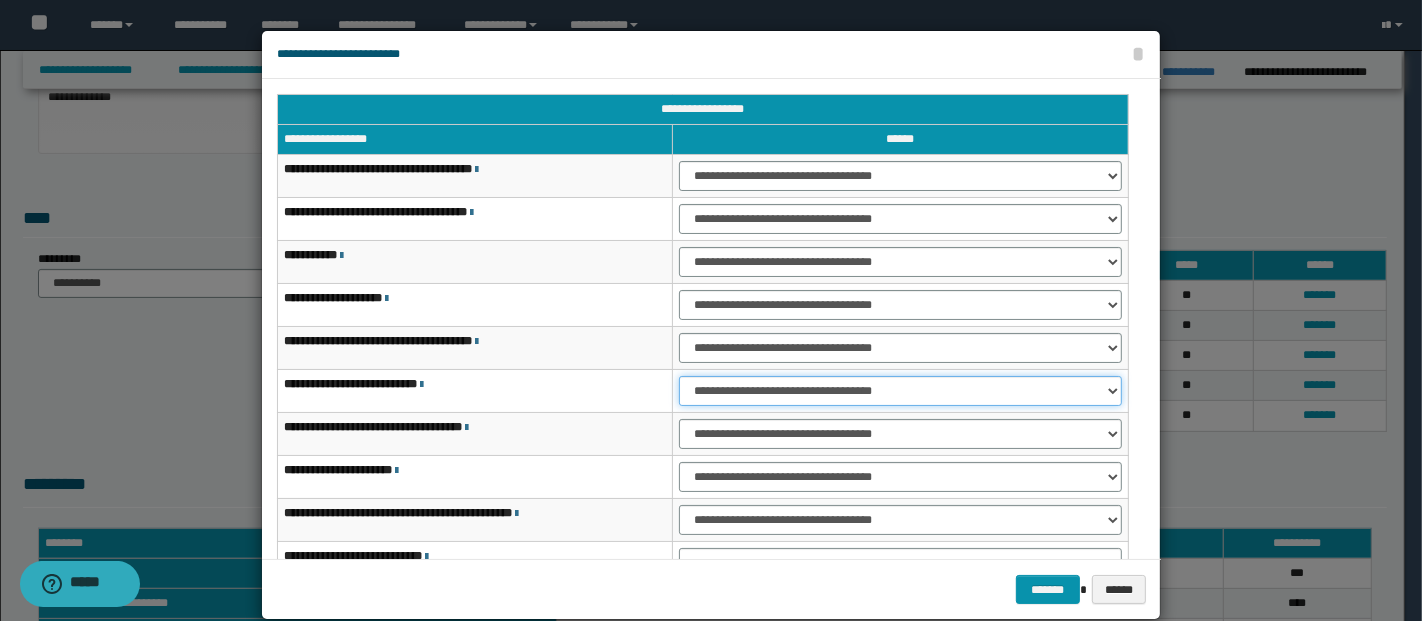 click on "**********" at bounding box center (900, 391) 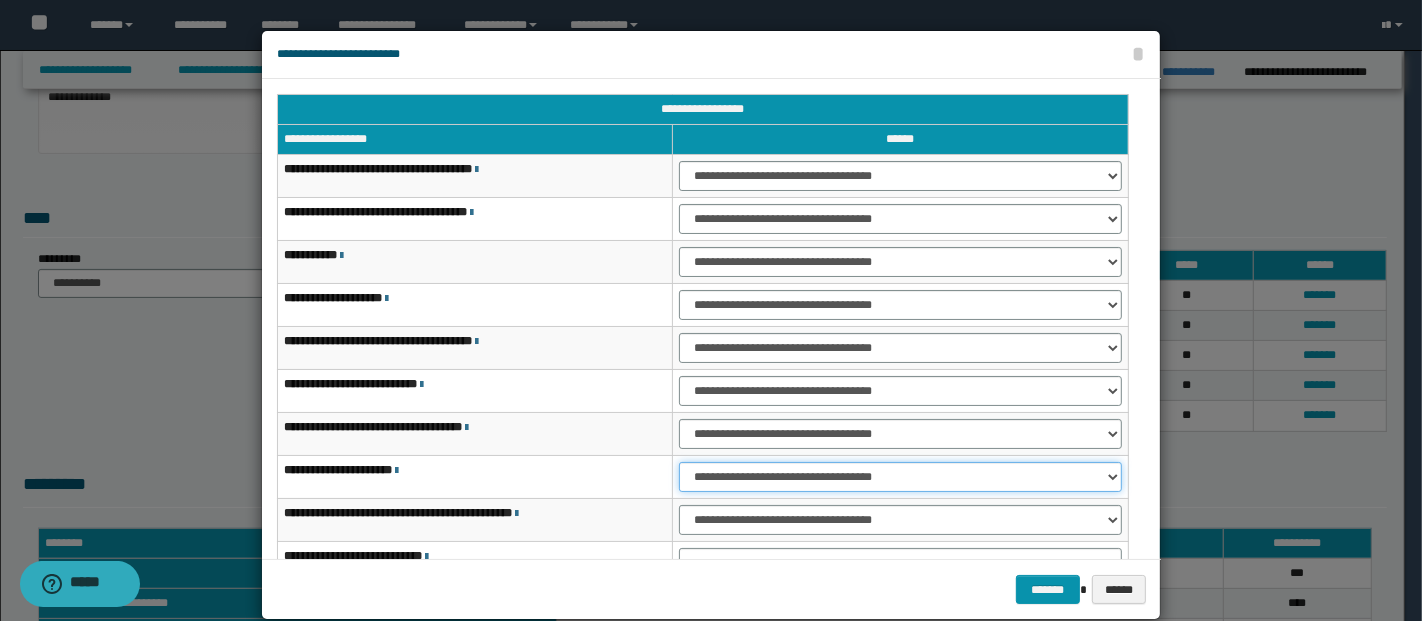 drag, startPoint x: 731, startPoint y: 468, endPoint x: 797, endPoint y: 492, distance: 70.2282 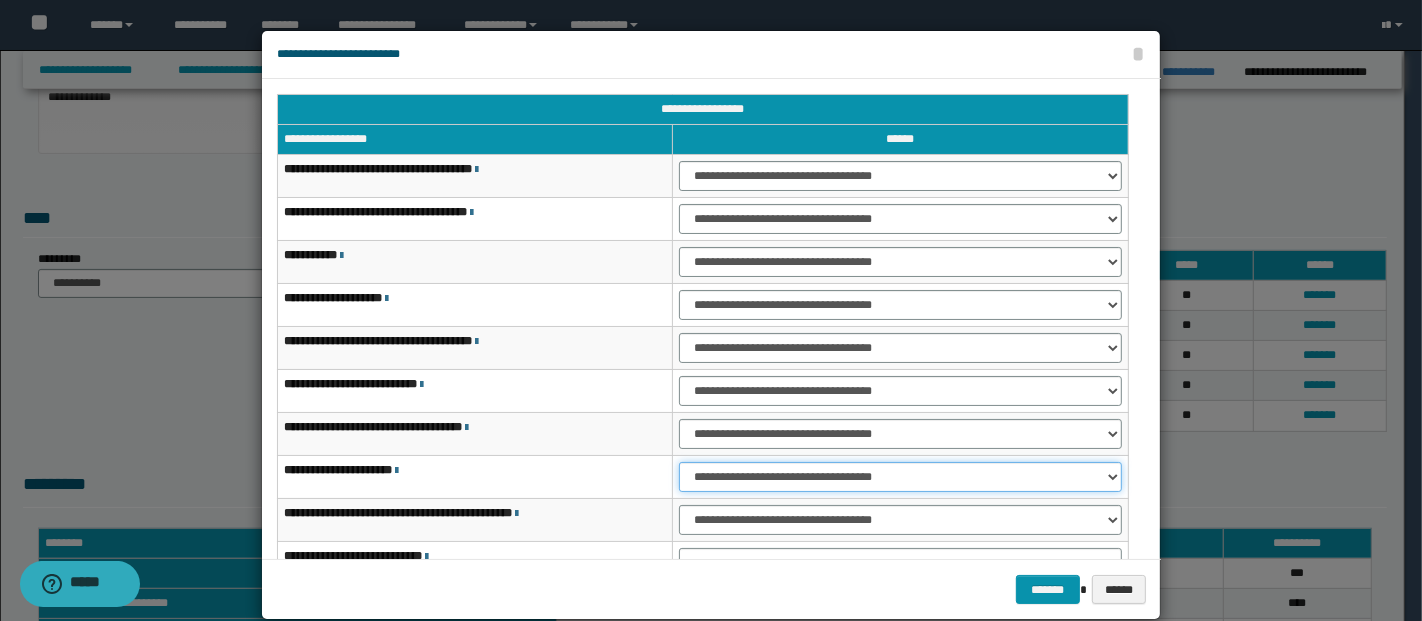 select on "***" 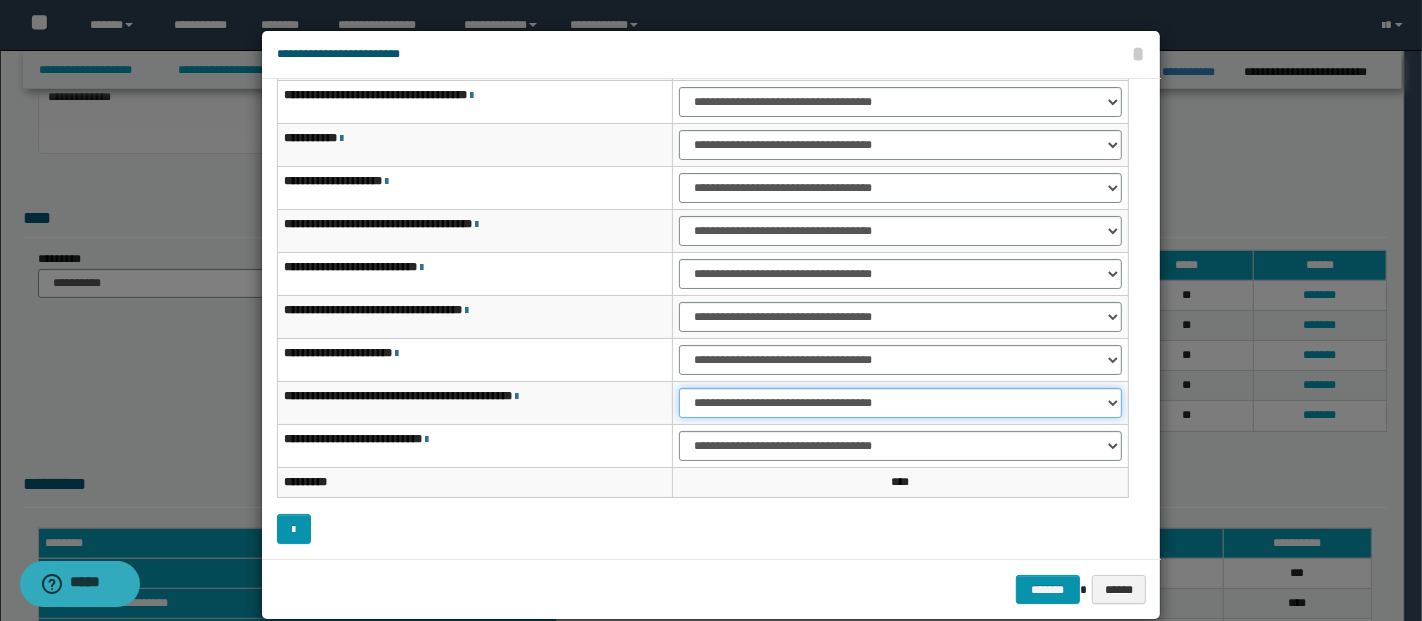 drag, startPoint x: 802, startPoint y: 397, endPoint x: 818, endPoint y: 405, distance: 17.888544 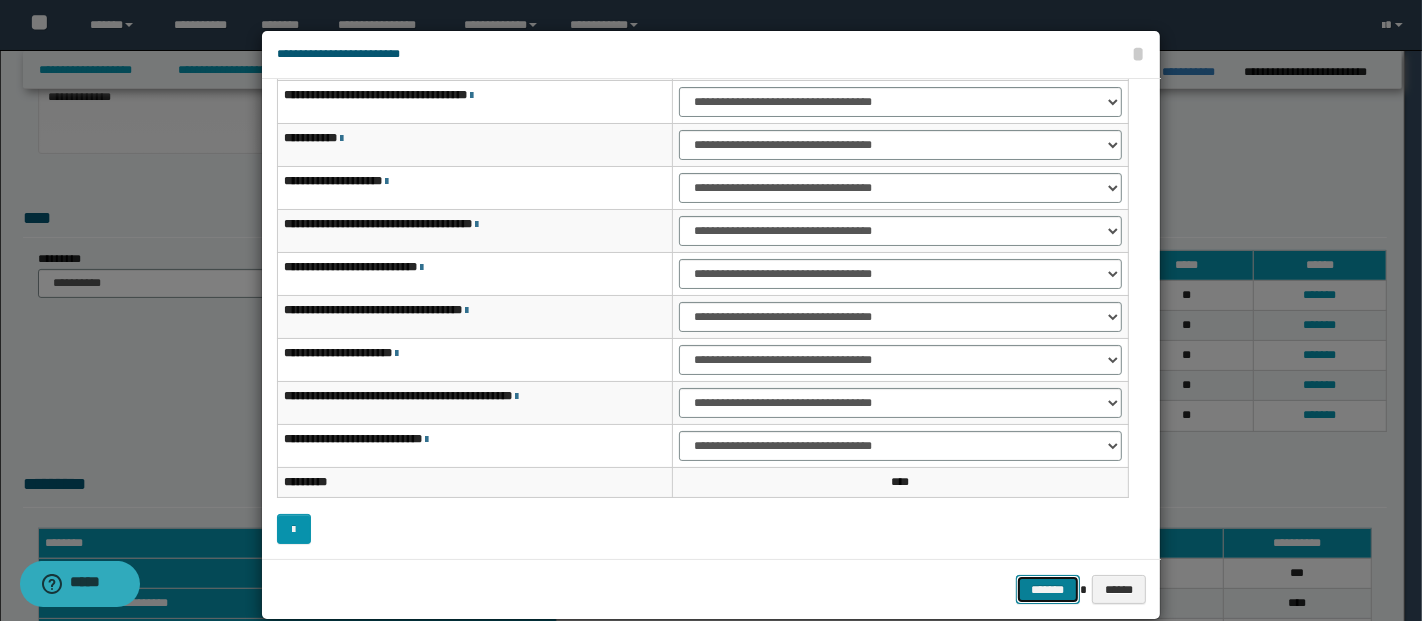 drag, startPoint x: 1031, startPoint y: 584, endPoint x: 918, endPoint y: 443, distance: 180.69312 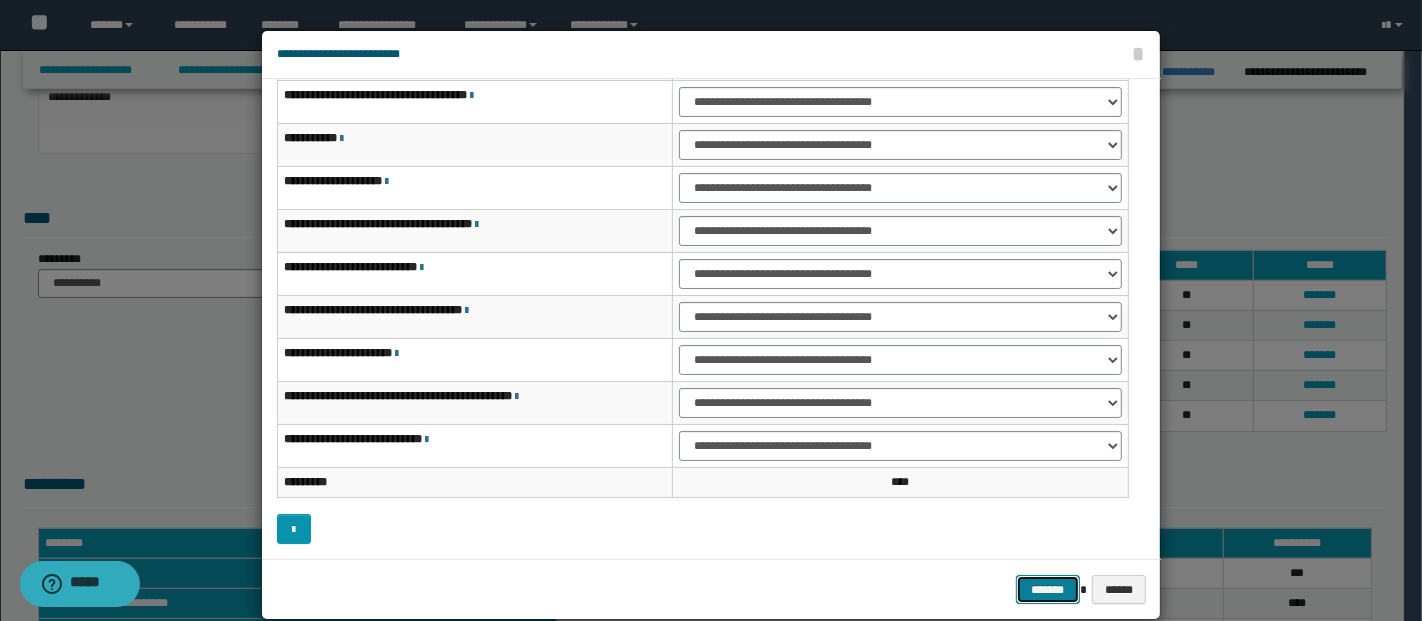 click on "*******" at bounding box center (1048, 589) 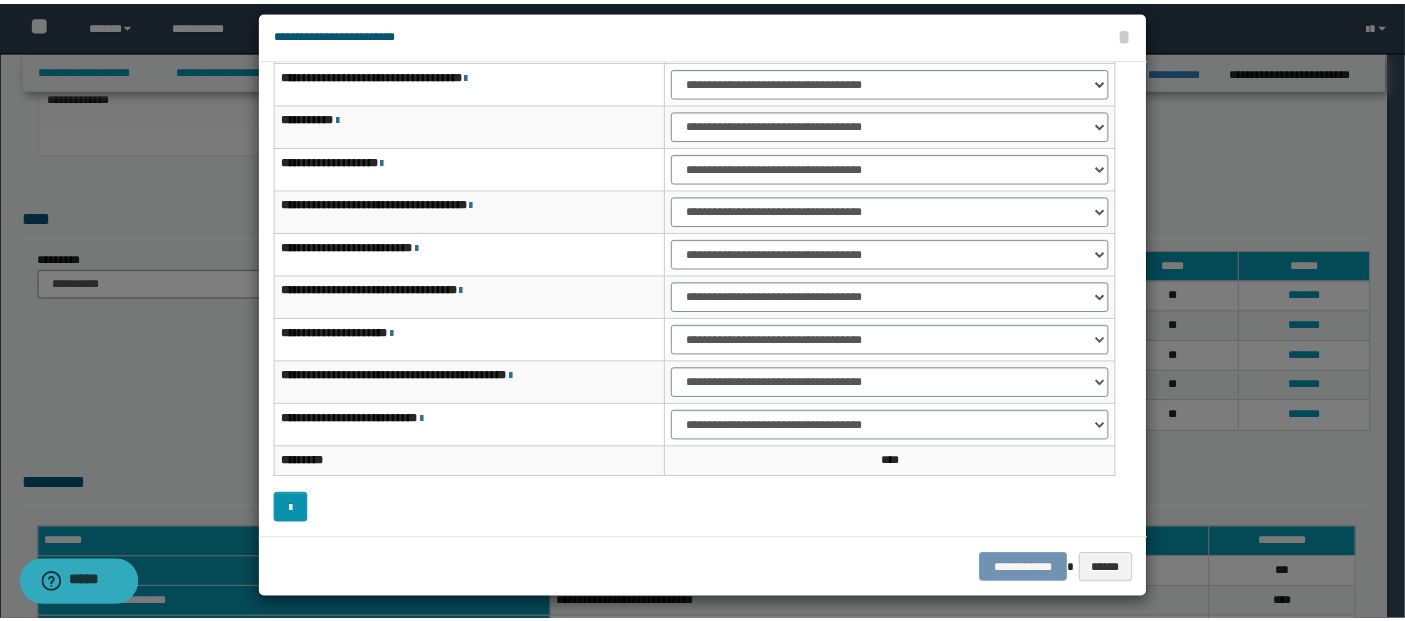 scroll, scrollTop: 28, scrollLeft: 0, axis: vertical 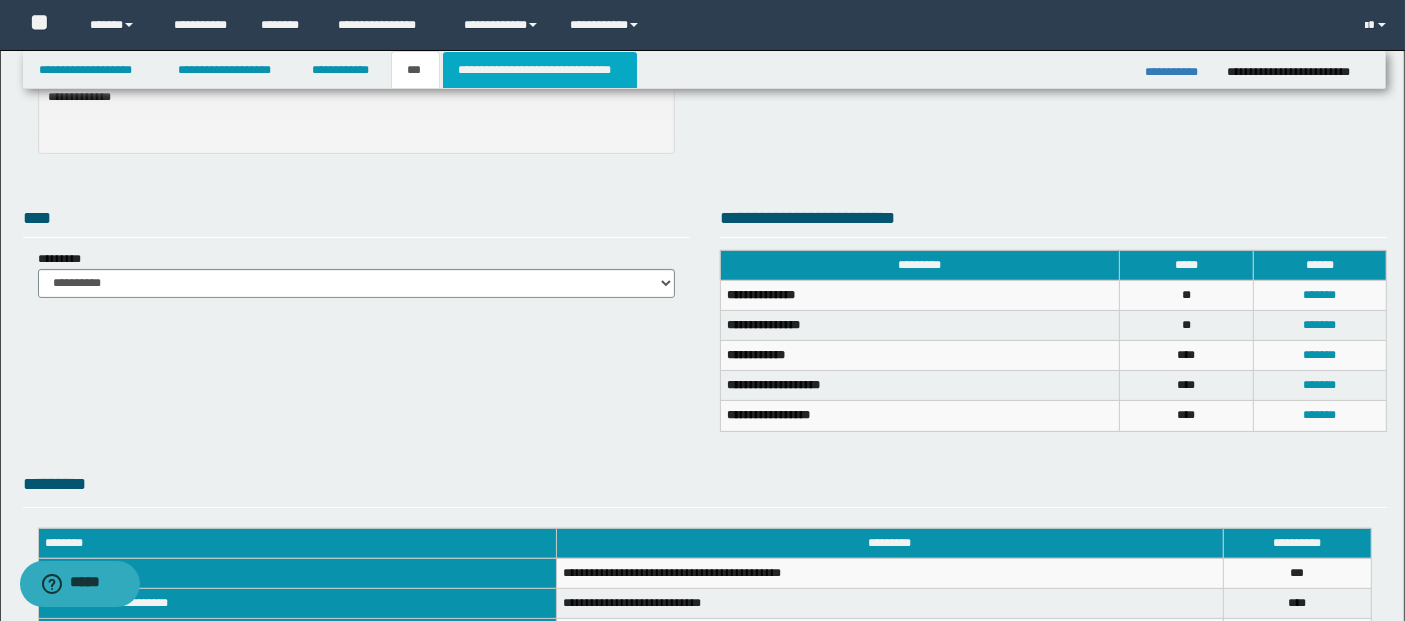 click on "**********" at bounding box center (540, 70) 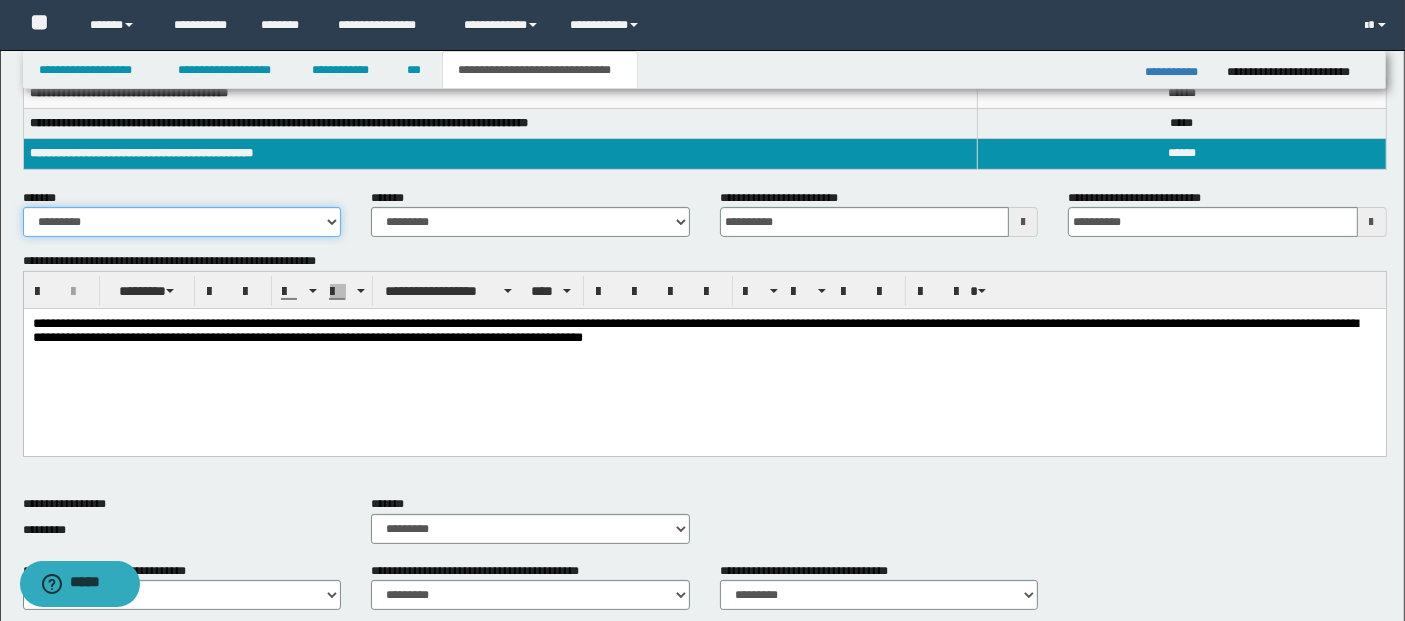 click on "**********" at bounding box center [182, 222] 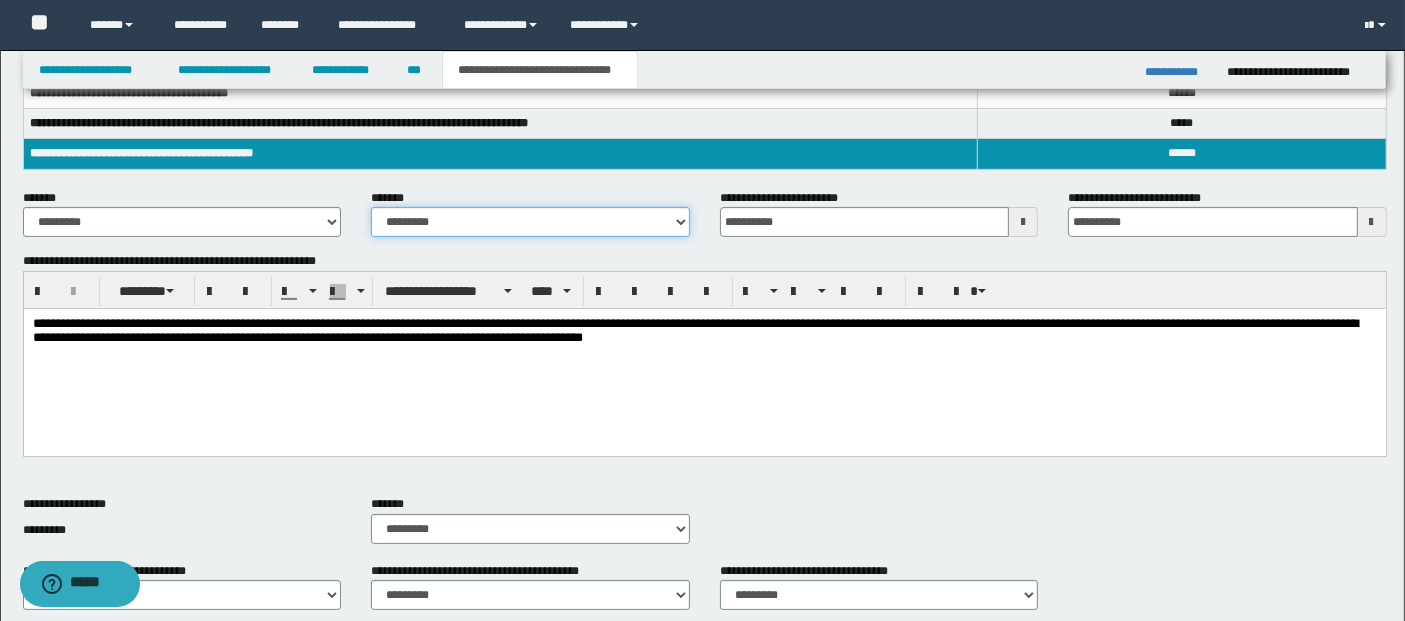 drag, startPoint x: 477, startPoint y: 214, endPoint x: 479, endPoint y: 232, distance: 18.110771 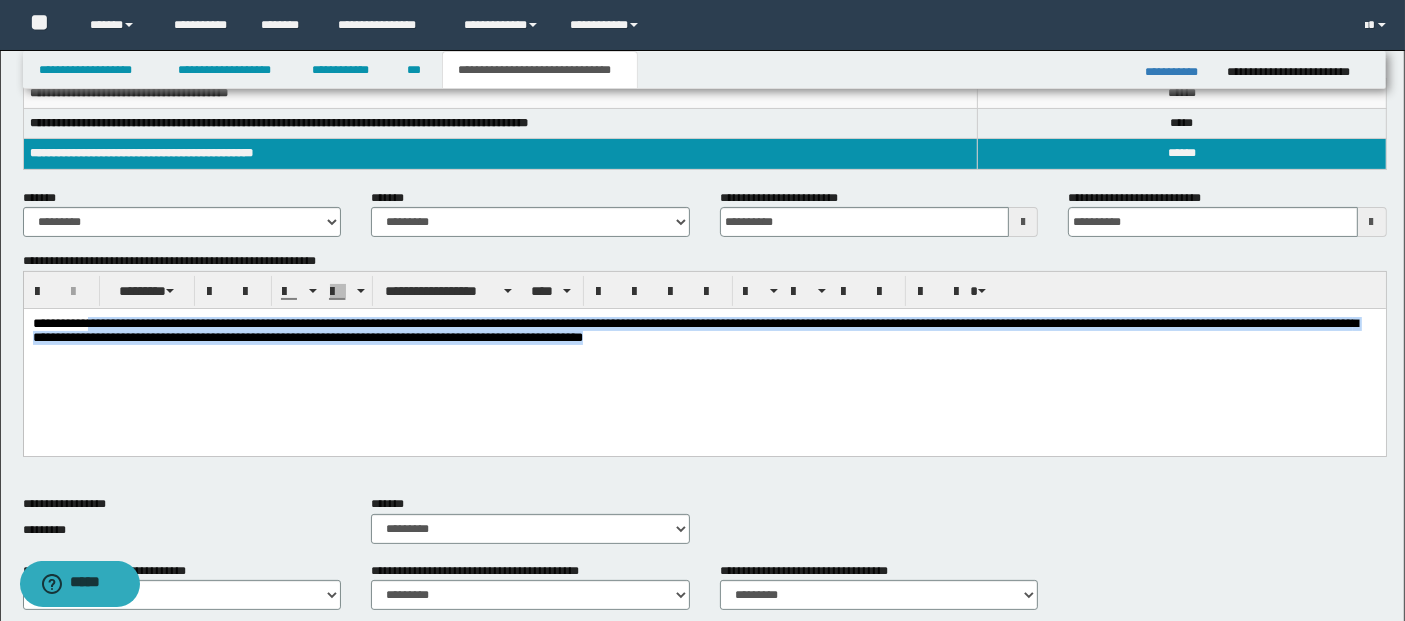 drag, startPoint x: 94, startPoint y: 325, endPoint x: 873, endPoint y: 354, distance: 779.5396 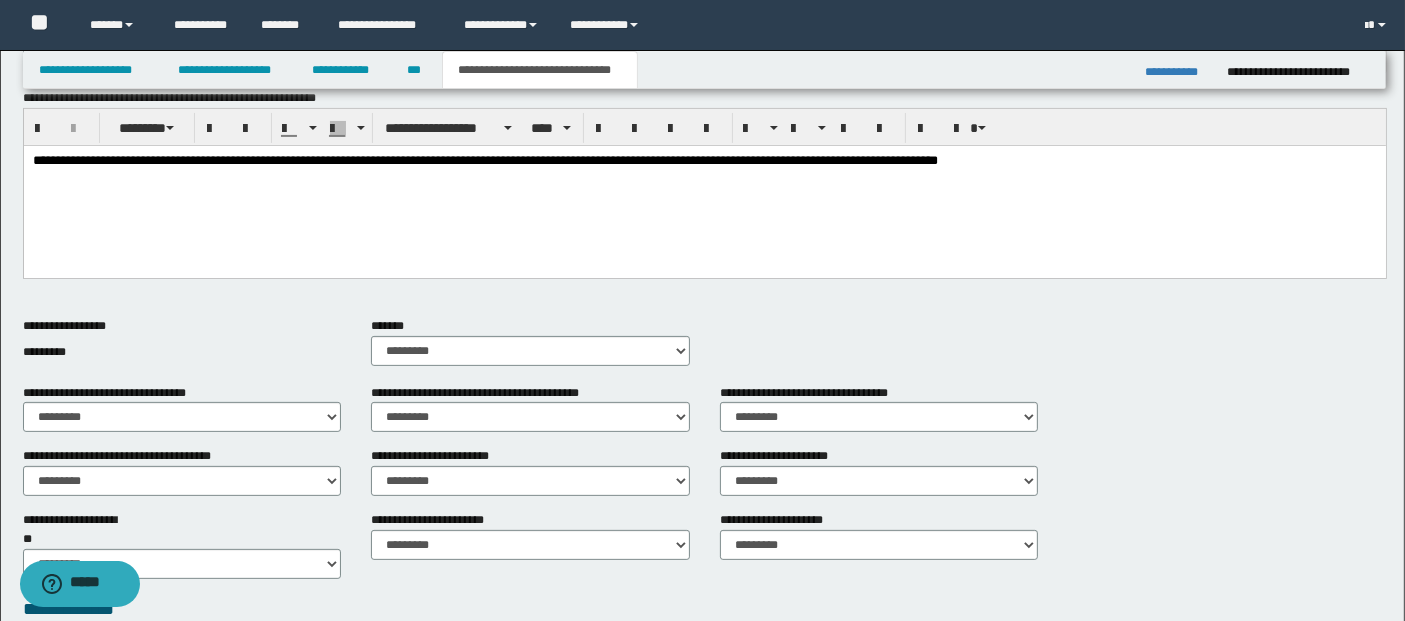 scroll, scrollTop: 548, scrollLeft: 0, axis: vertical 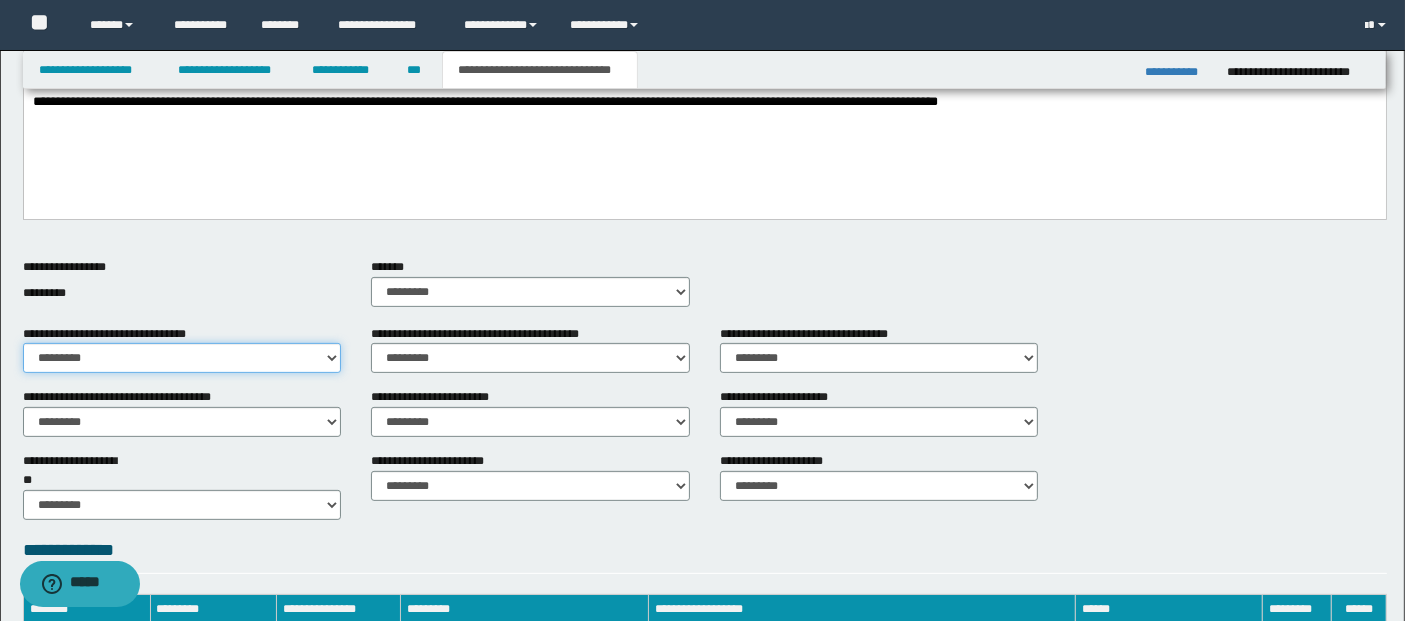 click on "*********
**
**" at bounding box center (182, 358) 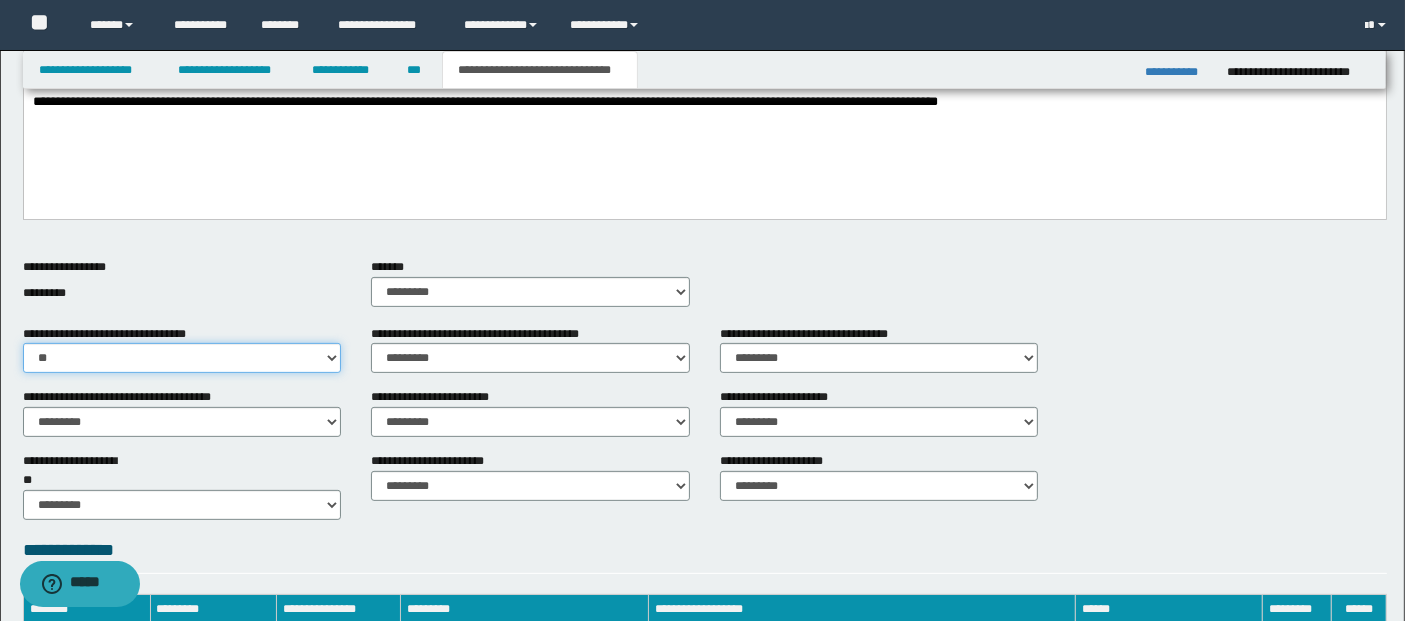 click on "*********
**
**" at bounding box center (182, 358) 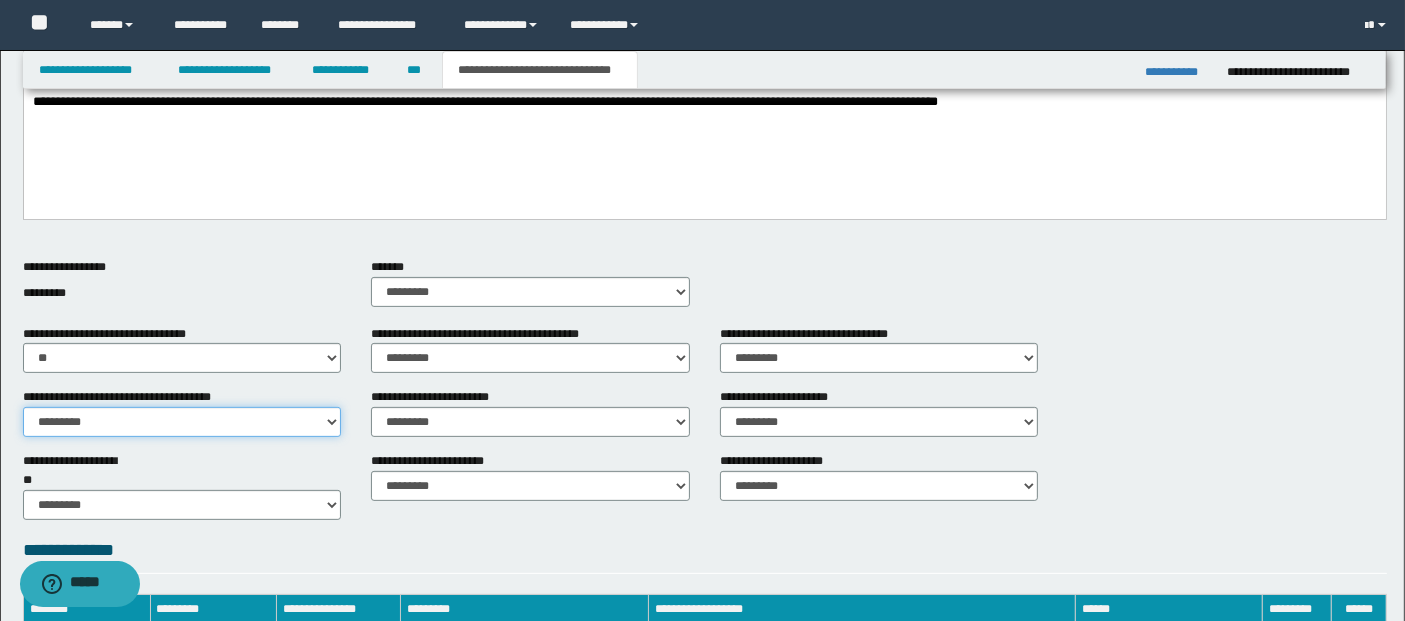 click on "*********
**
**" at bounding box center (182, 422) 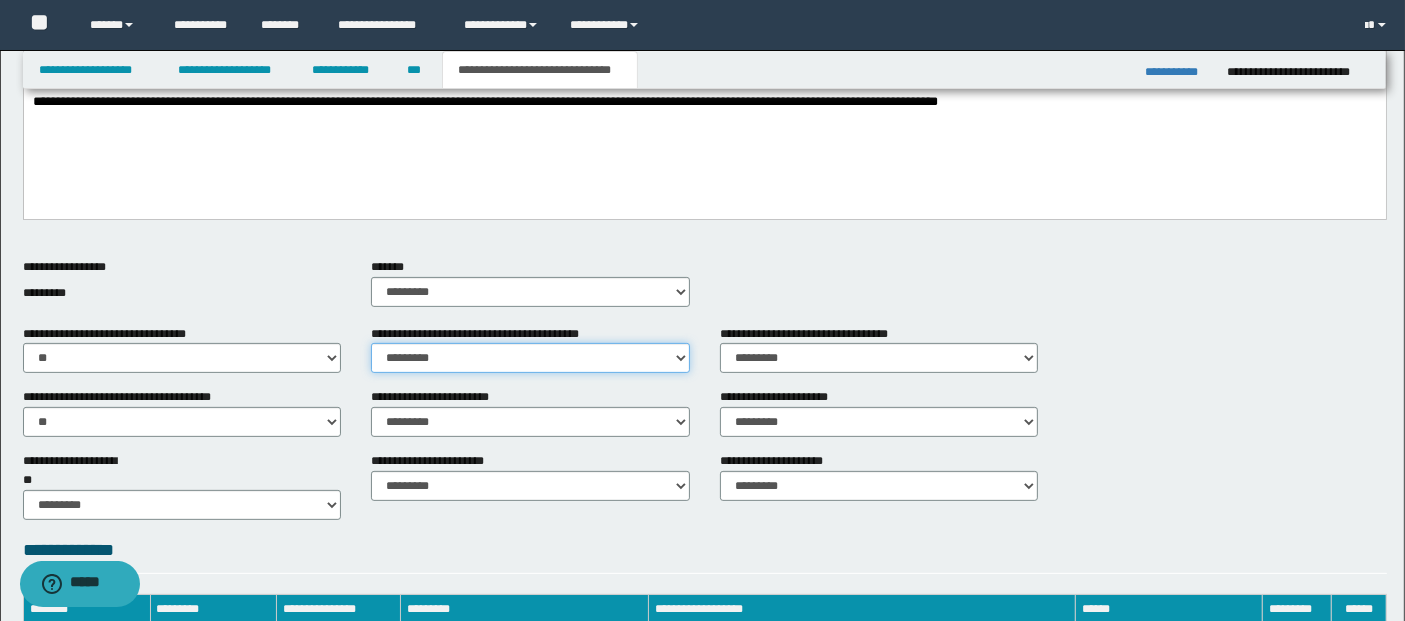 drag, startPoint x: 420, startPoint y: 356, endPoint x: 419, endPoint y: 369, distance: 13.038404 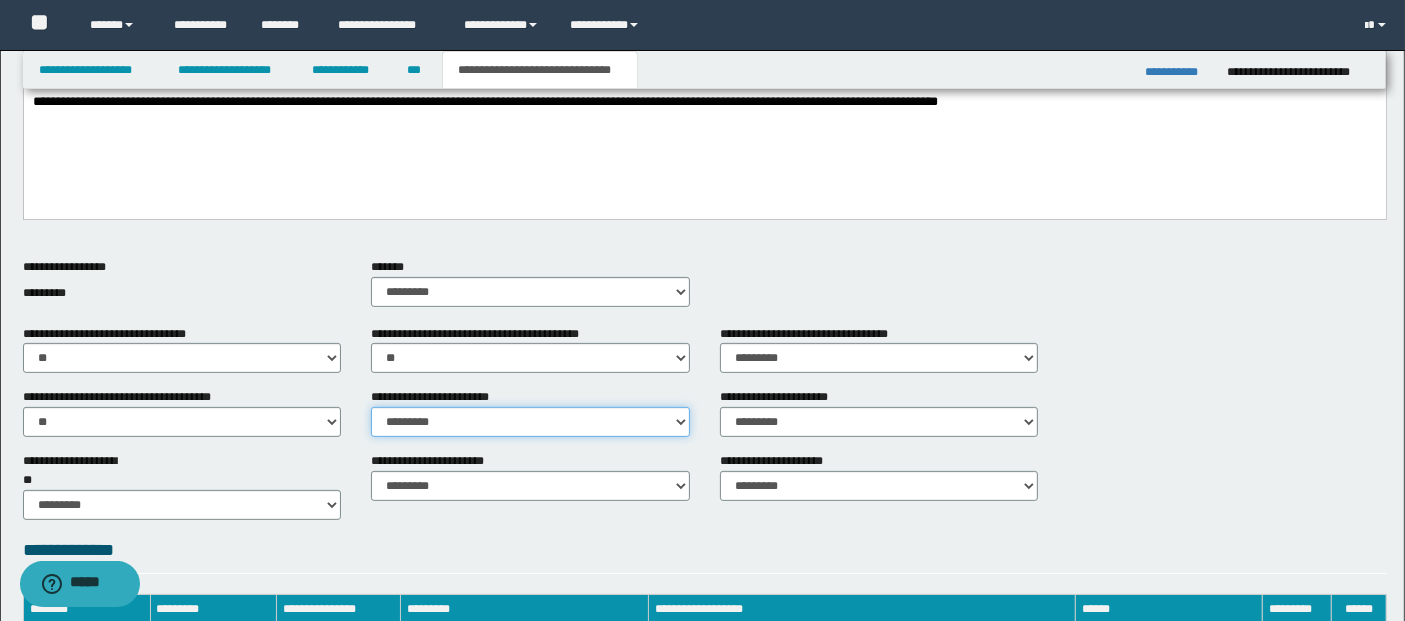 click on "*********
**
**" at bounding box center (530, 422) 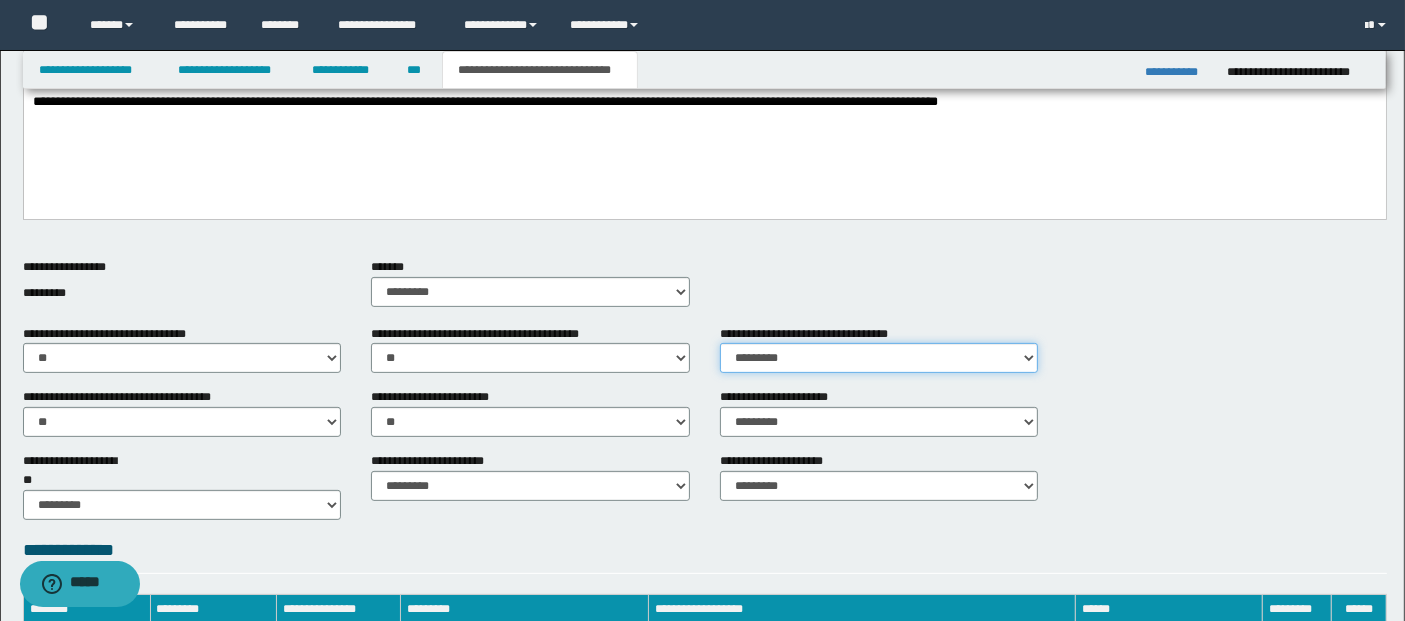 click on "*********
**
**" at bounding box center [879, 358] 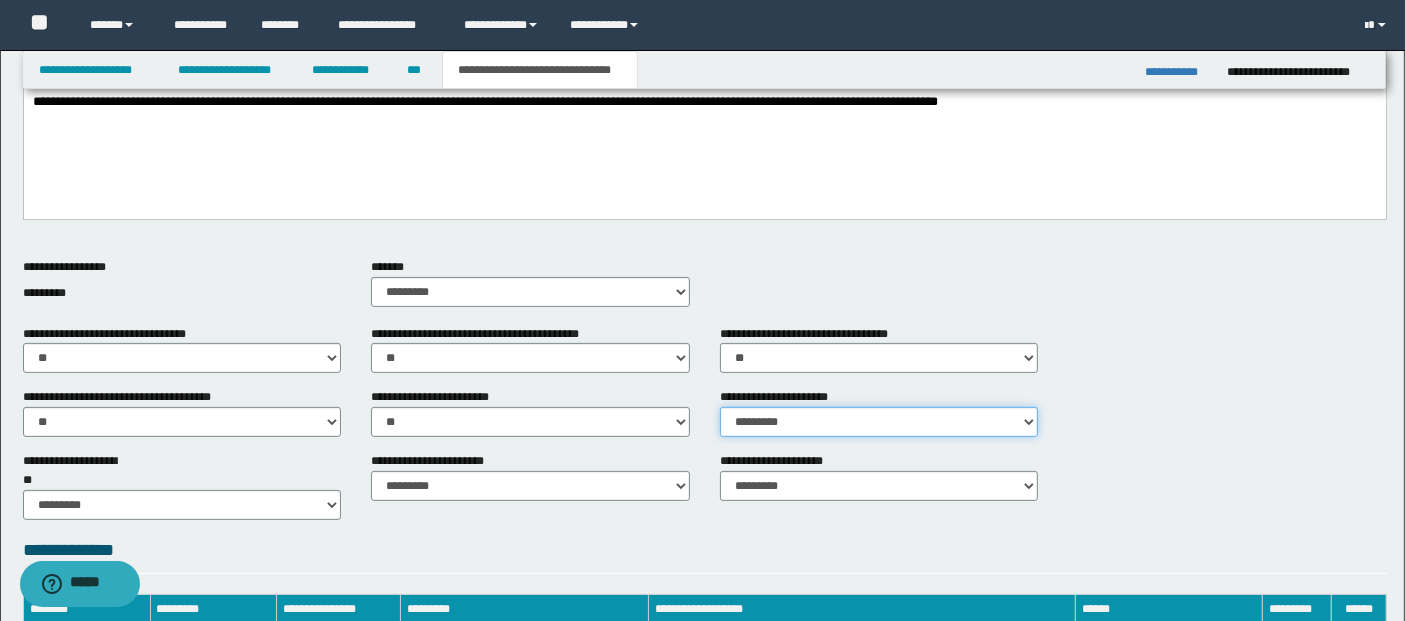 drag, startPoint x: 793, startPoint y: 415, endPoint x: 794, endPoint y: 431, distance: 16.03122 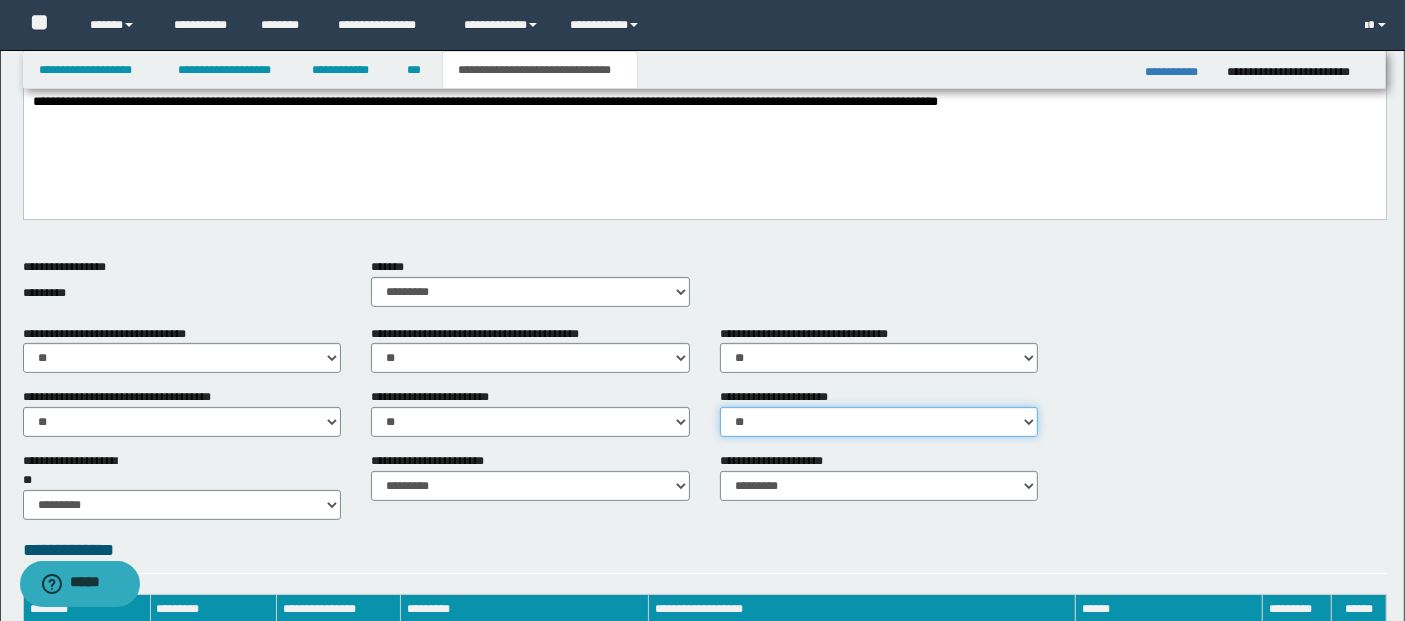 click on "*********
**
**" at bounding box center [879, 422] 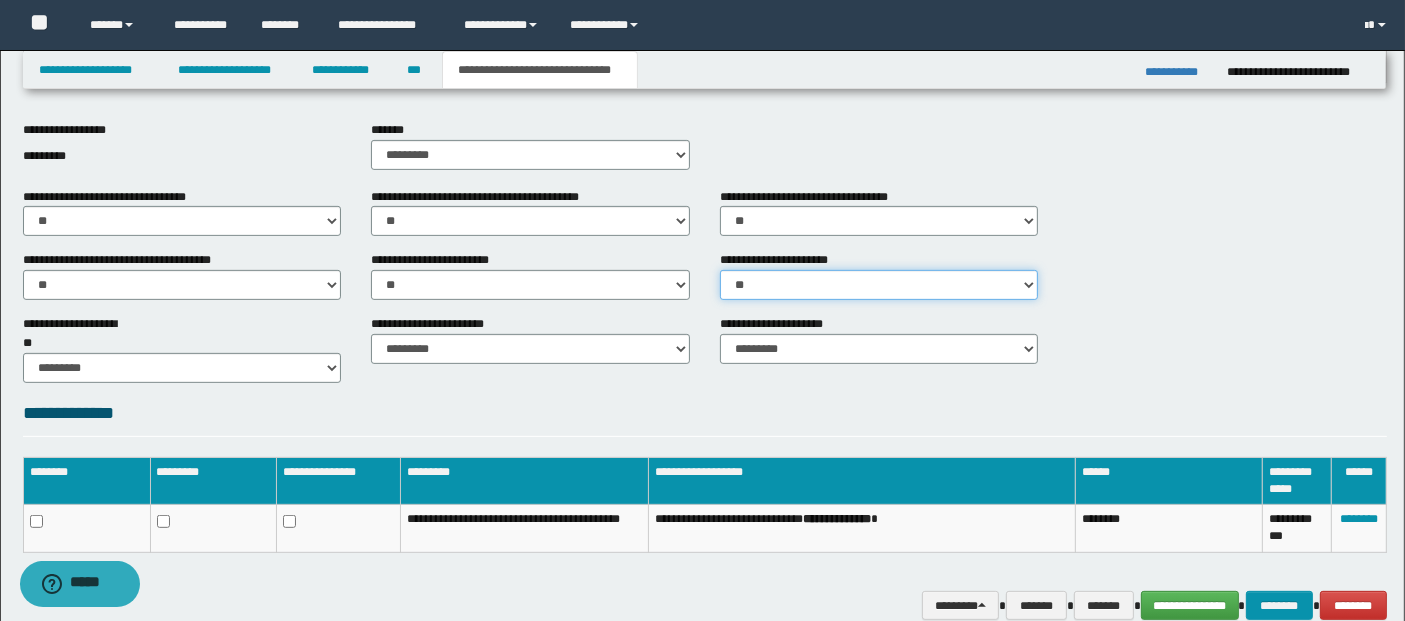 scroll, scrollTop: 780, scrollLeft: 0, axis: vertical 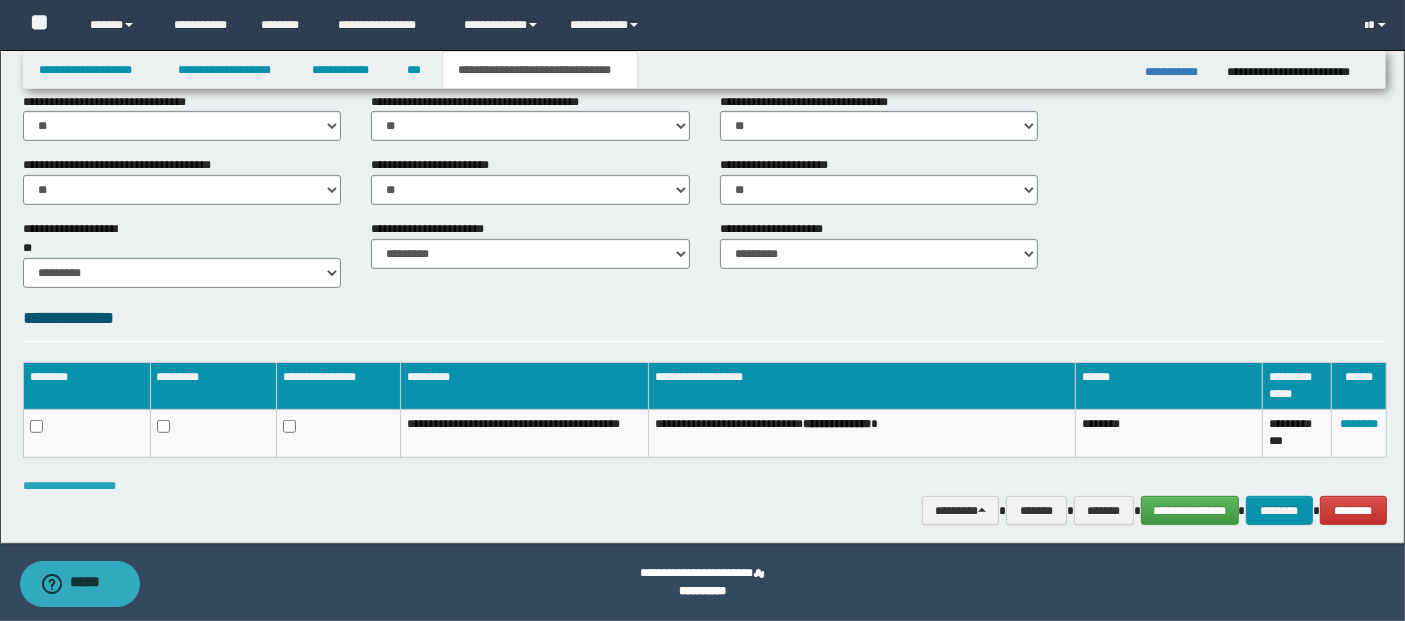 click on "**********" at bounding box center [69, 486] 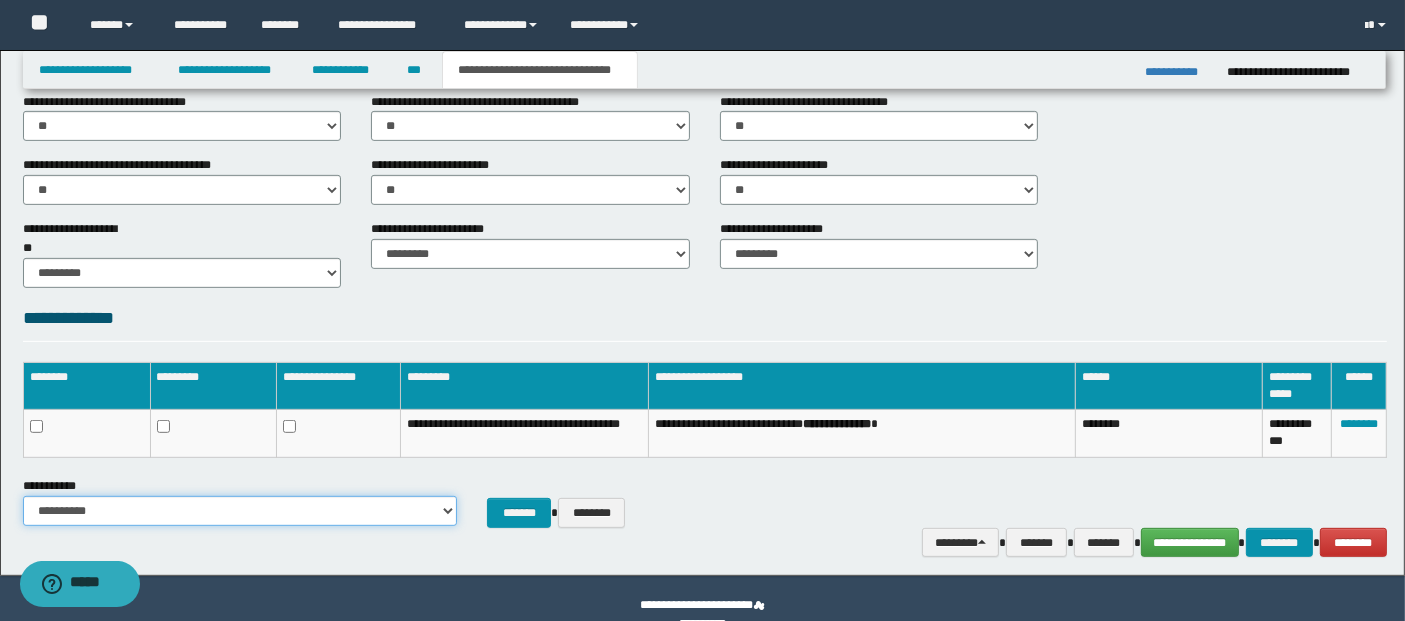 click on "**********" at bounding box center [240, 511] 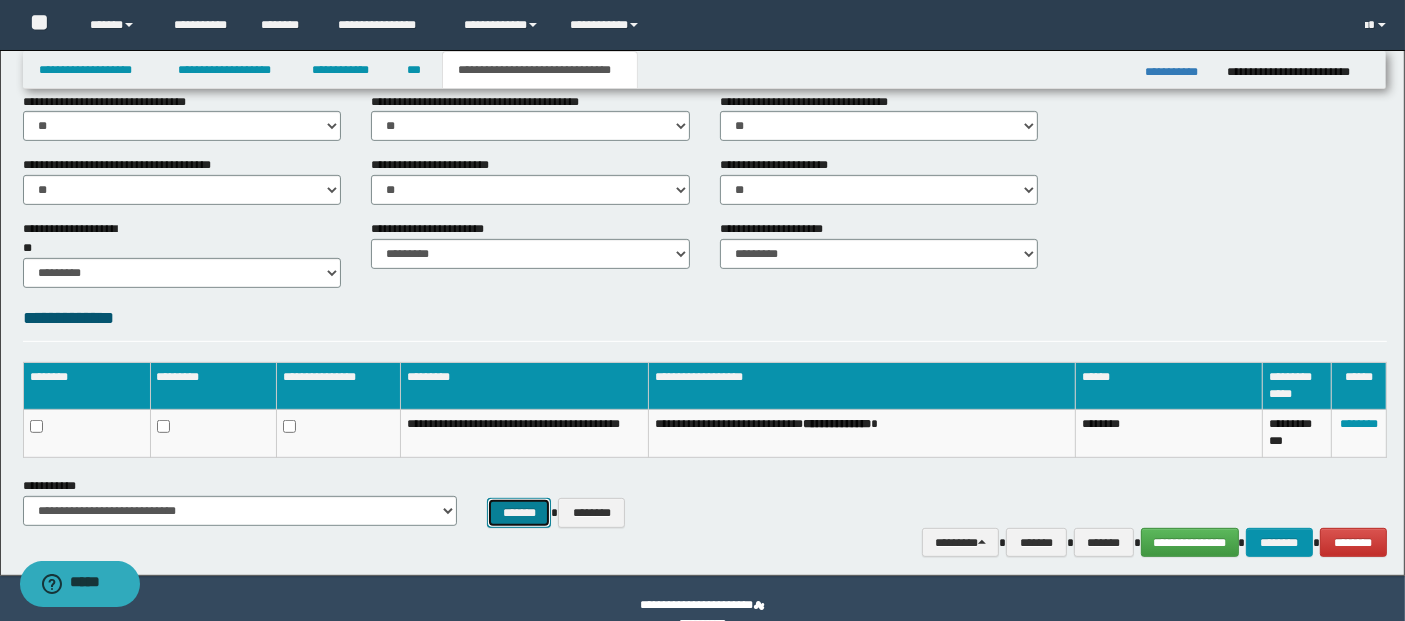 drag, startPoint x: 494, startPoint y: 513, endPoint x: 473, endPoint y: 513, distance: 21 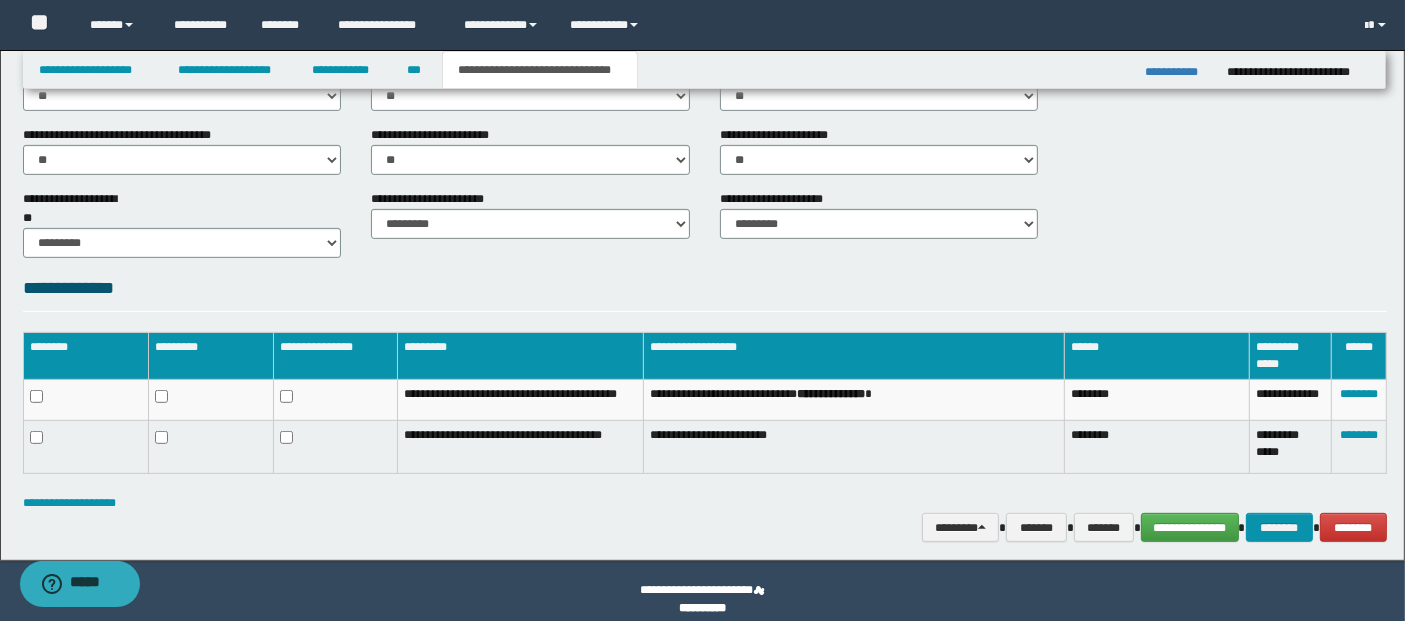 scroll, scrollTop: 826, scrollLeft: 0, axis: vertical 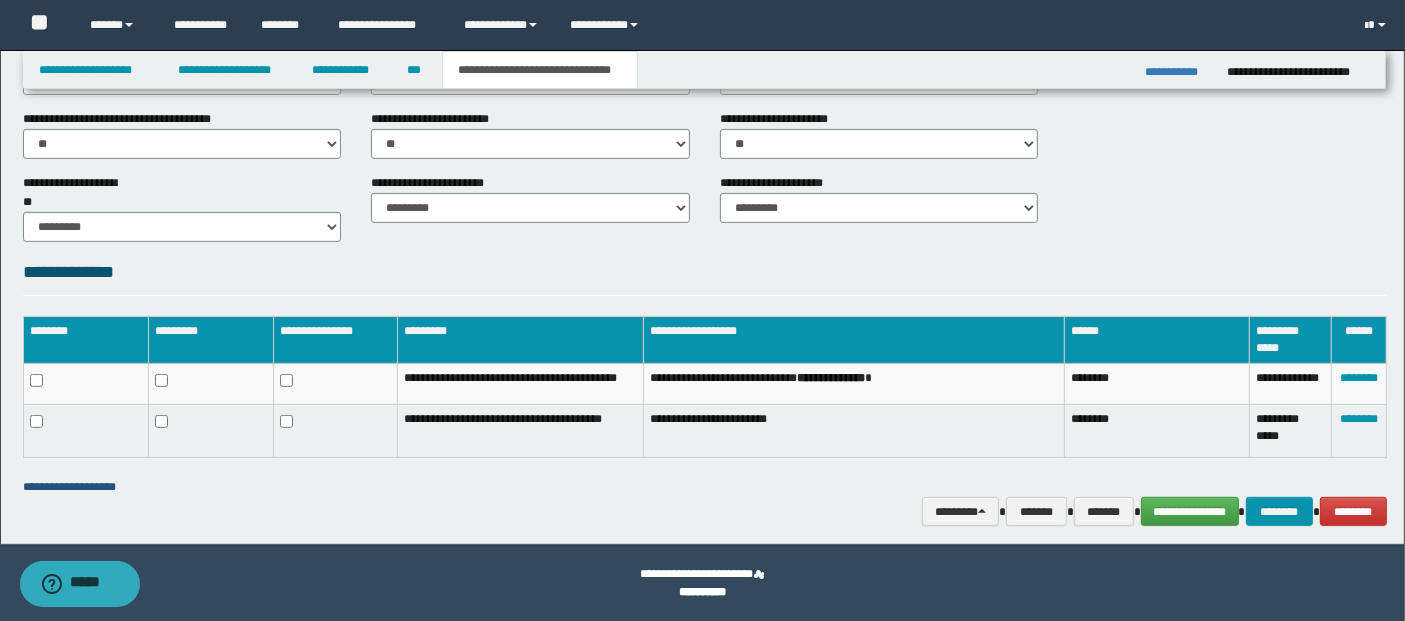 drag, startPoint x: 102, startPoint y: 482, endPoint x: 182, endPoint y: 513, distance: 85.79627 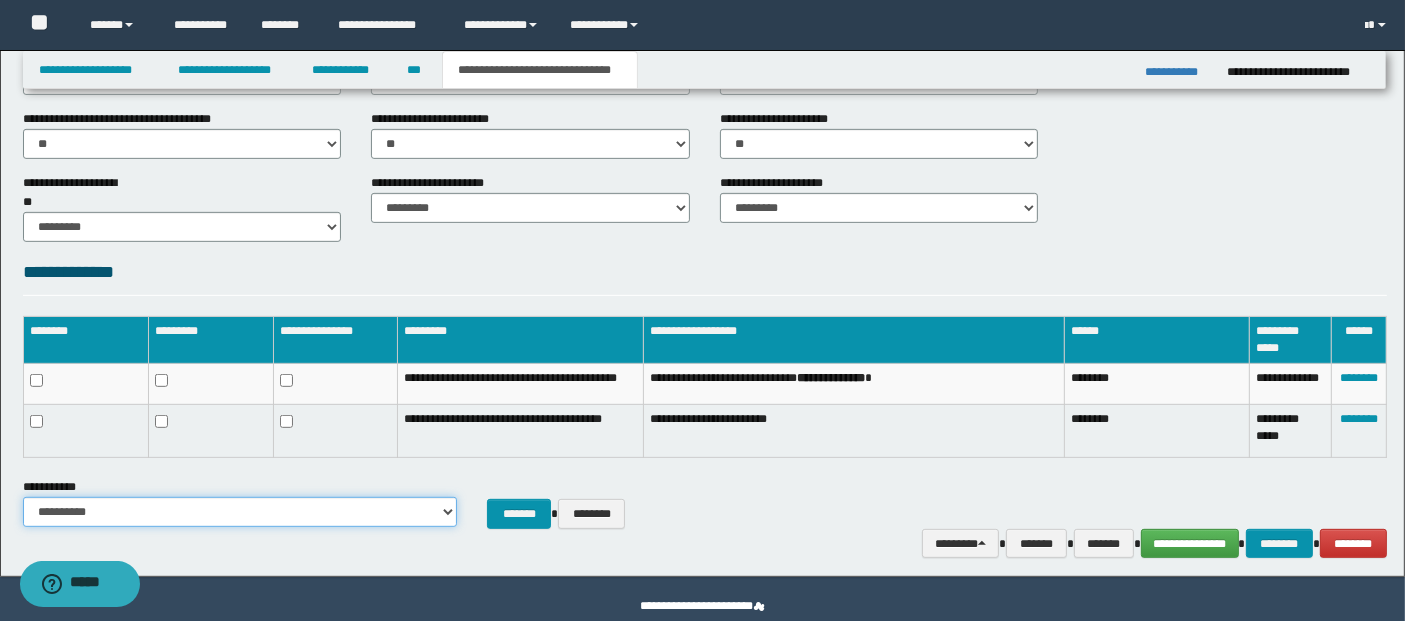 drag, startPoint x: 195, startPoint y: 513, endPoint x: 208, endPoint y: 498, distance: 19.849434 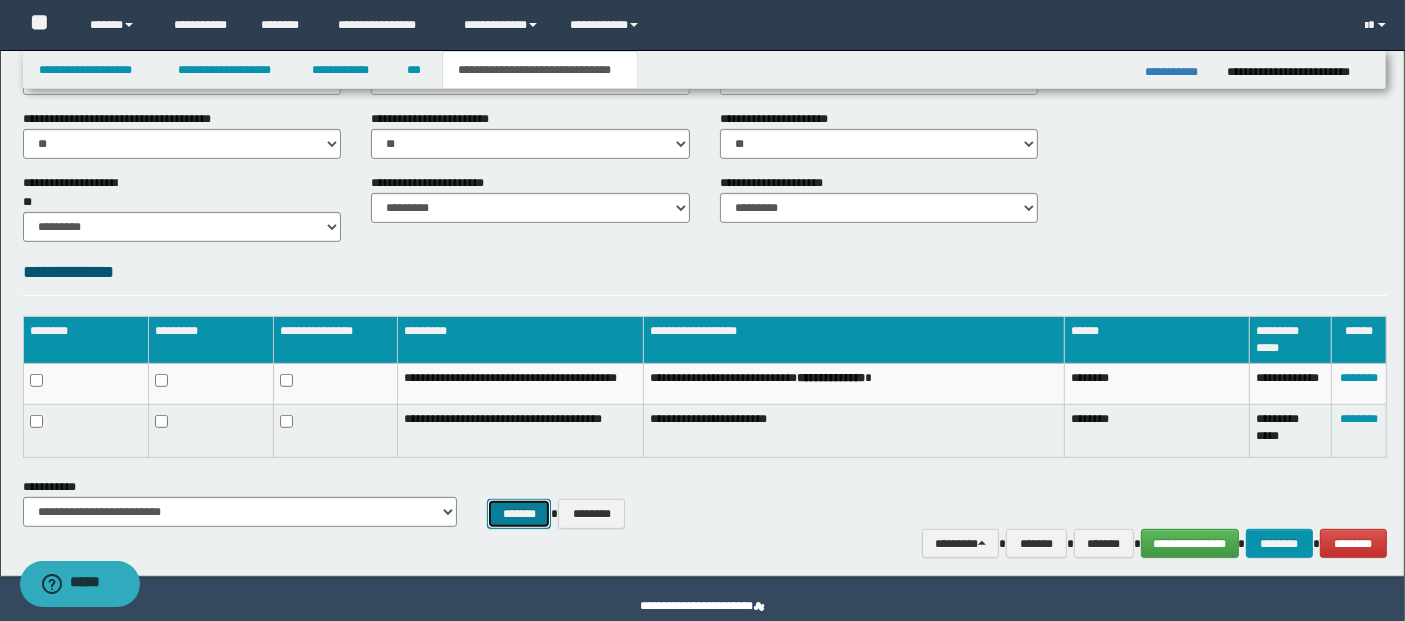 click on "*******" at bounding box center (519, 513) 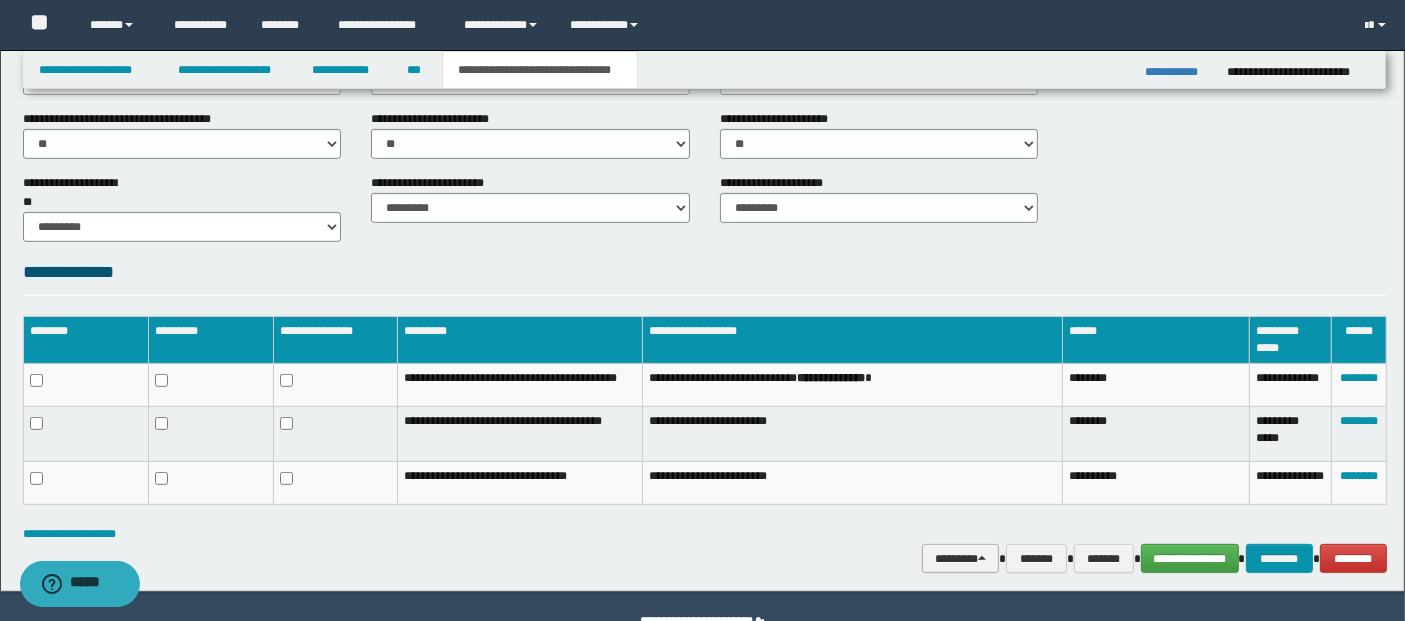 click on "********" at bounding box center [960, 558] 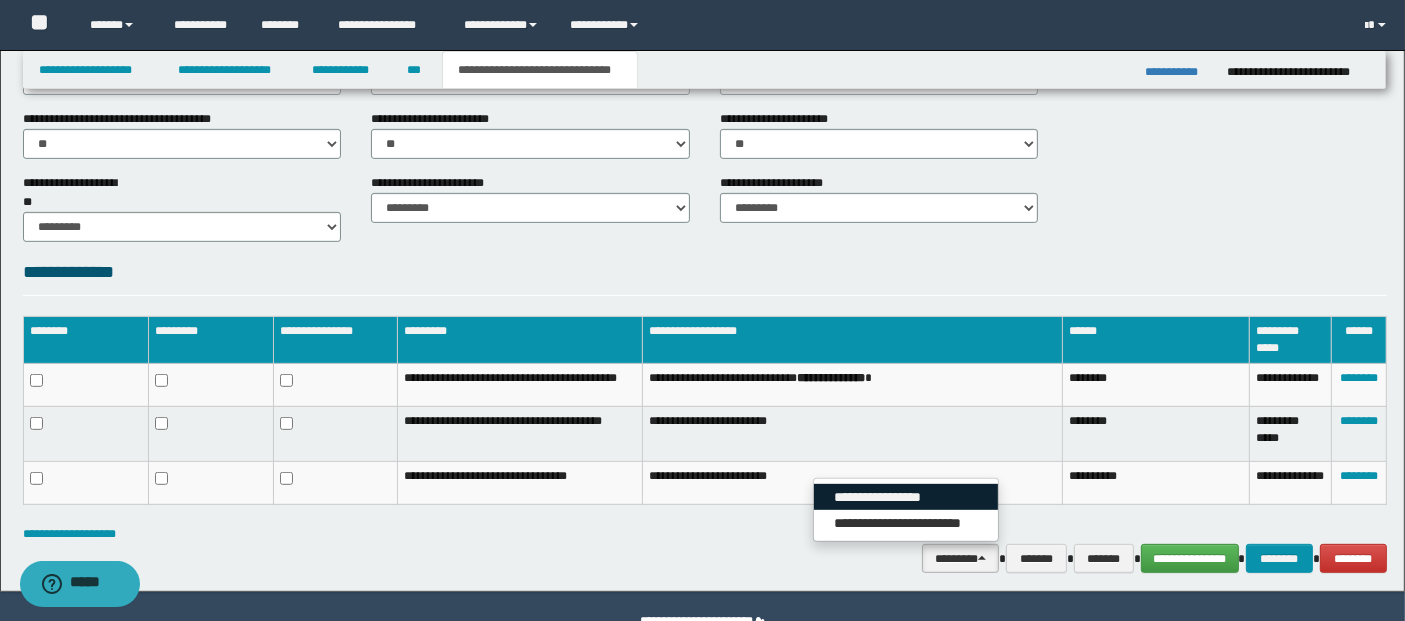 click on "**********" at bounding box center [906, 497] 